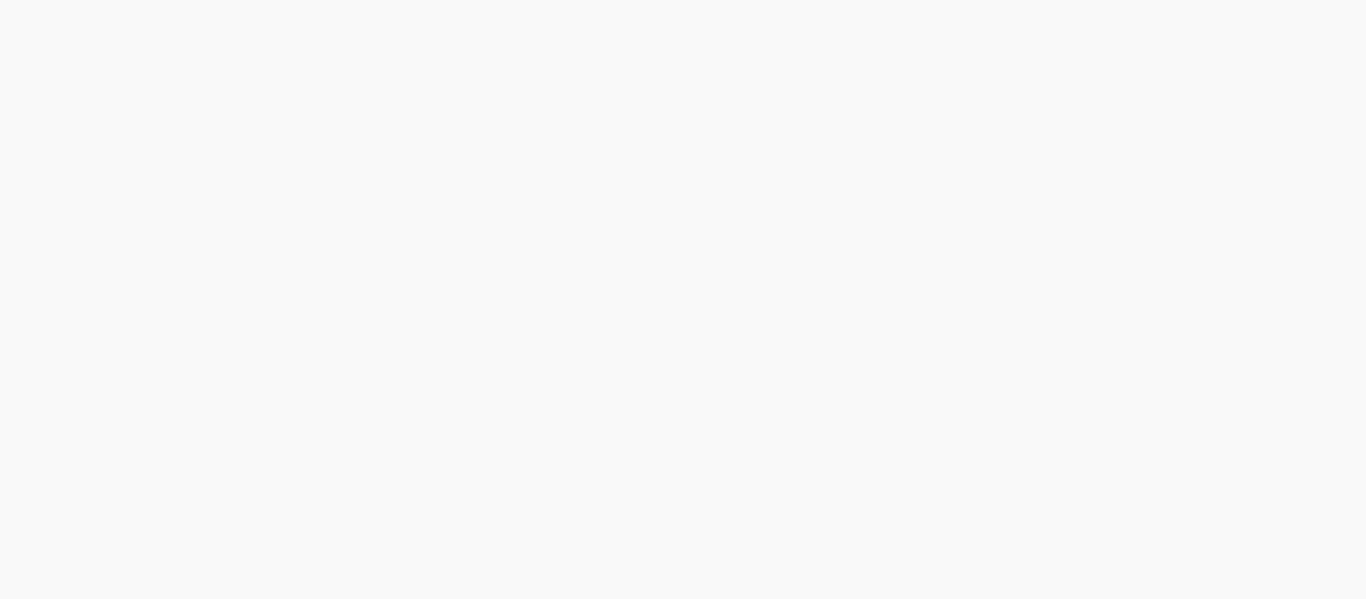 scroll, scrollTop: 0, scrollLeft: 0, axis: both 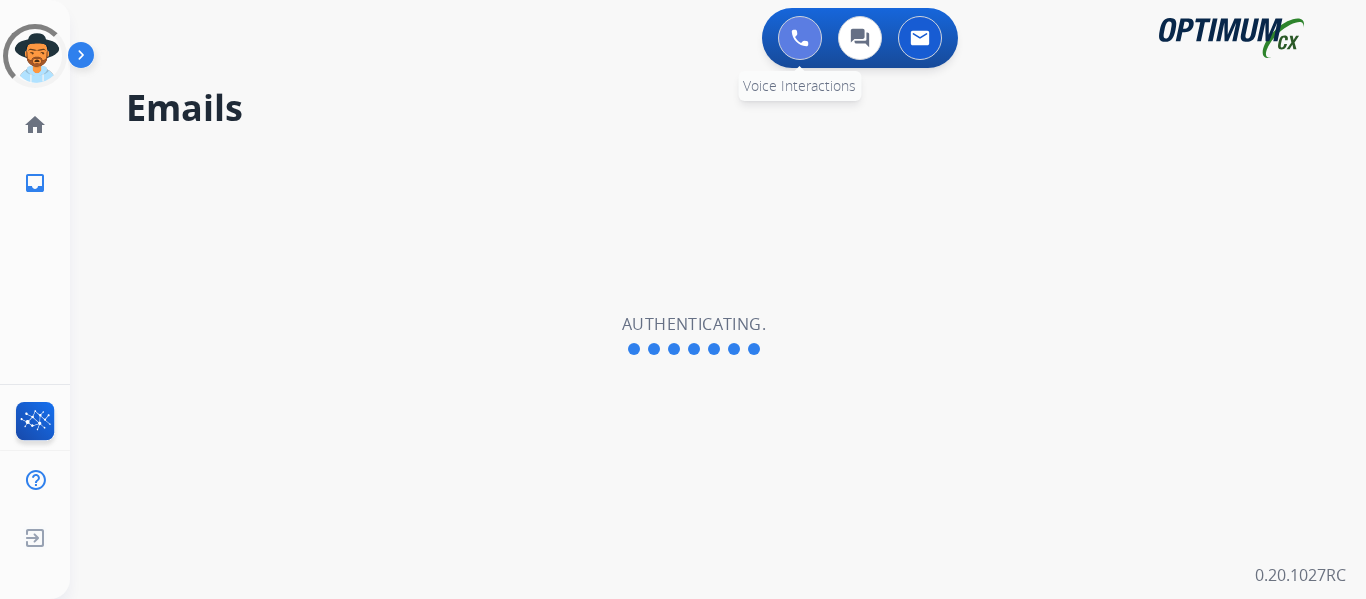 click at bounding box center [800, 38] 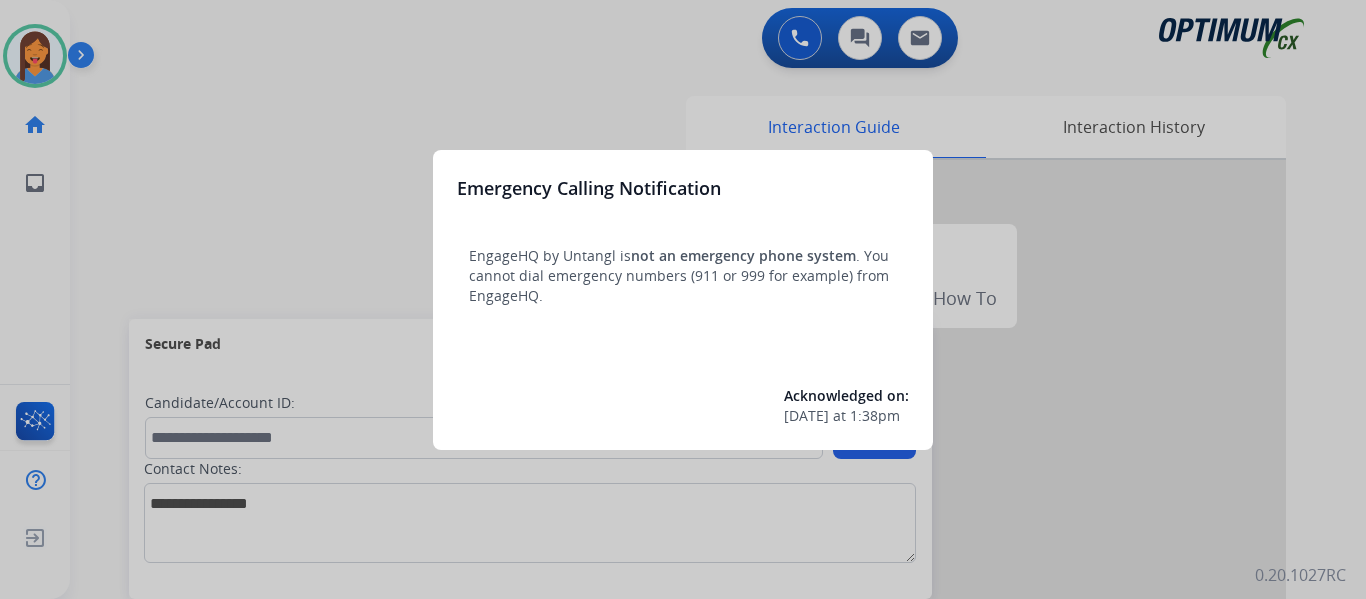 click at bounding box center (683, 299) 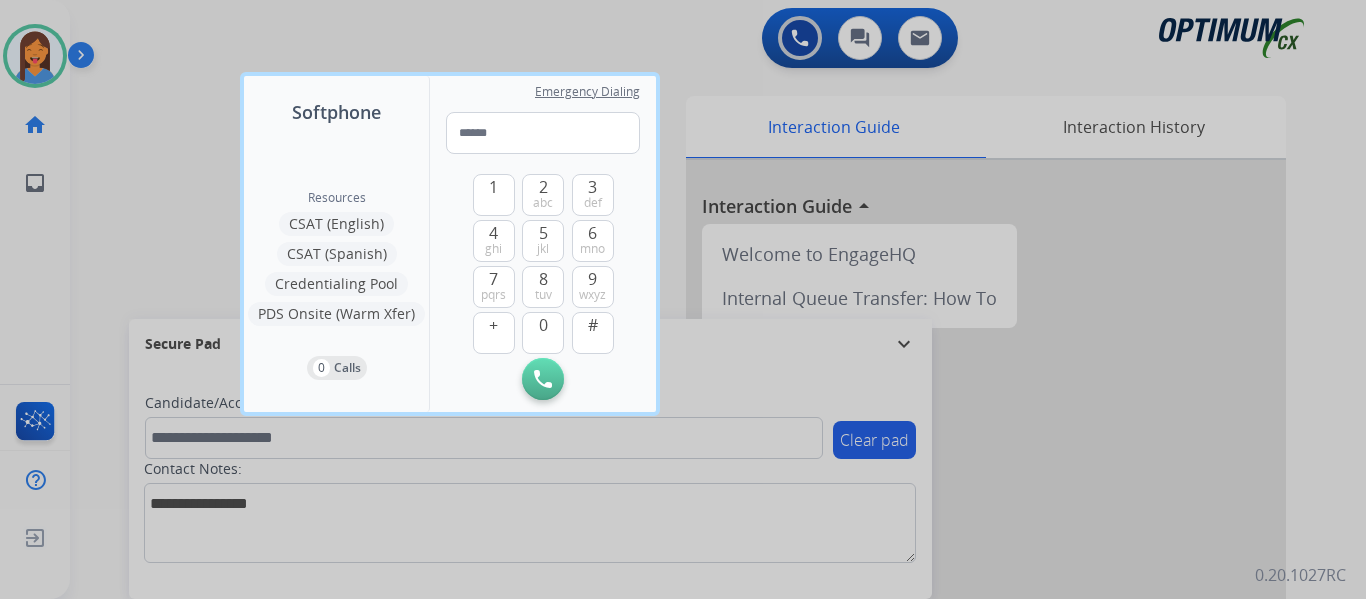 click at bounding box center (683, 299) 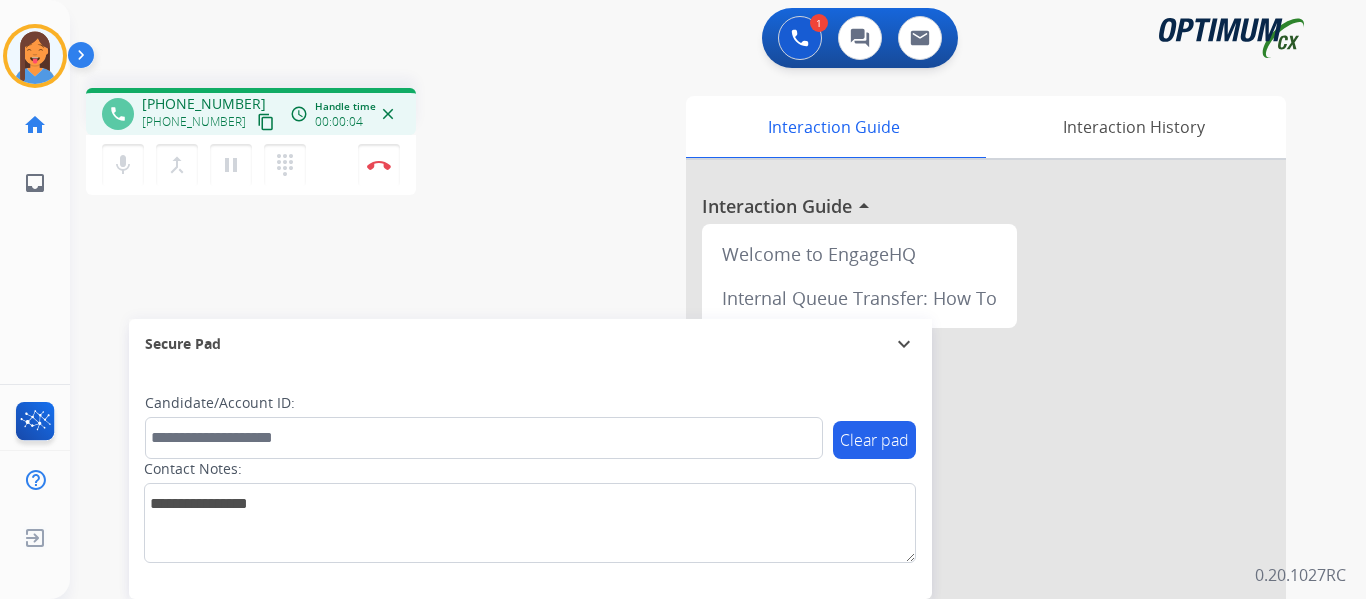 click on "content_copy" at bounding box center (266, 122) 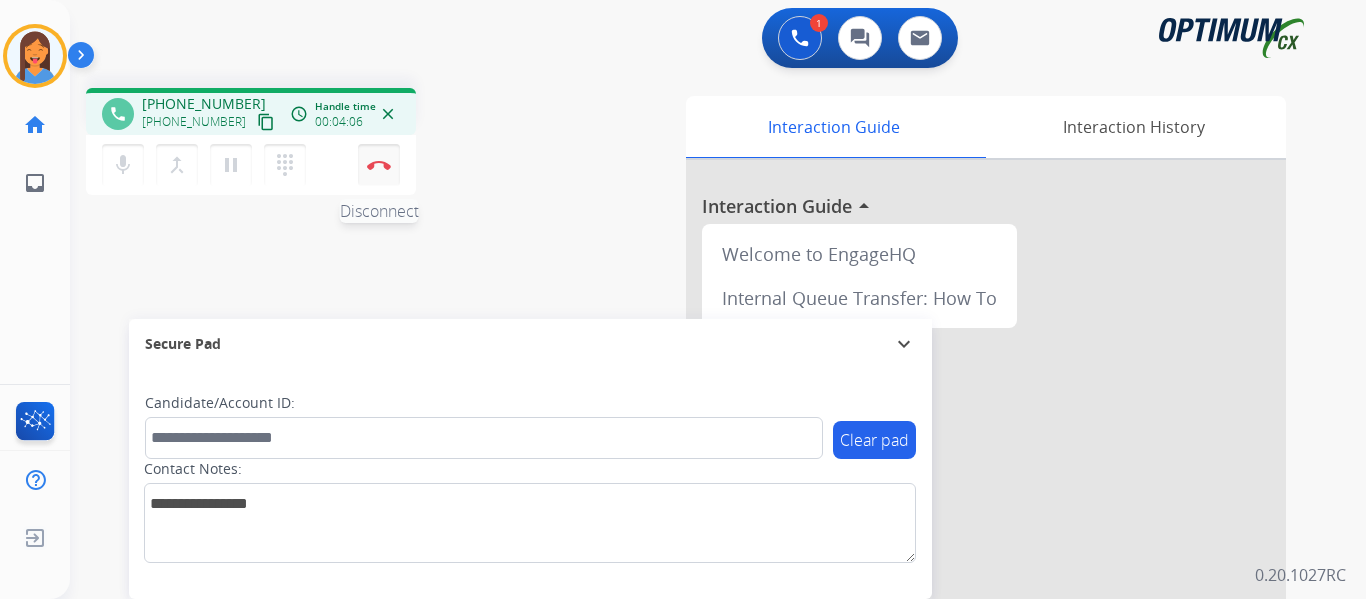 click on "Disconnect" at bounding box center [379, 165] 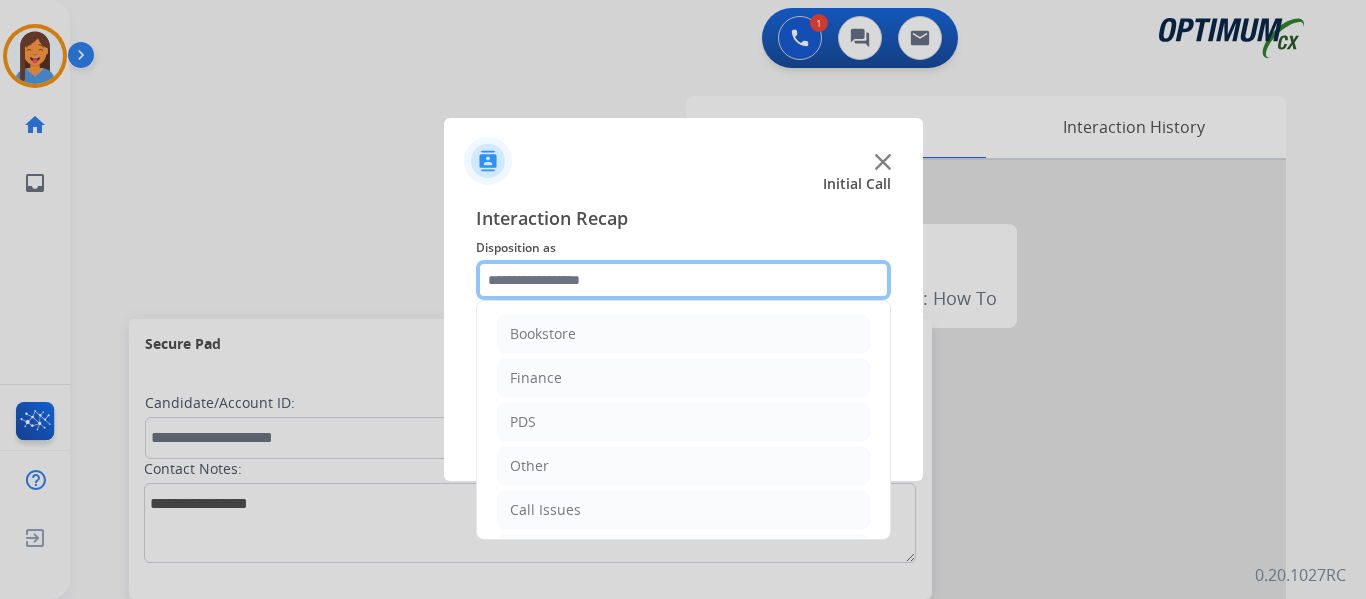 click 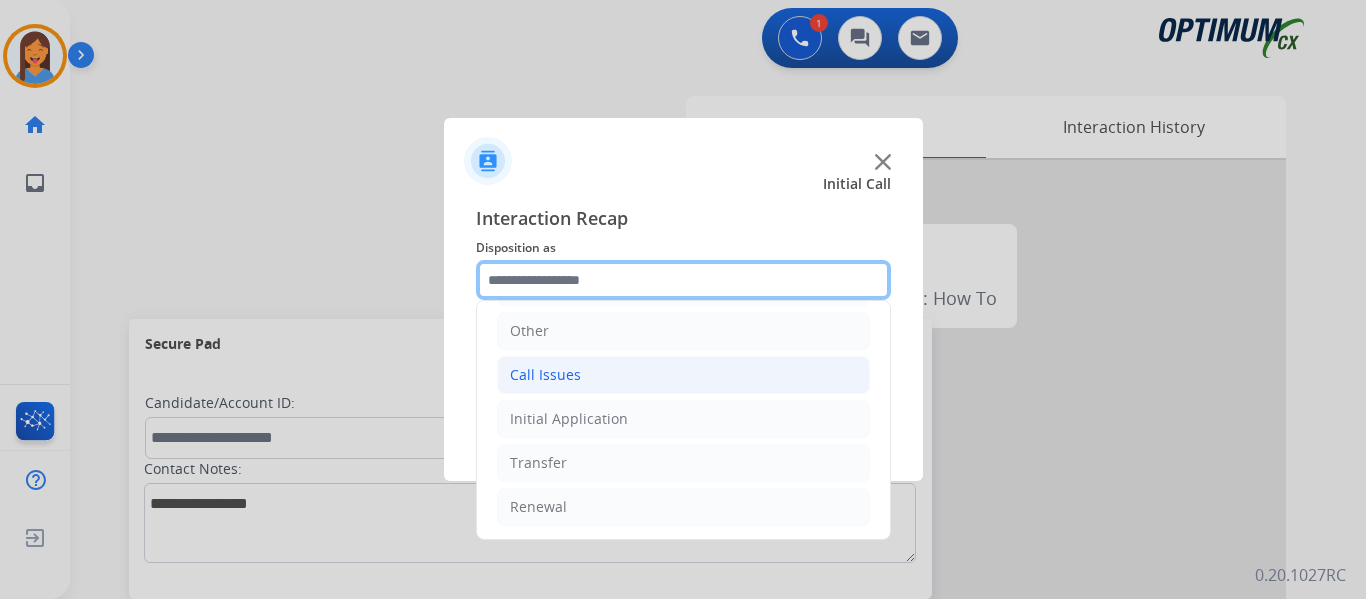 scroll, scrollTop: 136, scrollLeft: 0, axis: vertical 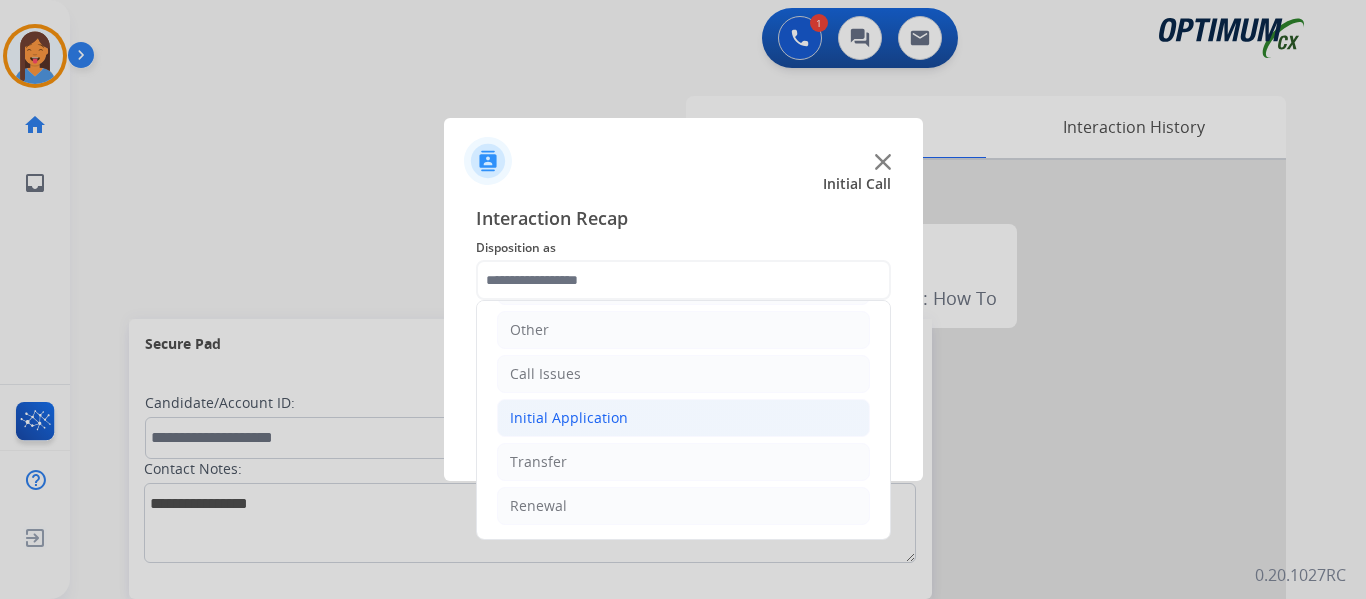 click on "Initial Application" 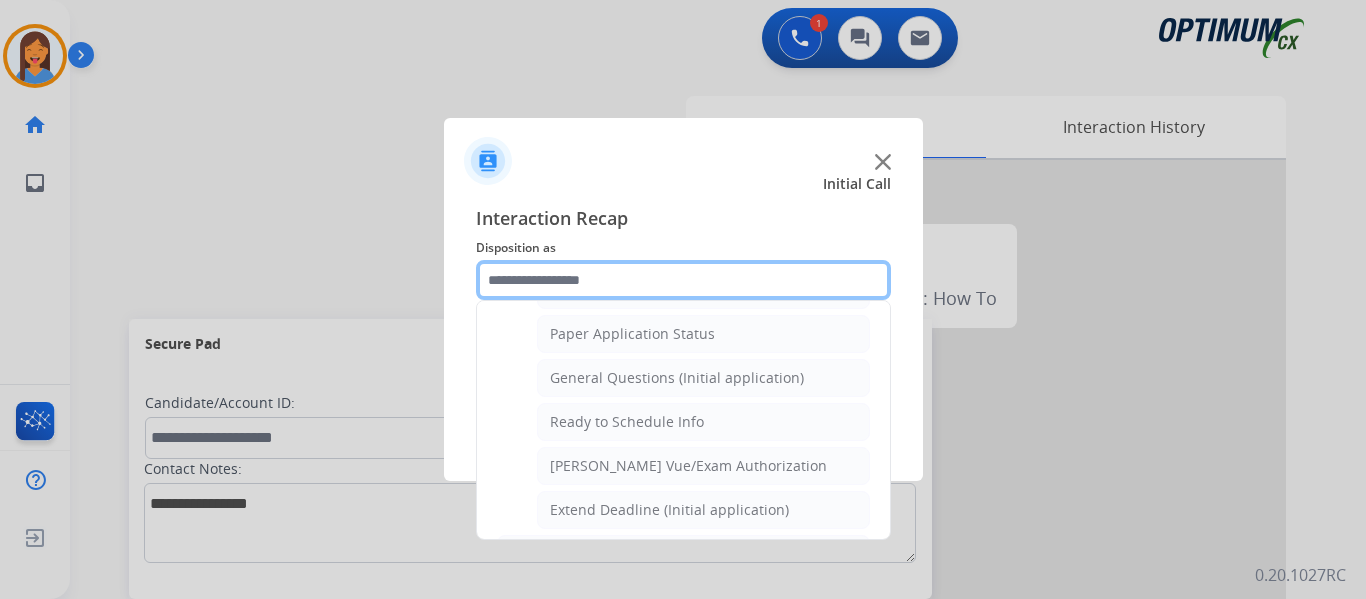 scroll, scrollTop: 1136, scrollLeft: 0, axis: vertical 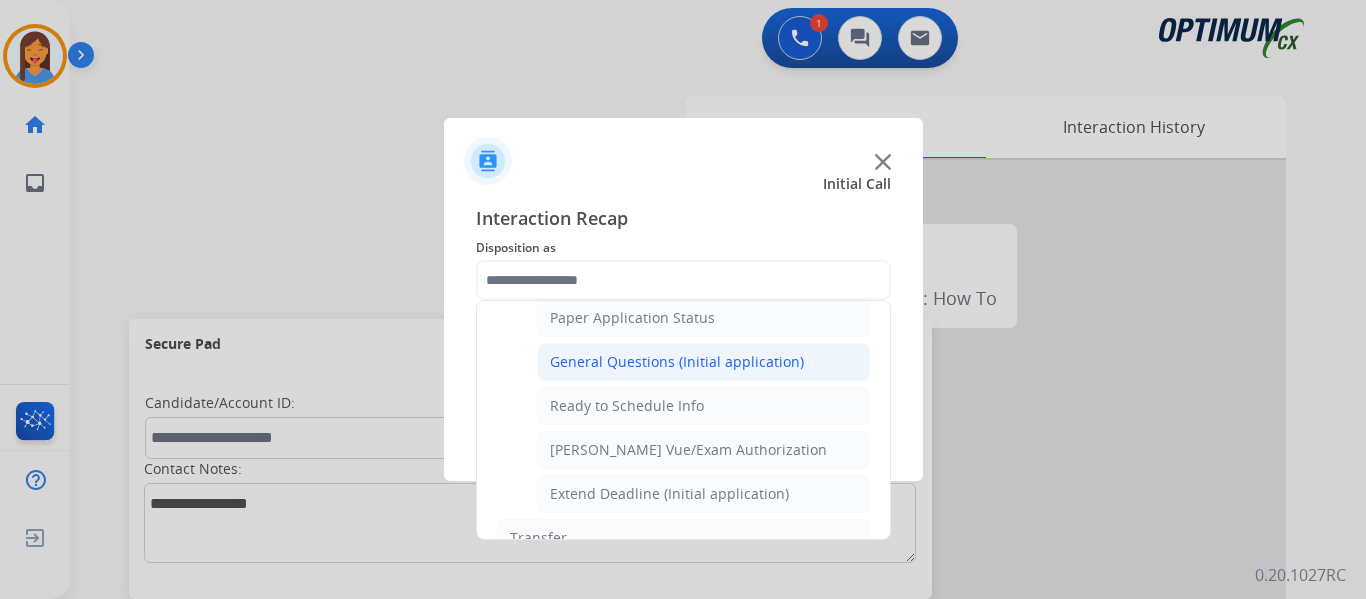 click on "General Questions (Initial application)" 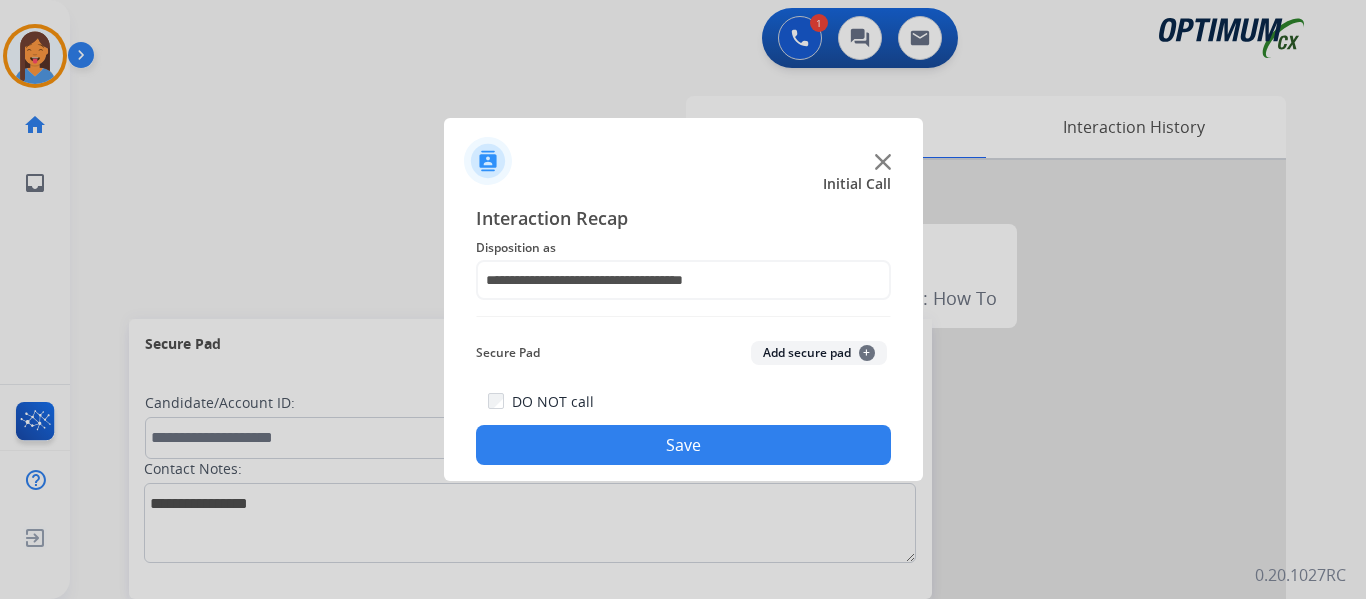 click on "Save" 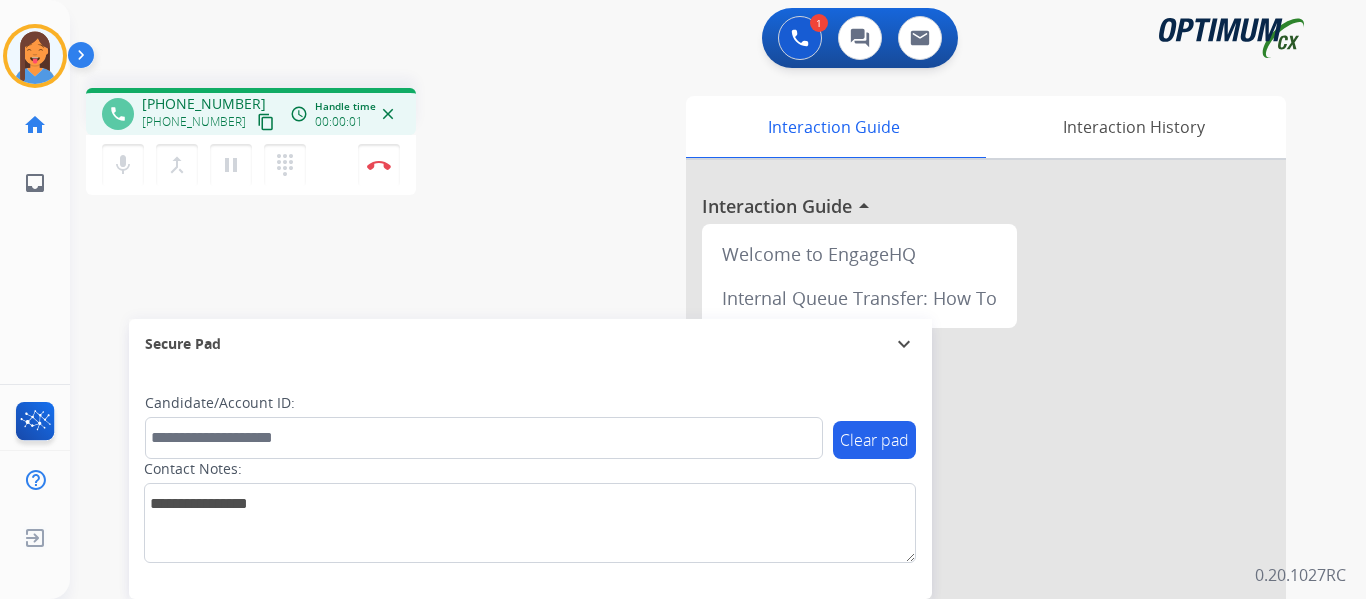 click on "content_copy" at bounding box center (266, 122) 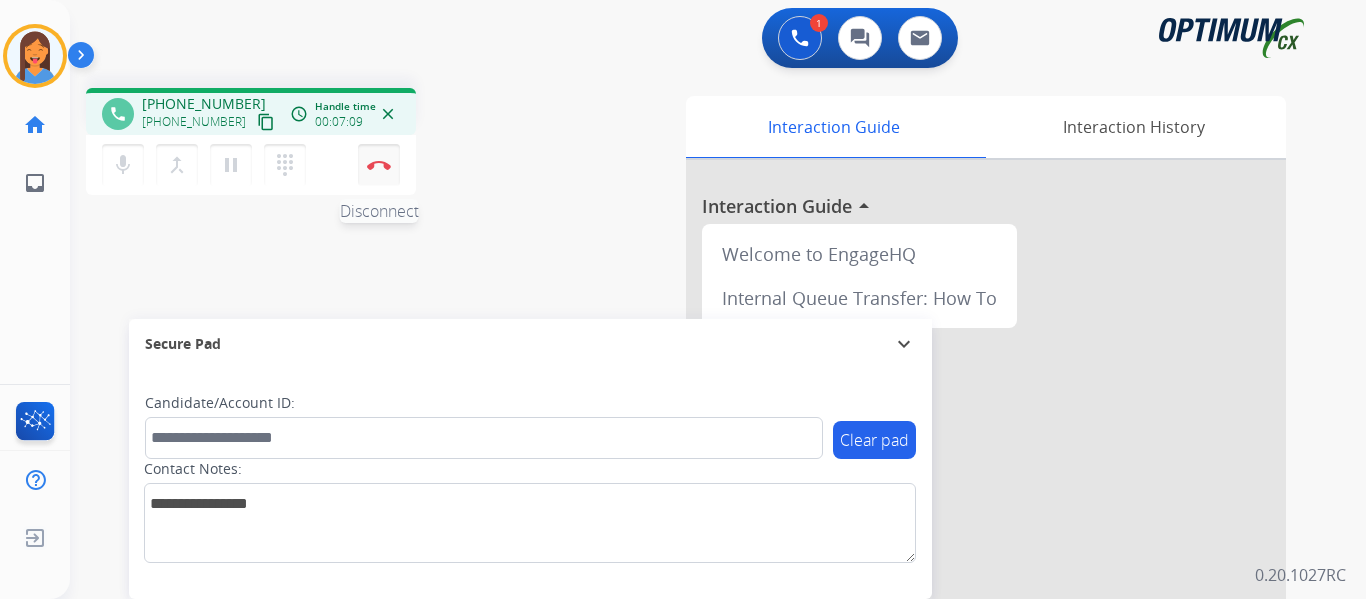 click on "Disconnect" at bounding box center [379, 165] 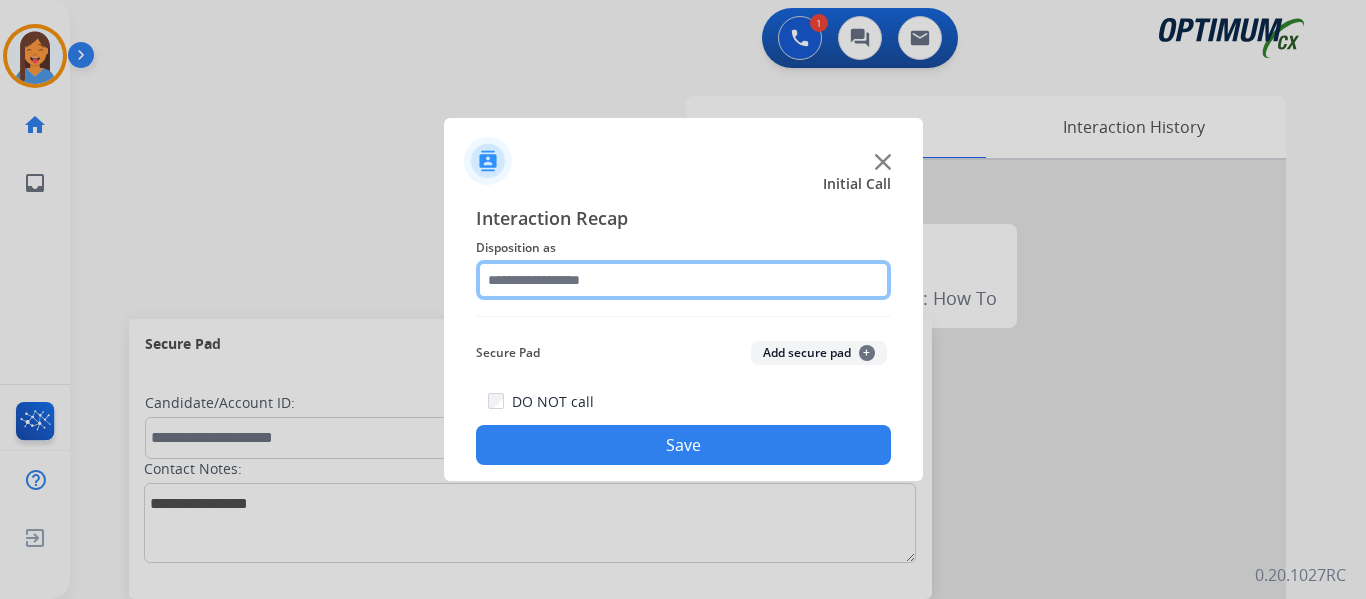 click 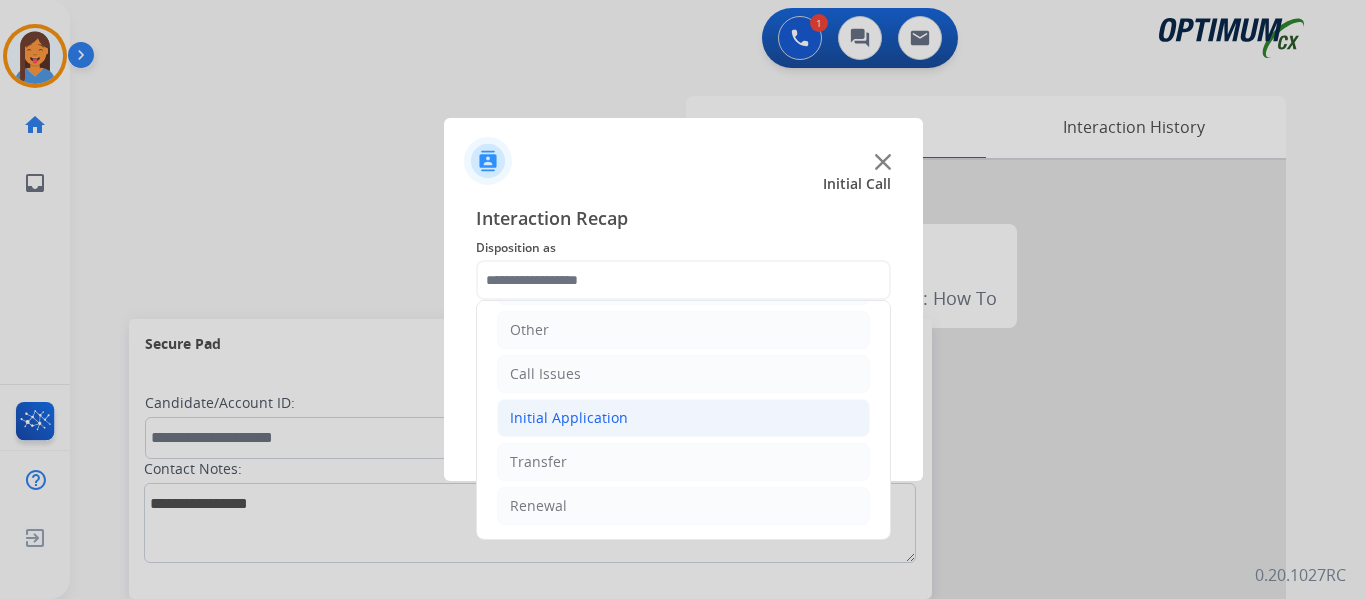 click on "Initial Application" 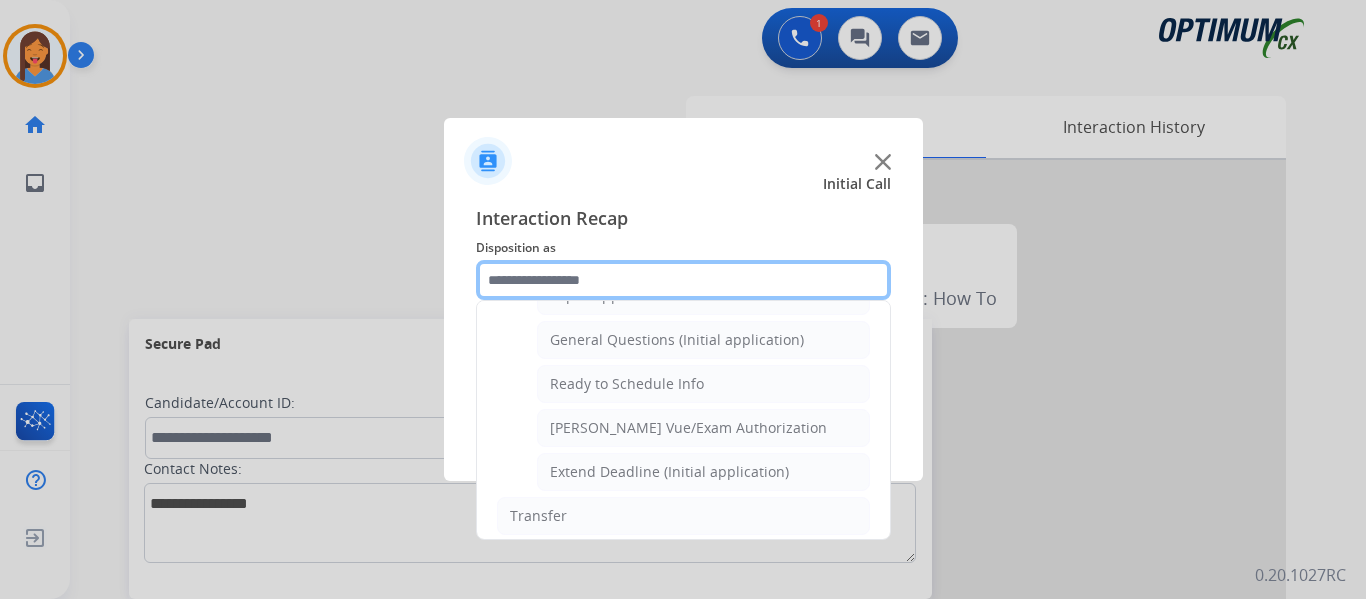 scroll, scrollTop: 1112, scrollLeft: 0, axis: vertical 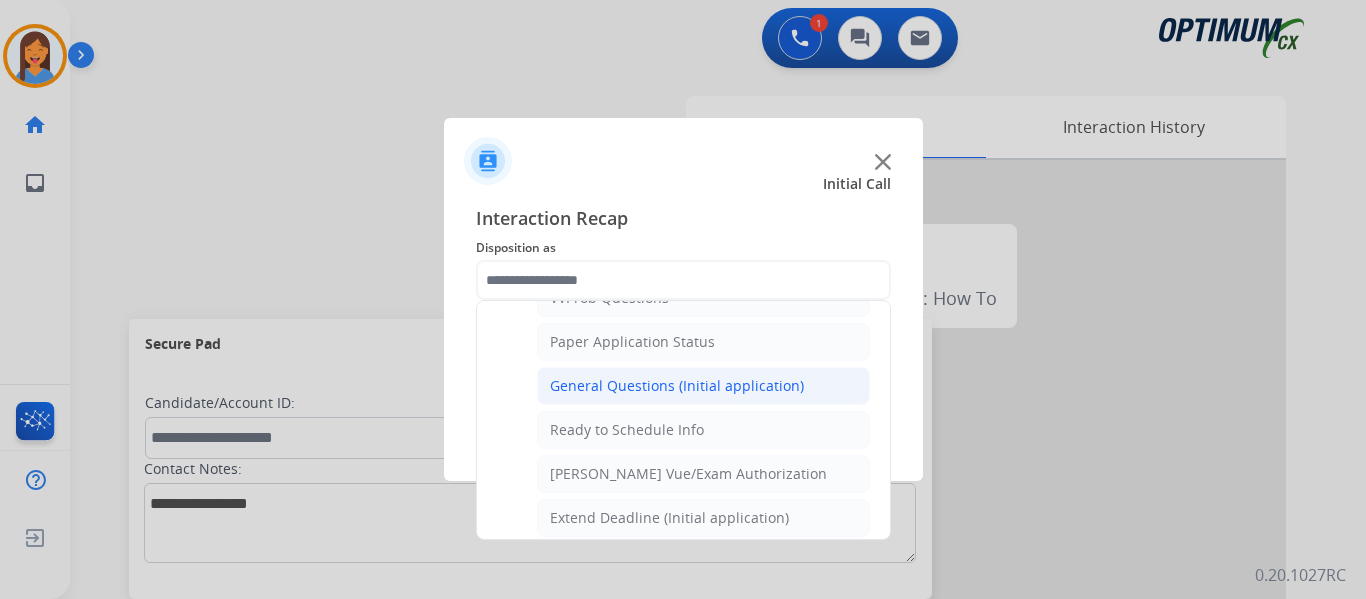 click on "General Questions (Initial application)" 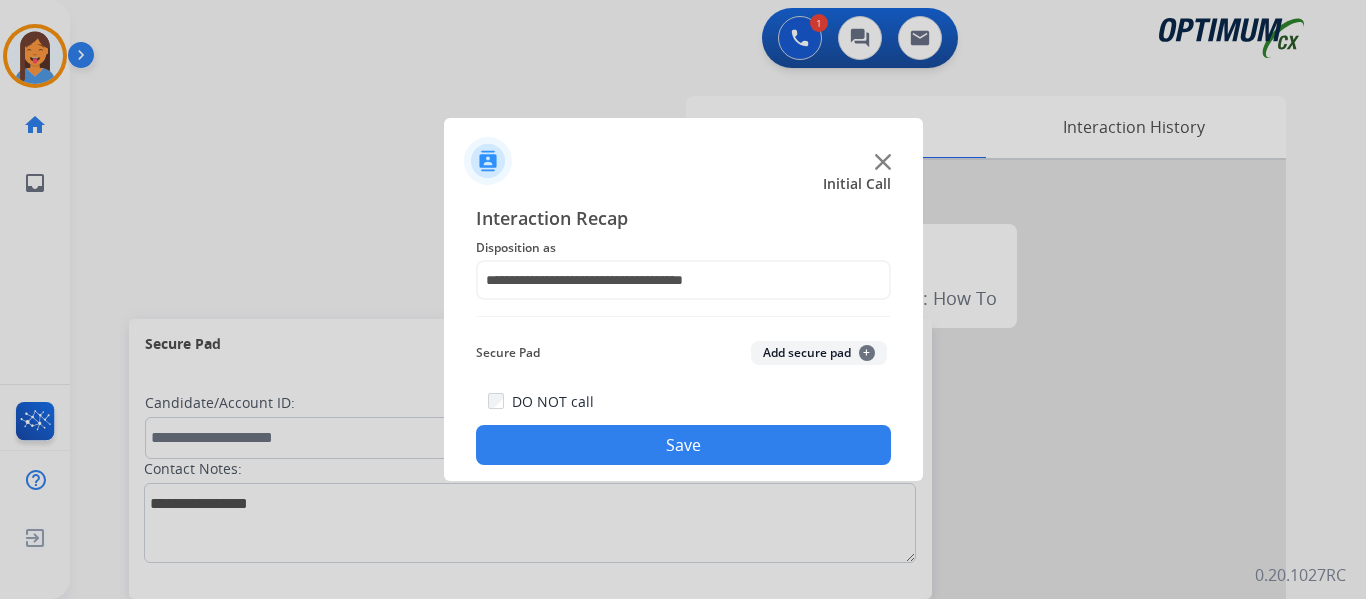 click on "Save" 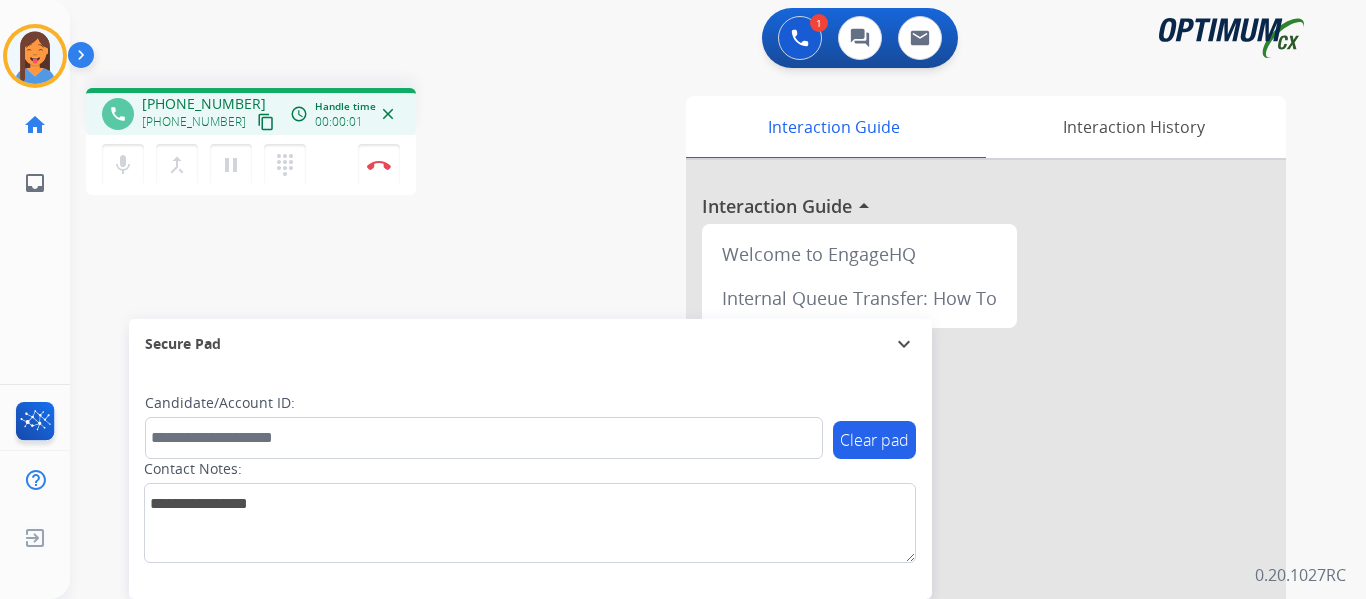 click on "content_copy" at bounding box center (266, 122) 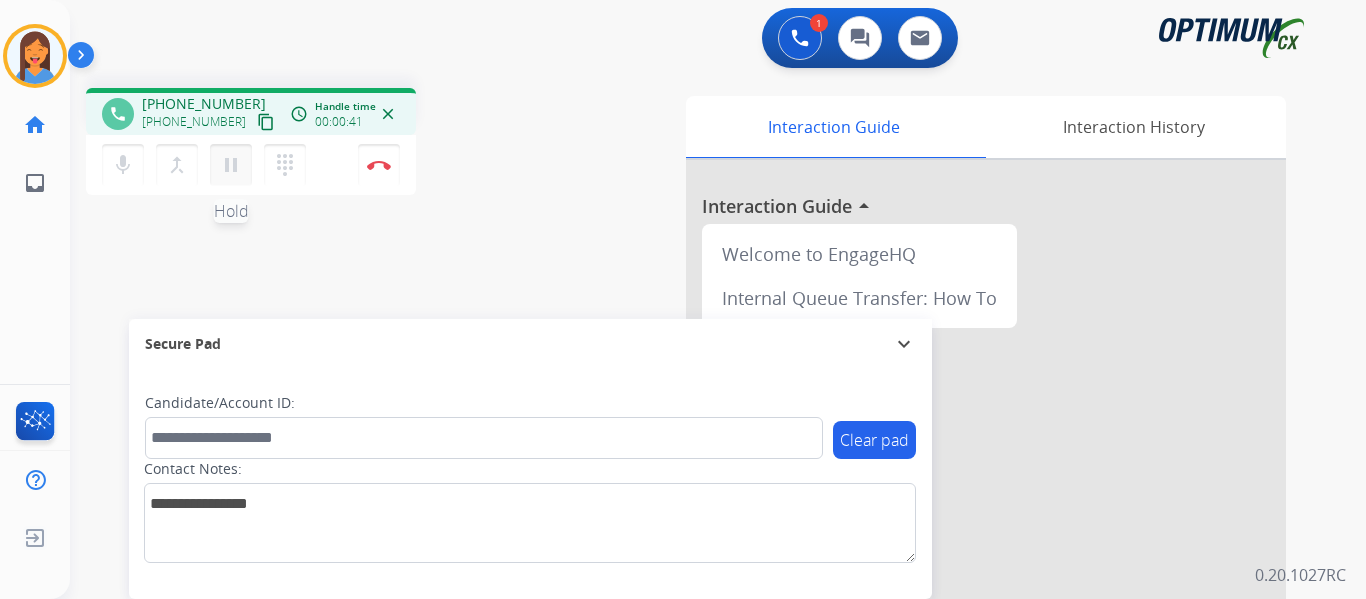 drag, startPoint x: 231, startPoint y: 164, endPoint x: 243, endPoint y: 167, distance: 12.369317 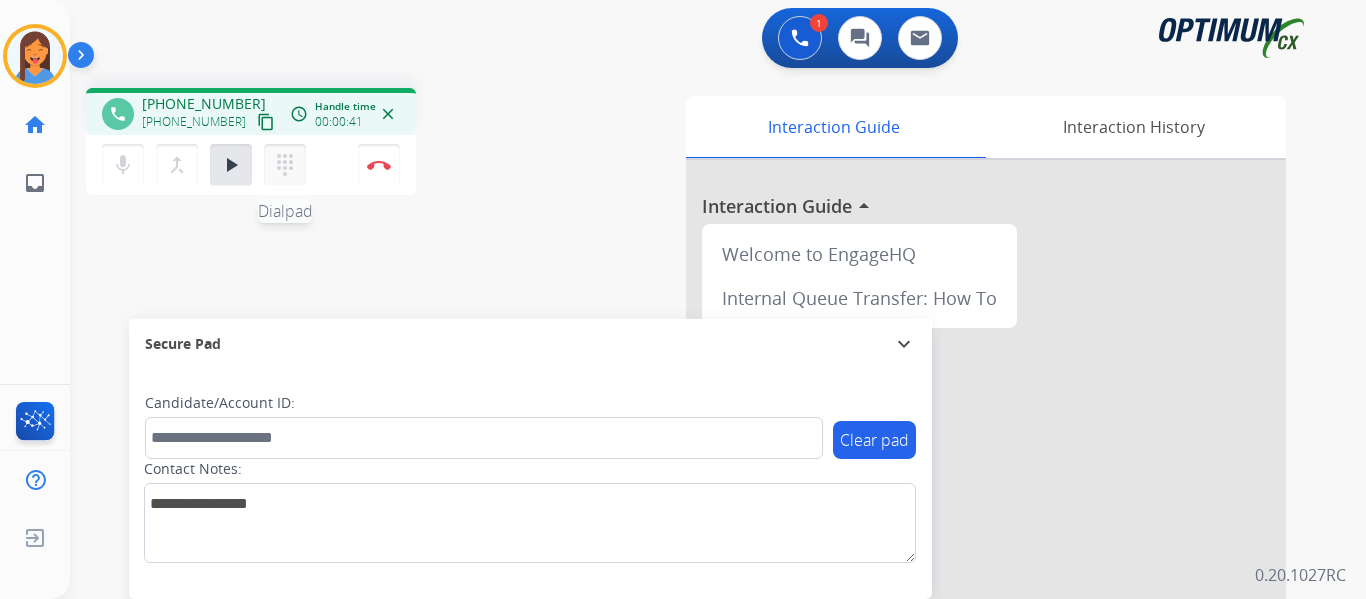 click on "dialpad" at bounding box center [285, 165] 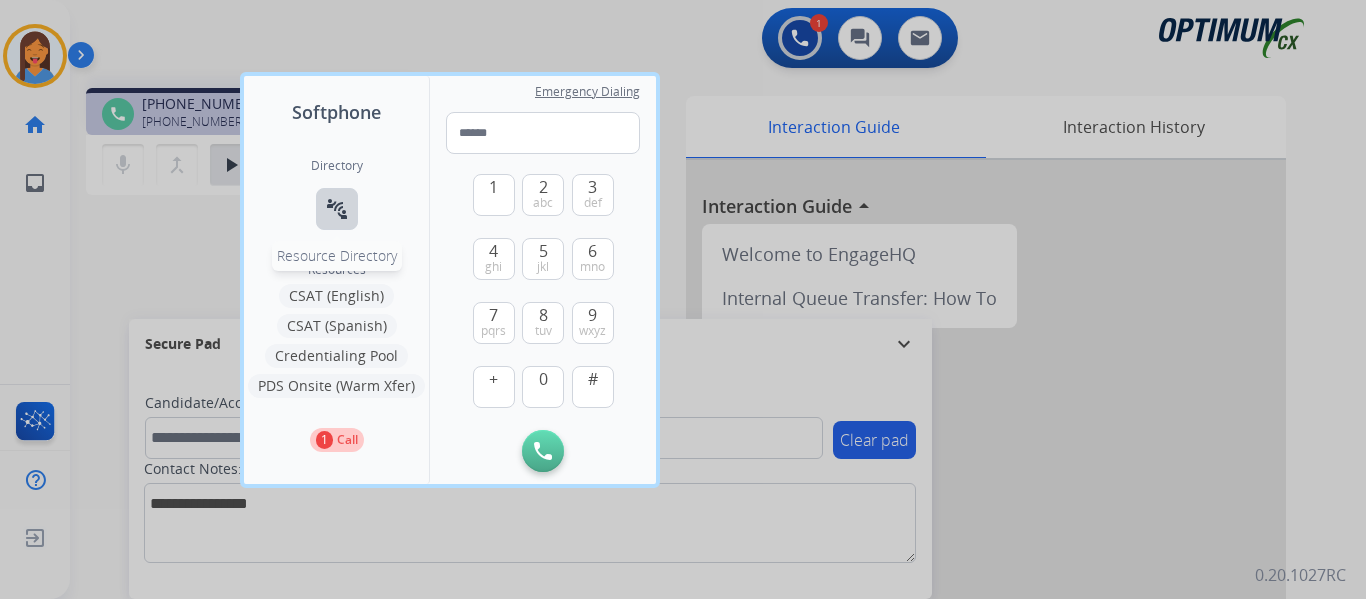 click on "connect_without_contact" at bounding box center [337, 209] 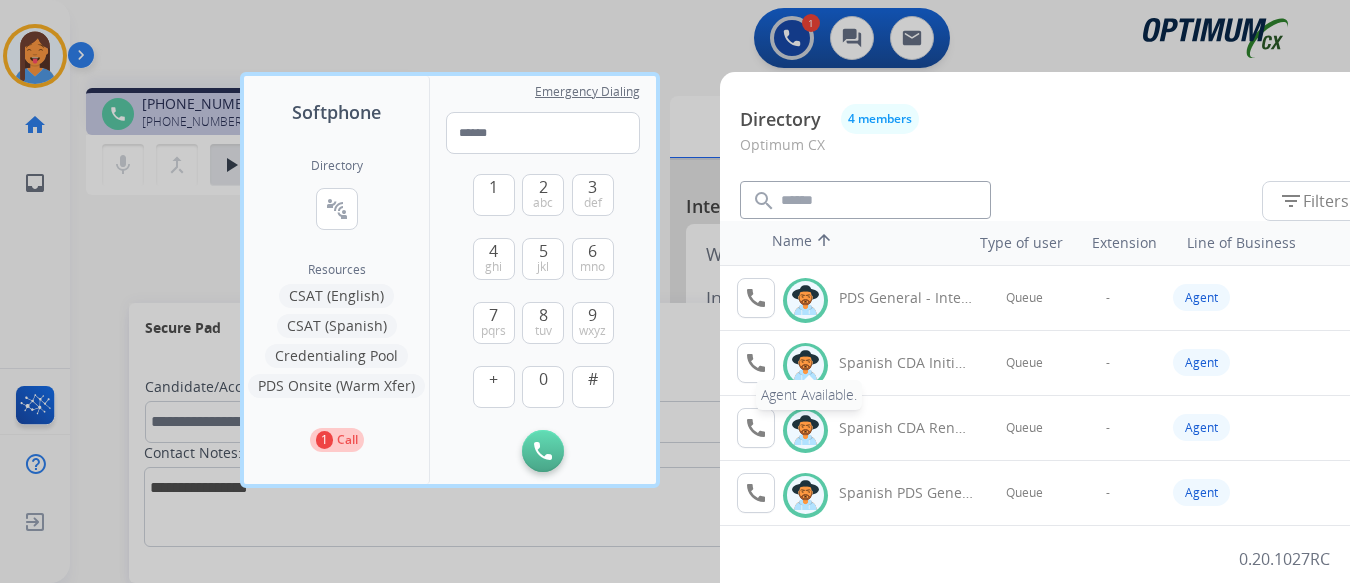 drag, startPoint x: 758, startPoint y: 367, endPoint x: 799, endPoint y: 363, distance: 41.19466 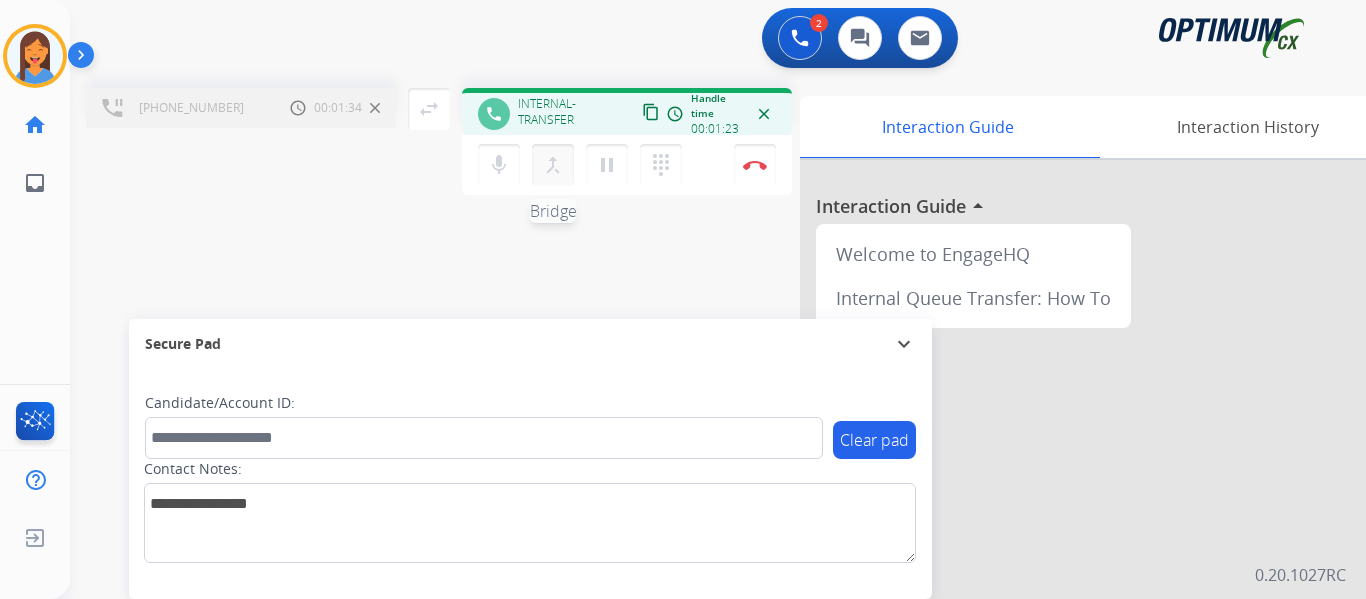 click on "merge_type" at bounding box center (553, 165) 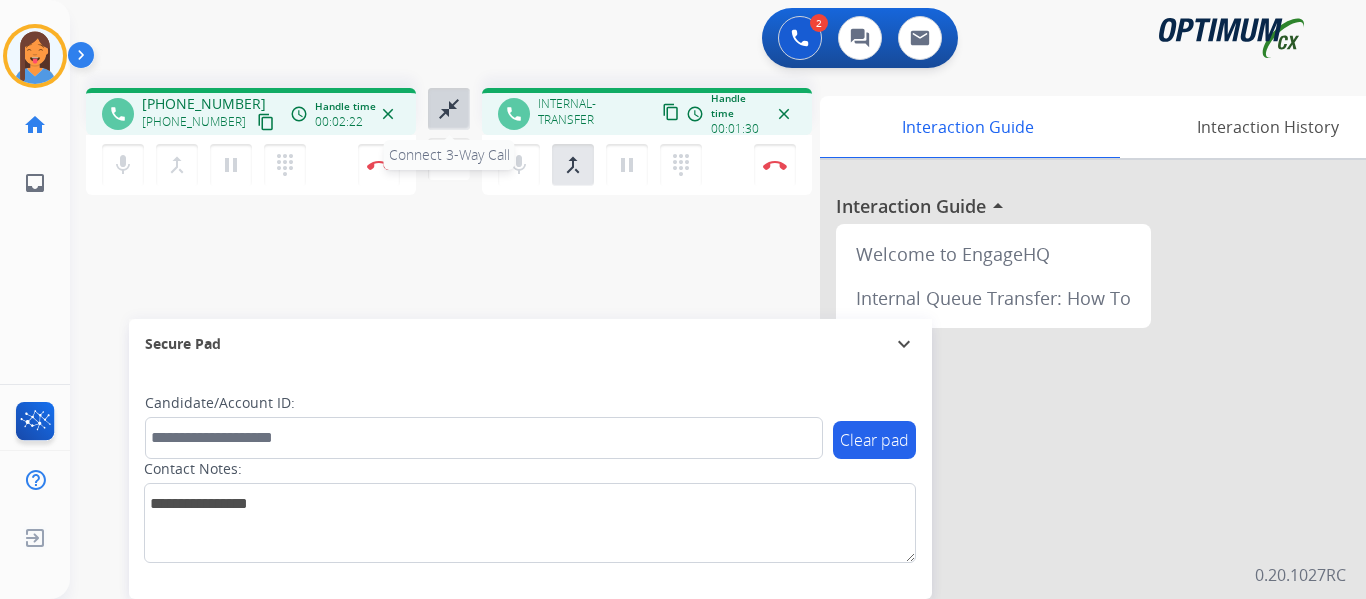 click on "close_fullscreen" at bounding box center (449, 109) 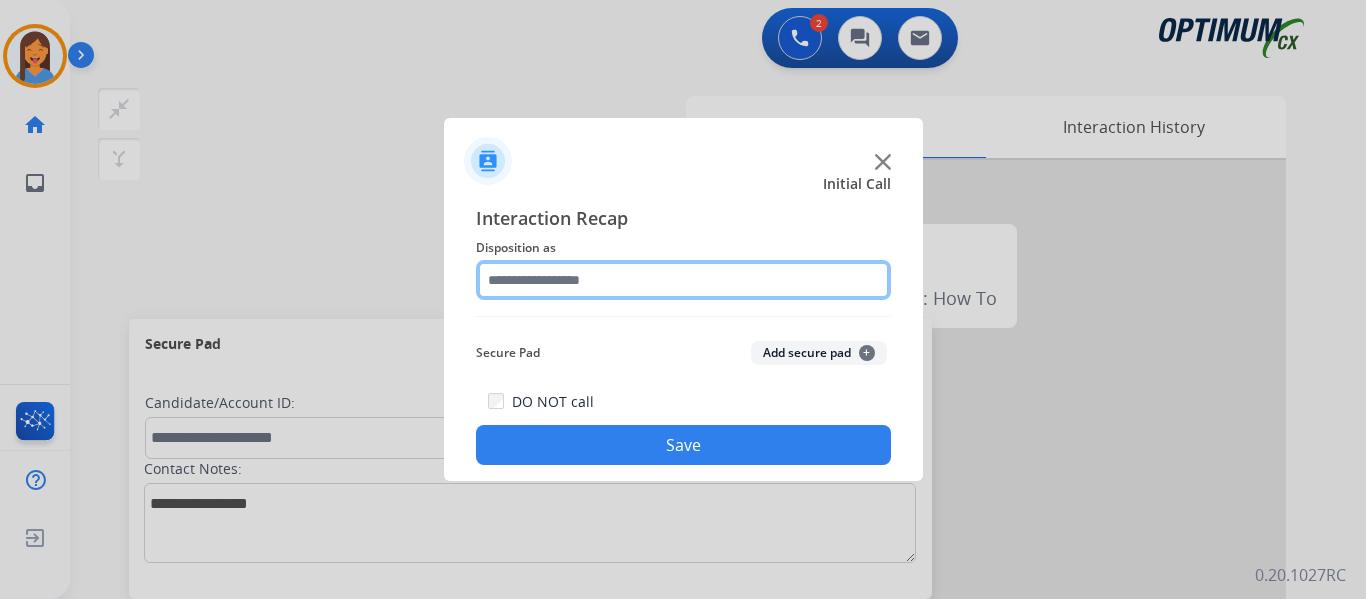 click 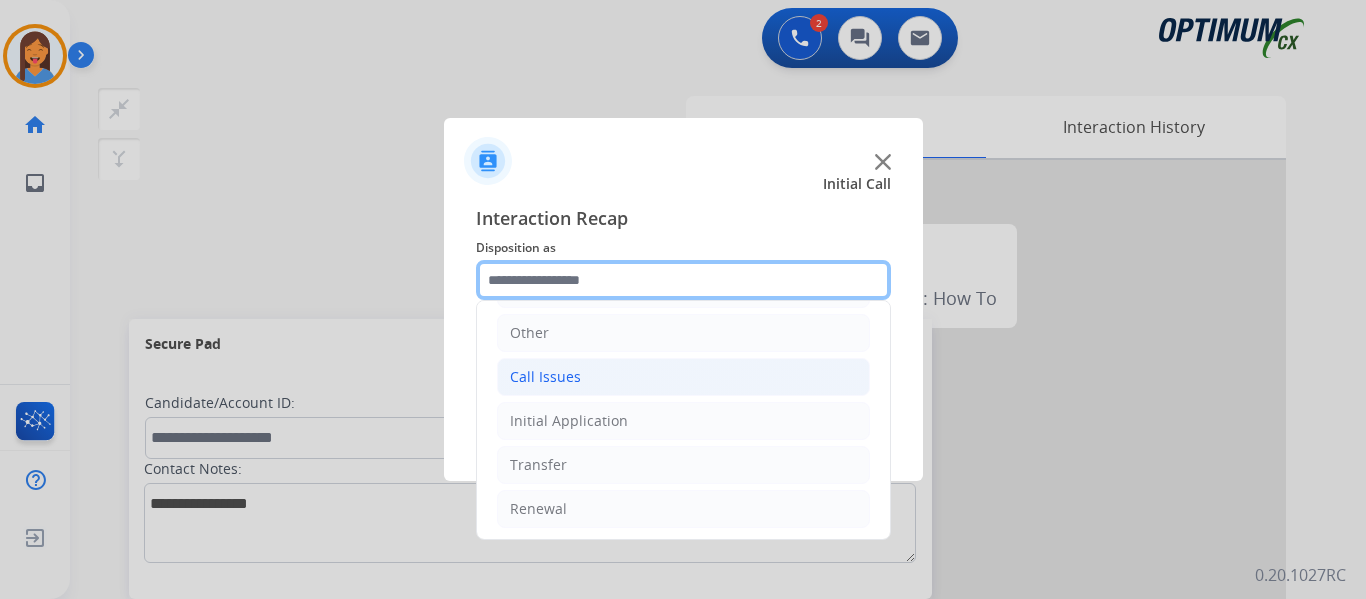 scroll, scrollTop: 136, scrollLeft: 0, axis: vertical 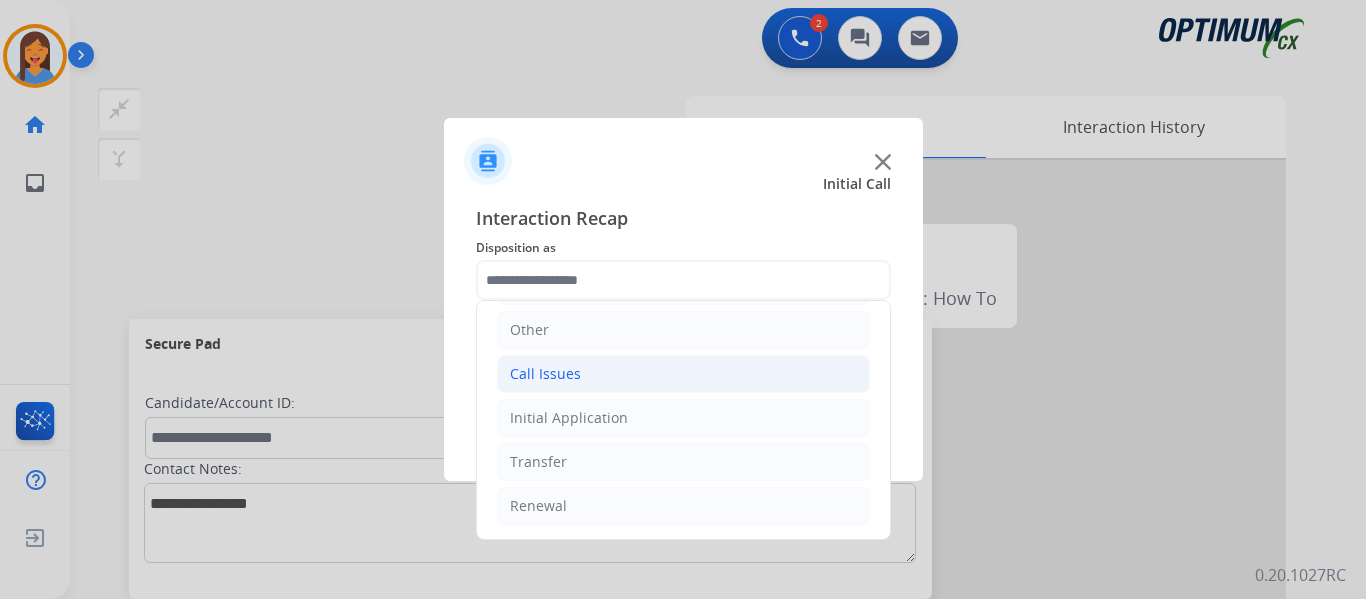 click on "Call Issues" 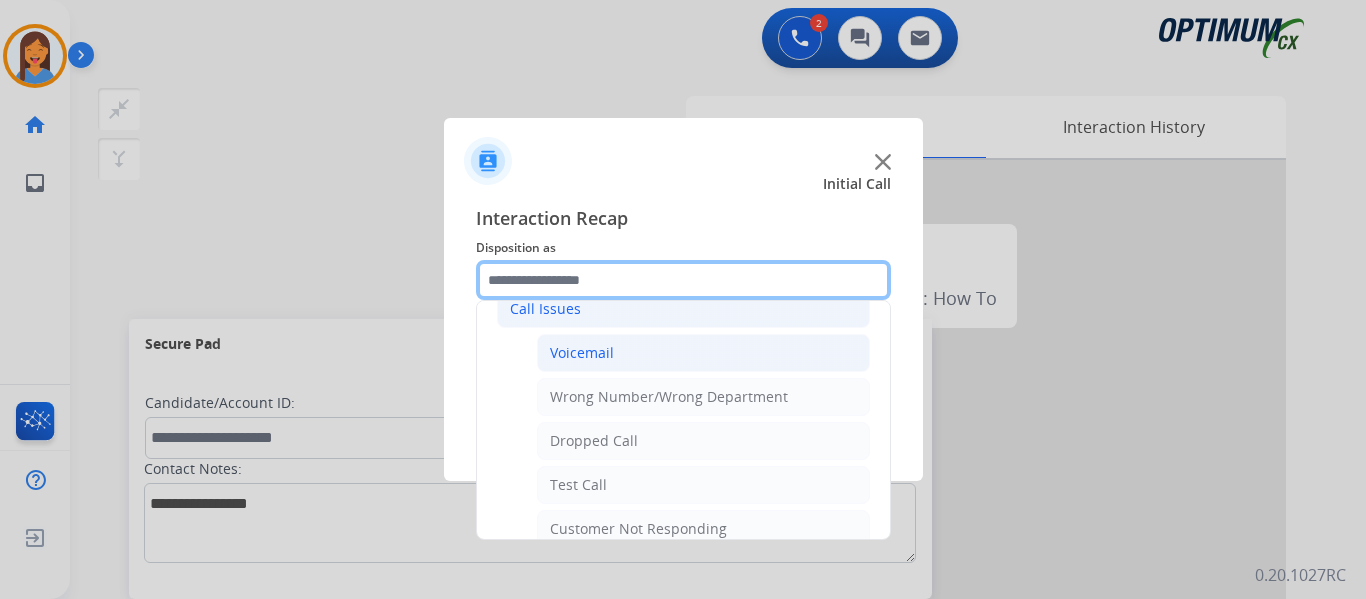 scroll, scrollTop: 236, scrollLeft: 0, axis: vertical 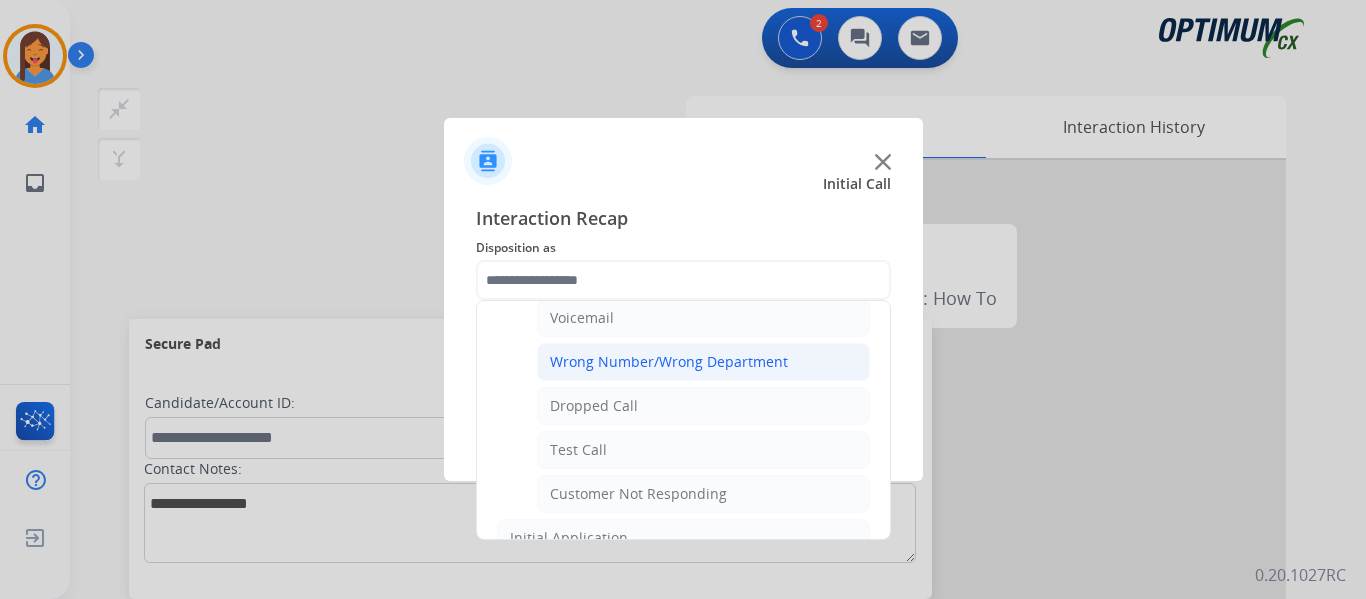 click on "Wrong Number/Wrong Department" 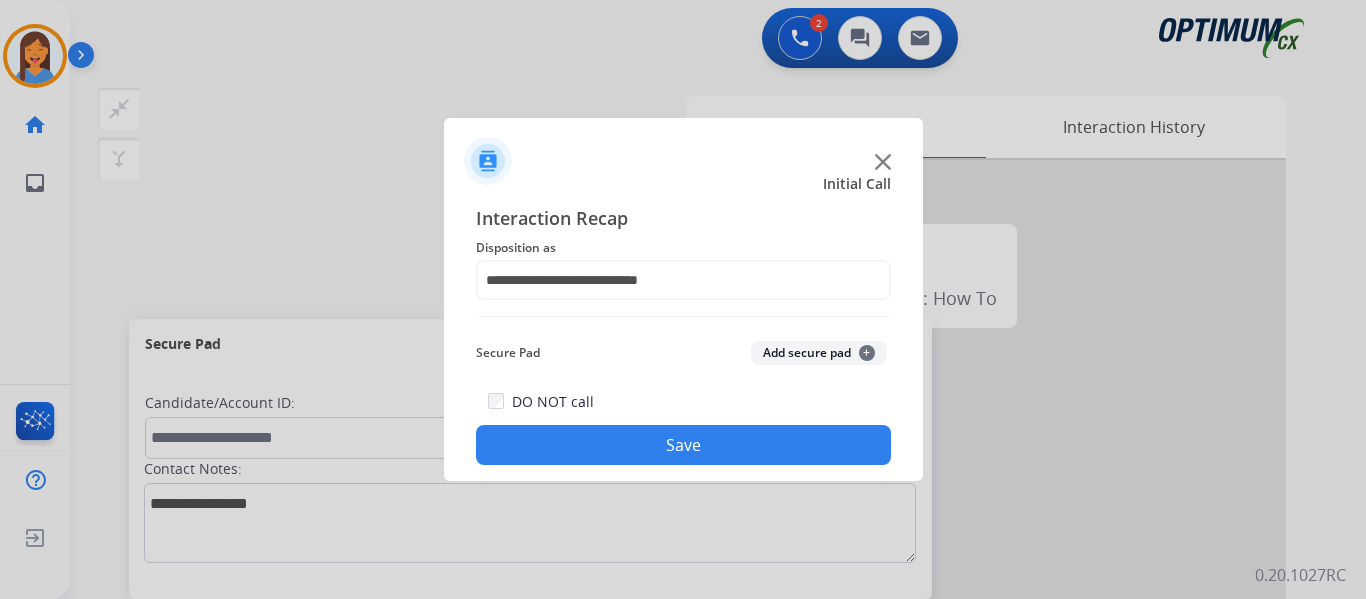 click on "Save" 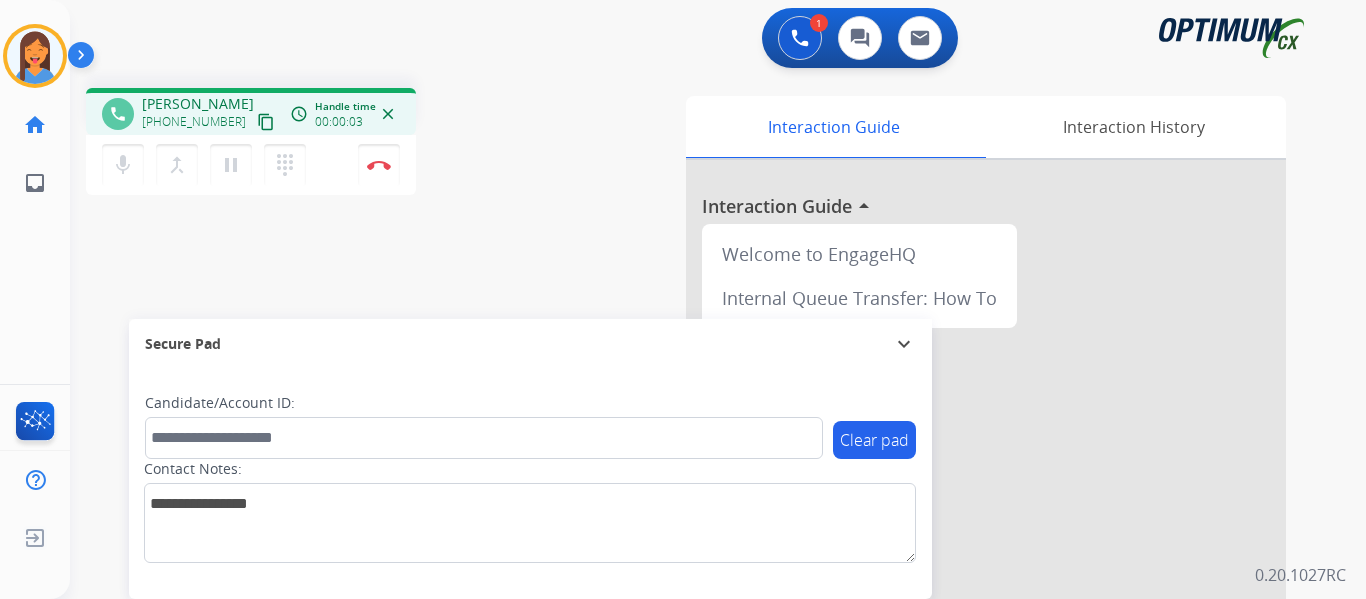 click on "content_copy" at bounding box center [266, 122] 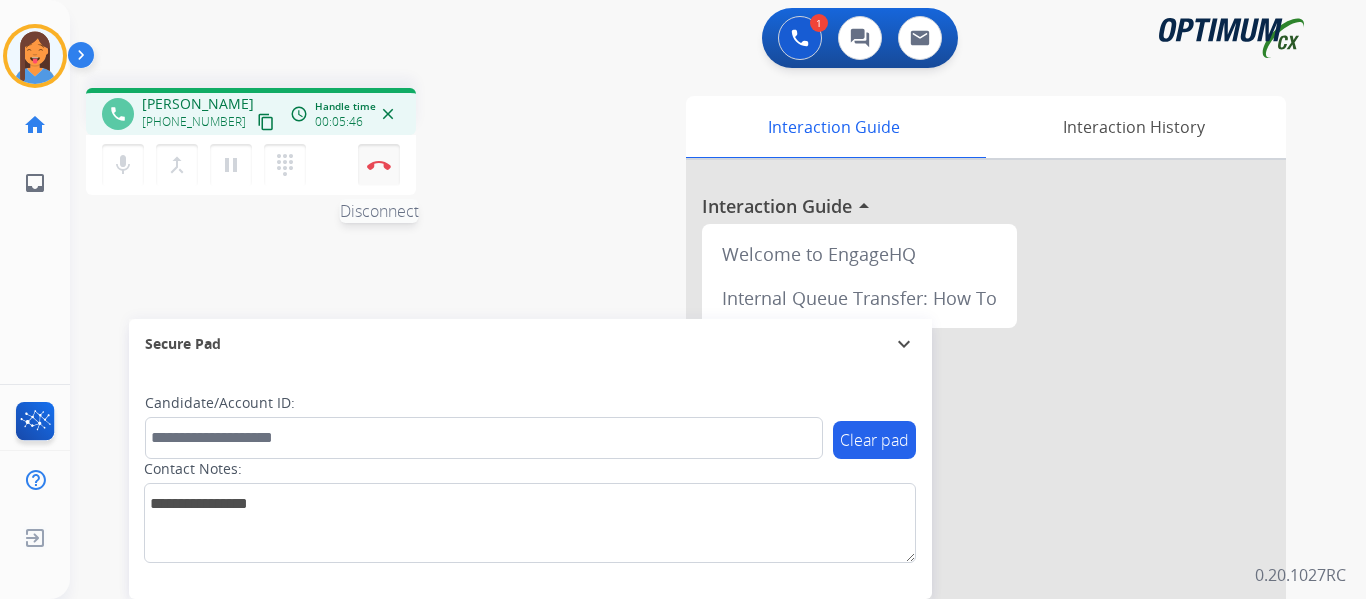 click on "Disconnect" at bounding box center [379, 165] 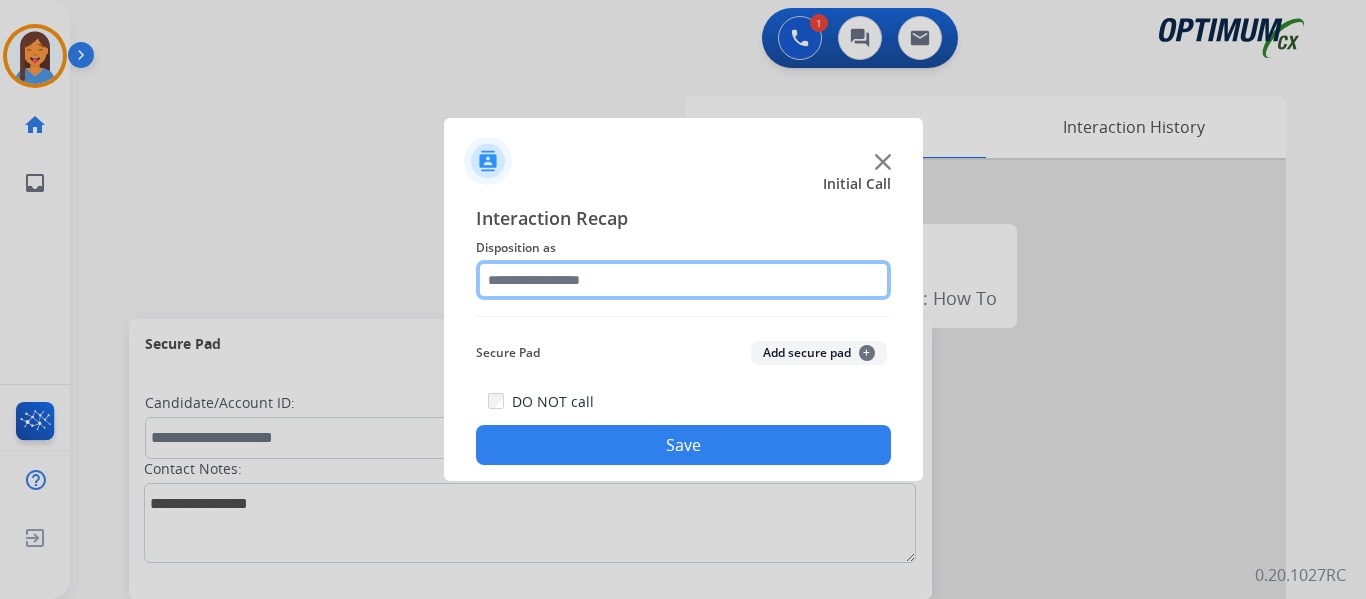 click 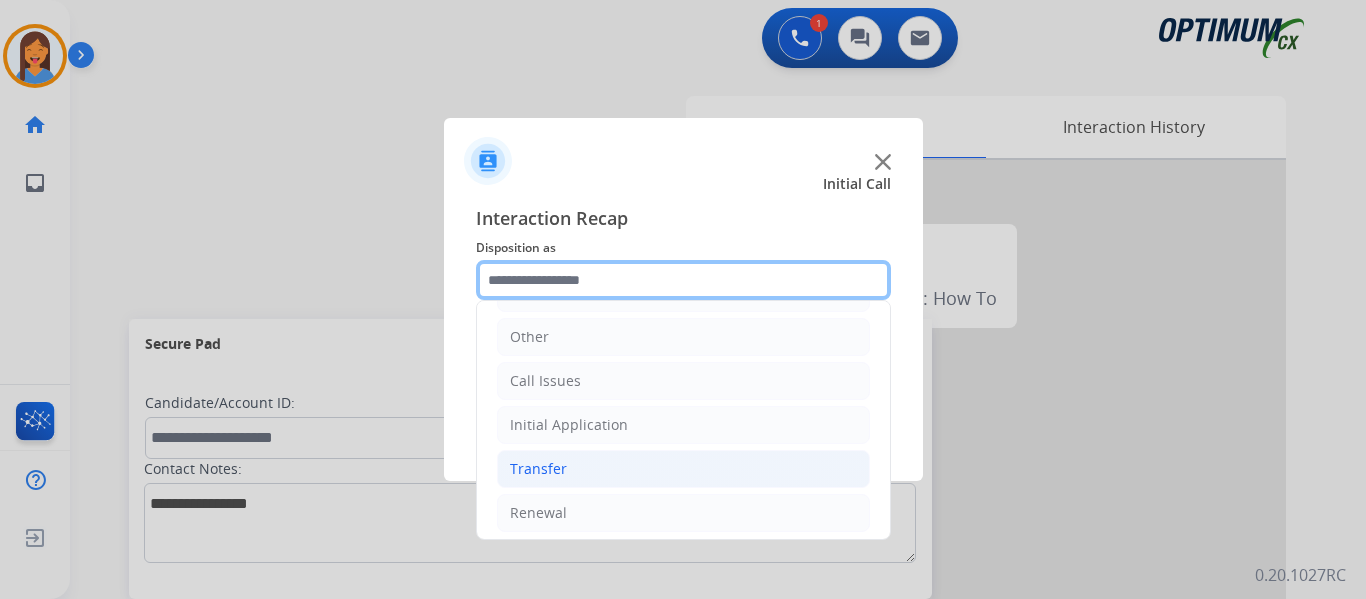 scroll, scrollTop: 136, scrollLeft: 0, axis: vertical 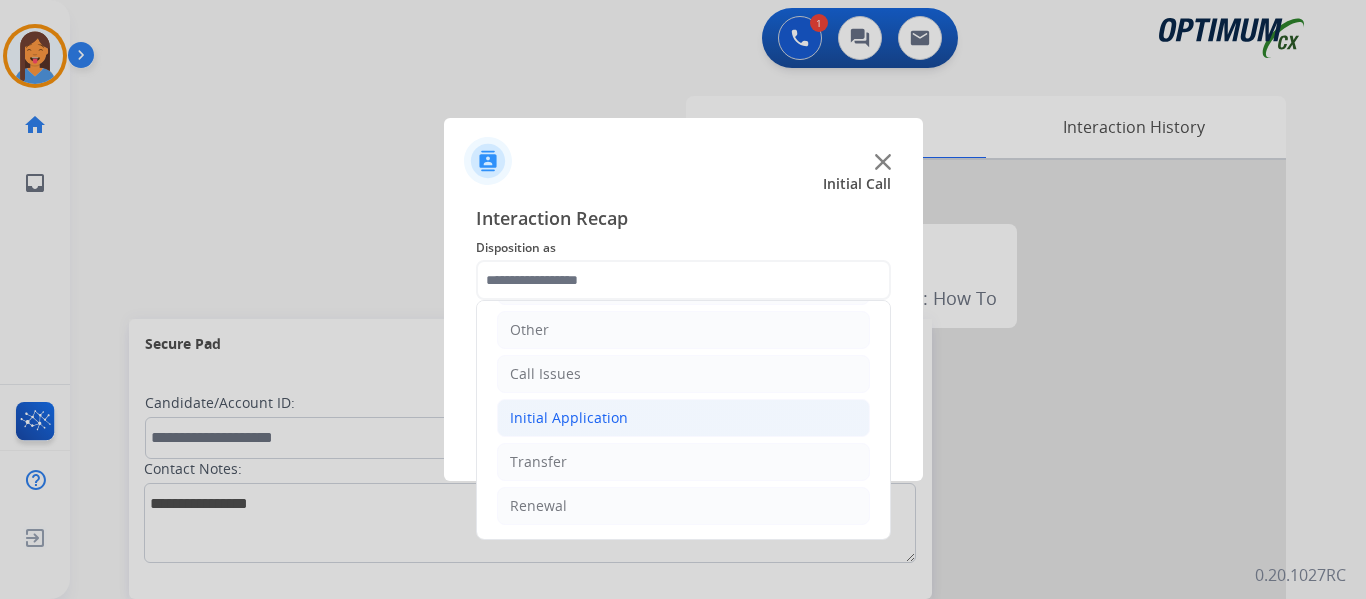 click on "Initial Application" 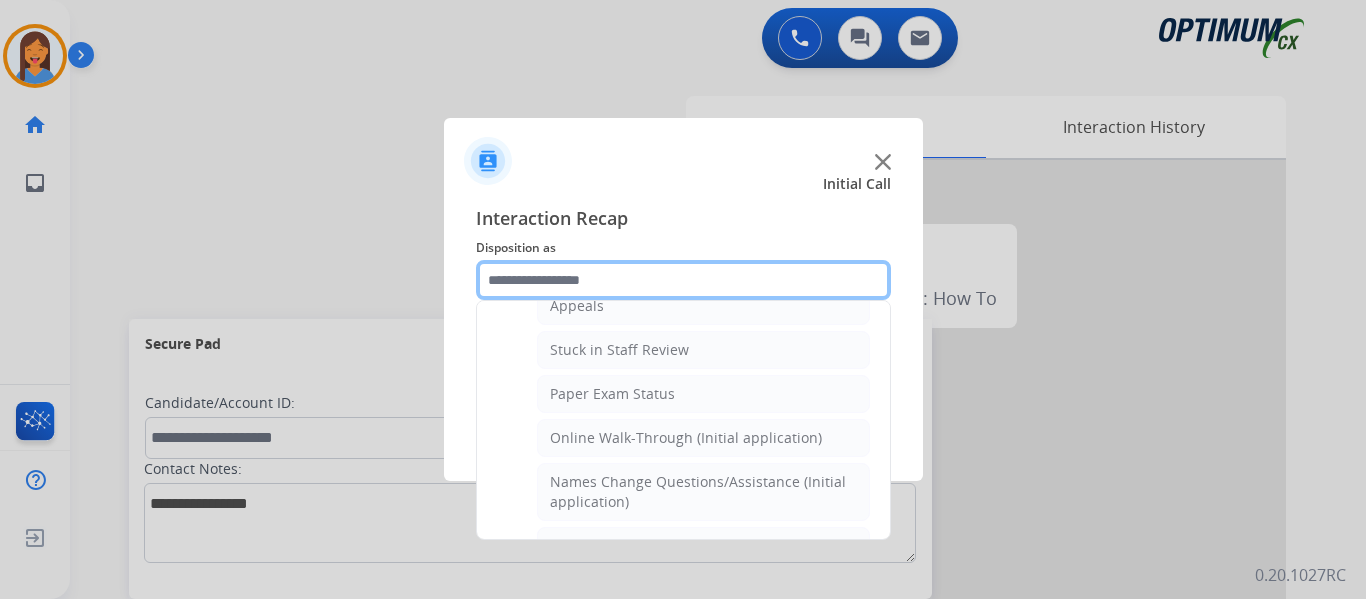scroll, scrollTop: 236, scrollLeft: 0, axis: vertical 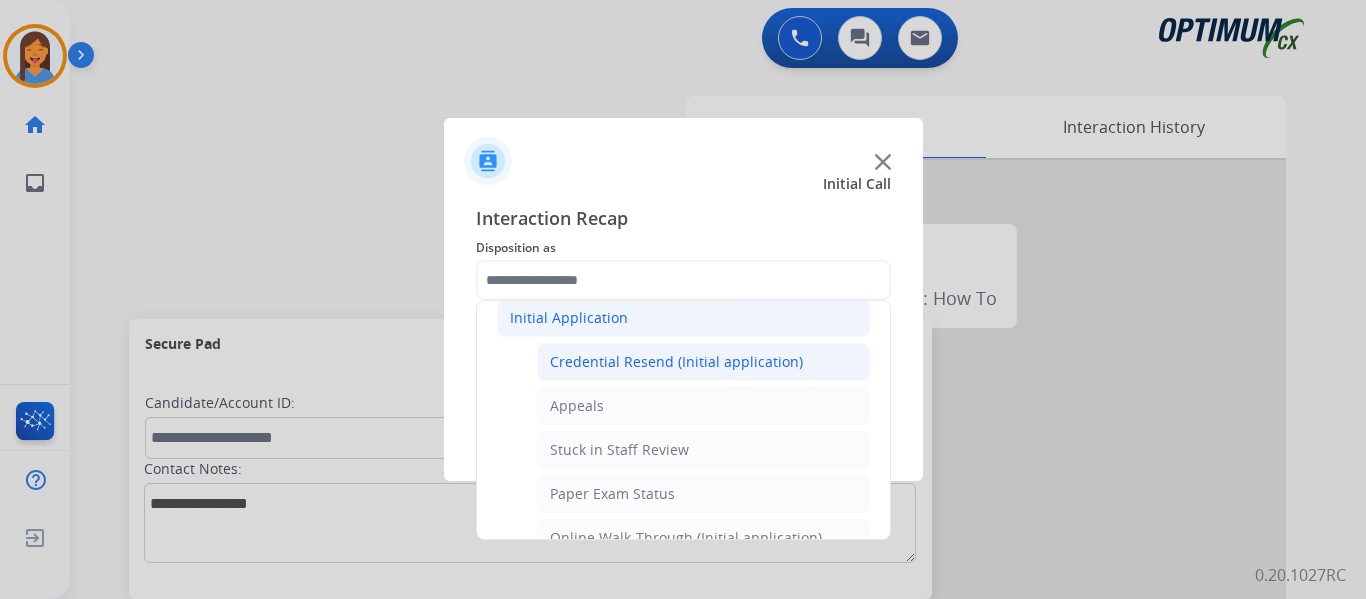click on "Credential Resend (Initial application)" 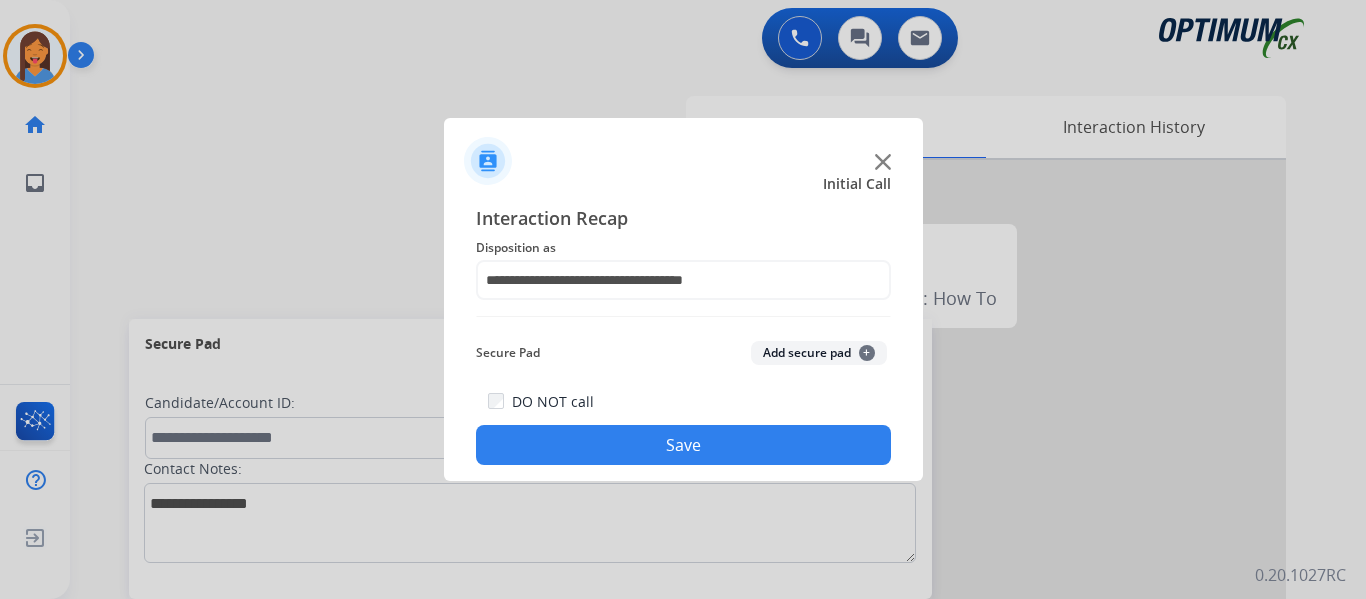 click on "Save" 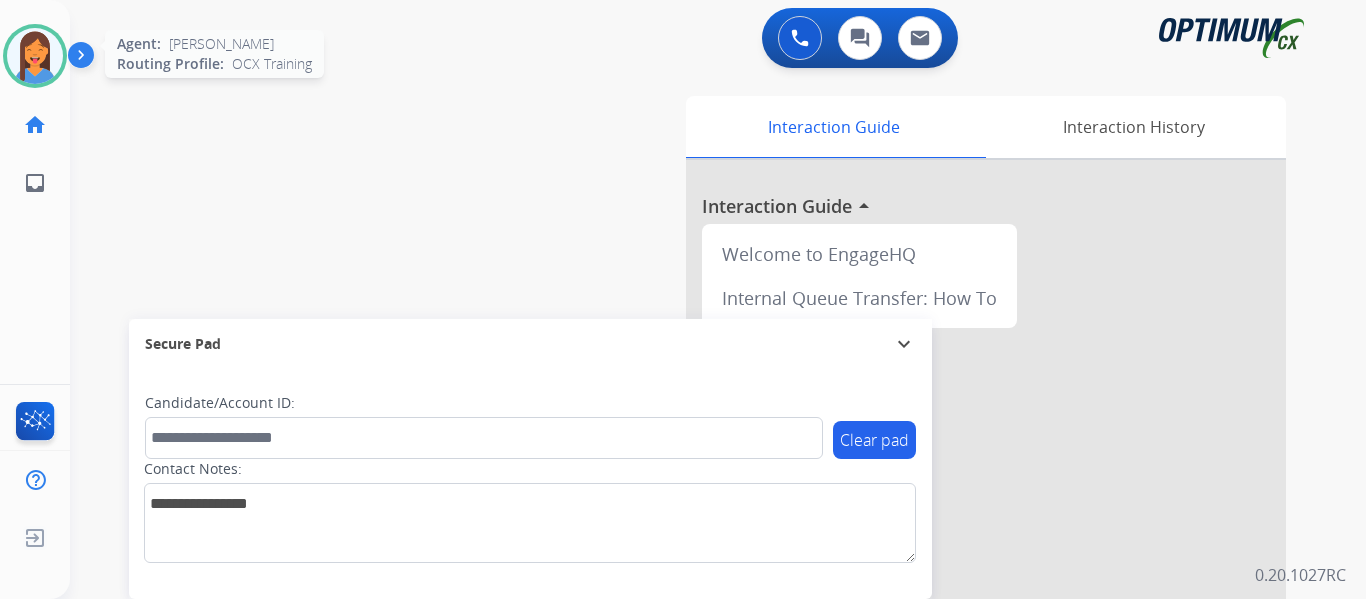 click at bounding box center [35, 56] 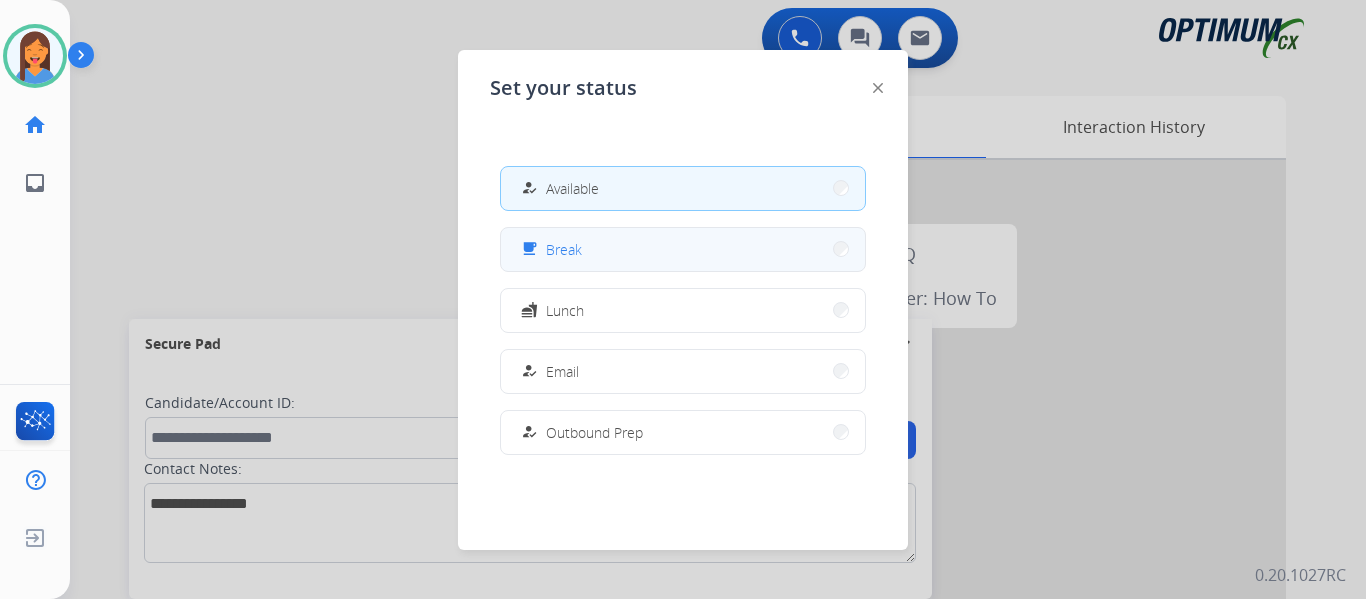 click on "Break" at bounding box center [564, 249] 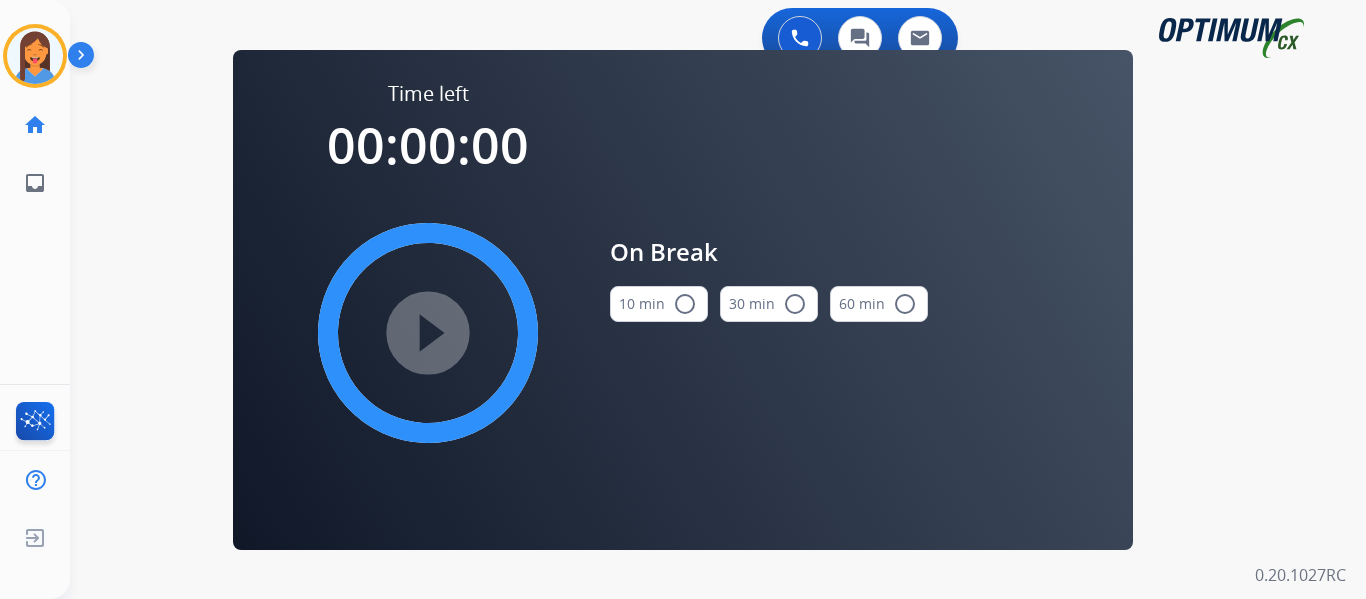 click on "10 min  radio_button_unchecked" at bounding box center [659, 304] 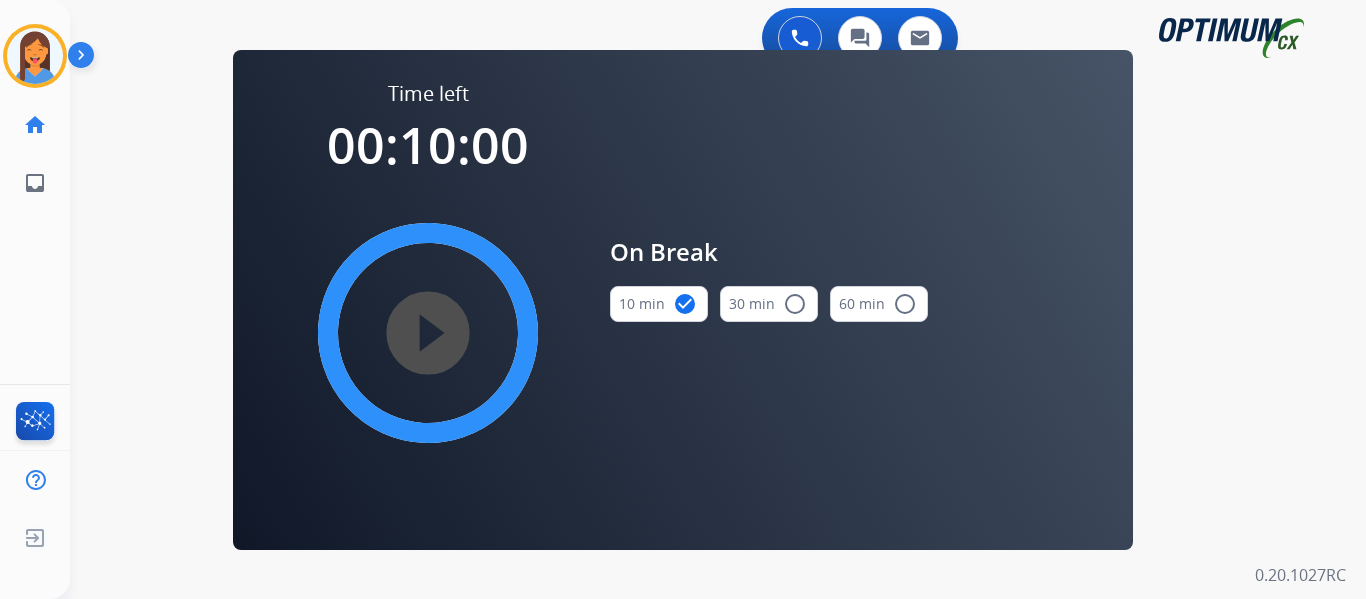 click on "play_circle_filled" at bounding box center [428, 333] 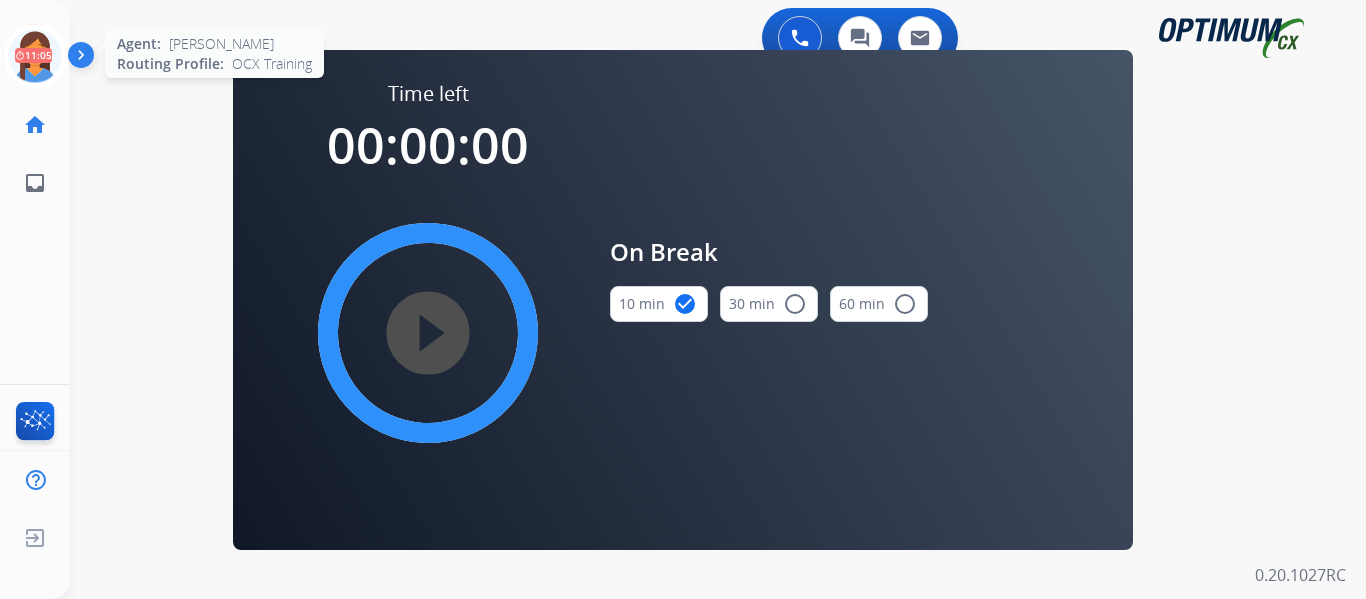 click 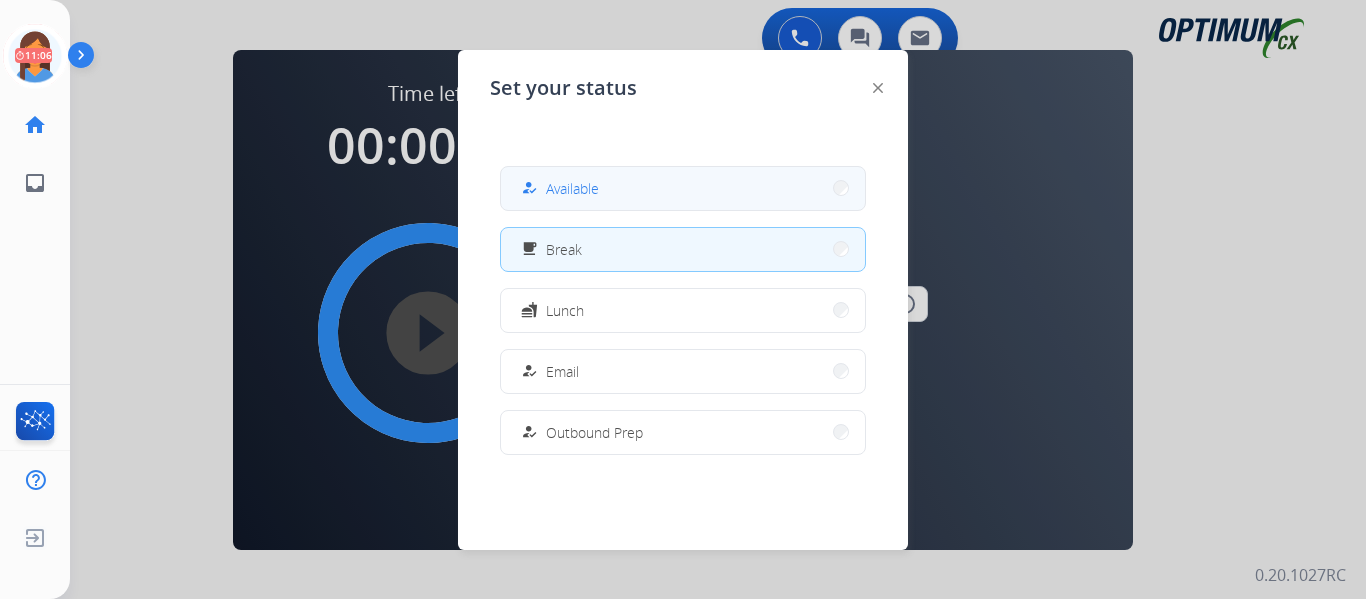 drag, startPoint x: 597, startPoint y: 198, endPoint x: 252, endPoint y: 227, distance: 346.2167 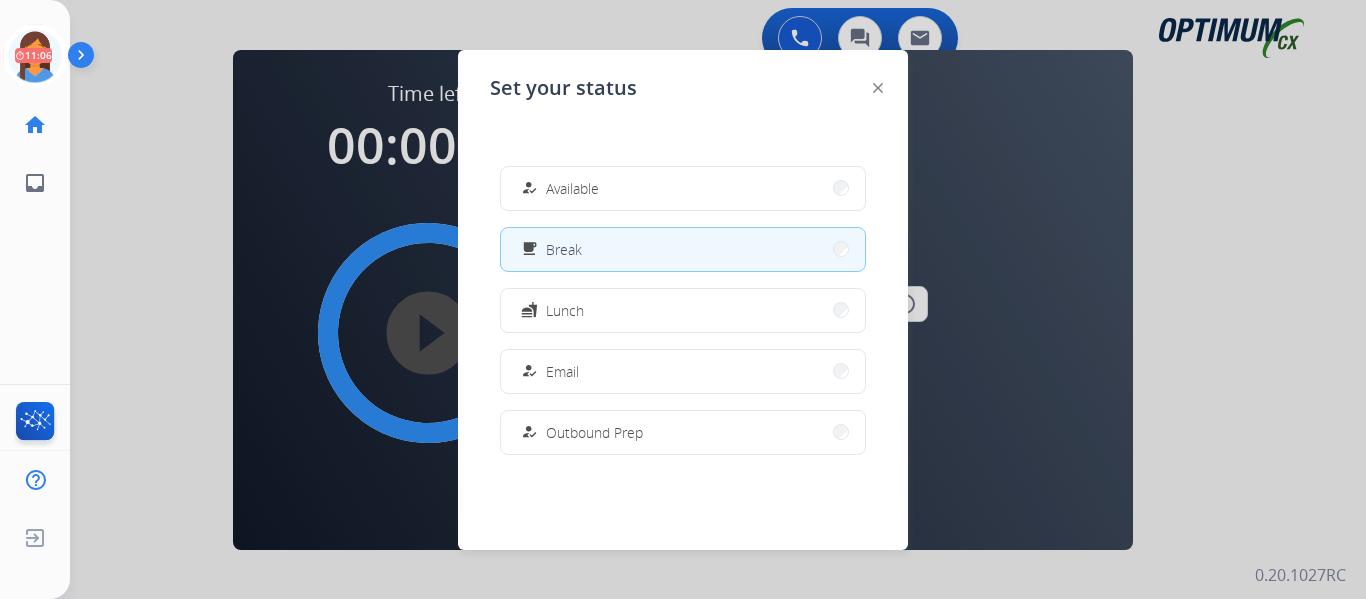 click on "Available" at bounding box center [572, 188] 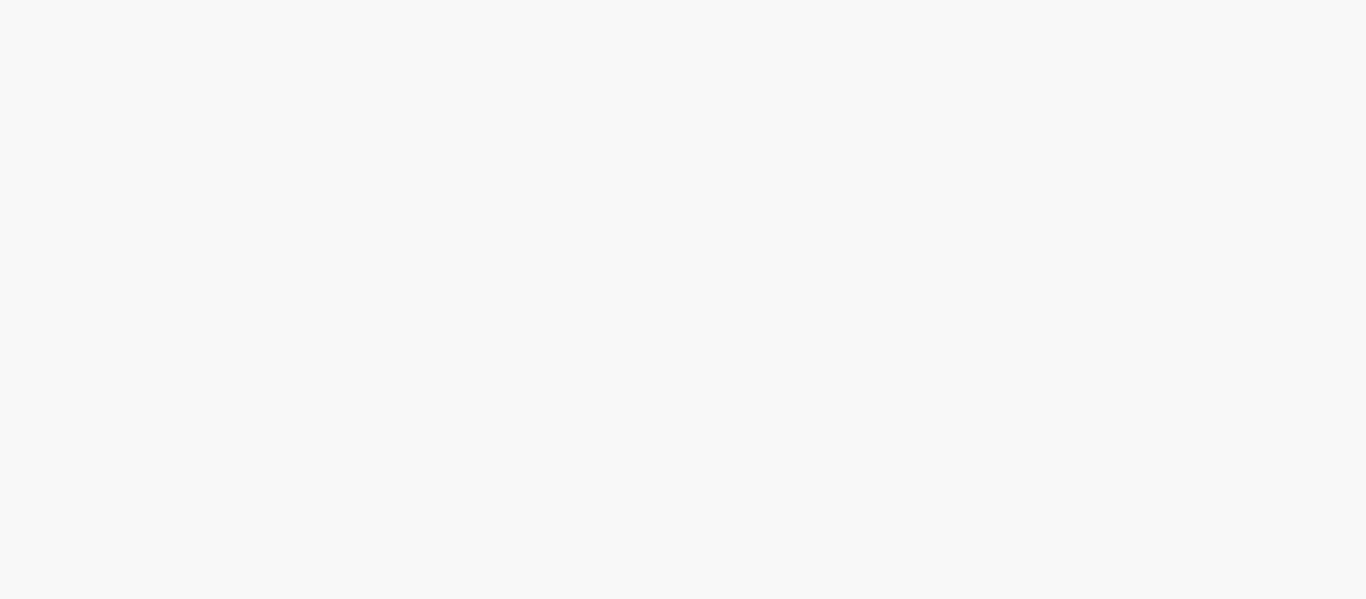 scroll, scrollTop: 0, scrollLeft: 0, axis: both 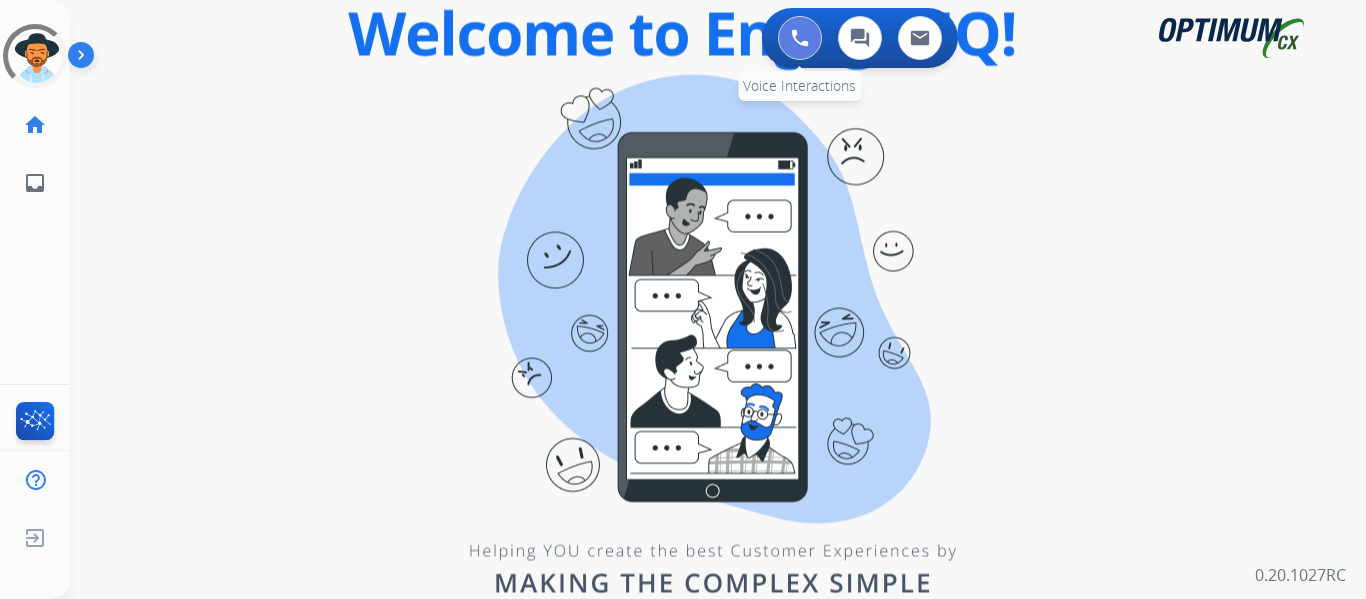 click at bounding box center (800, 38) 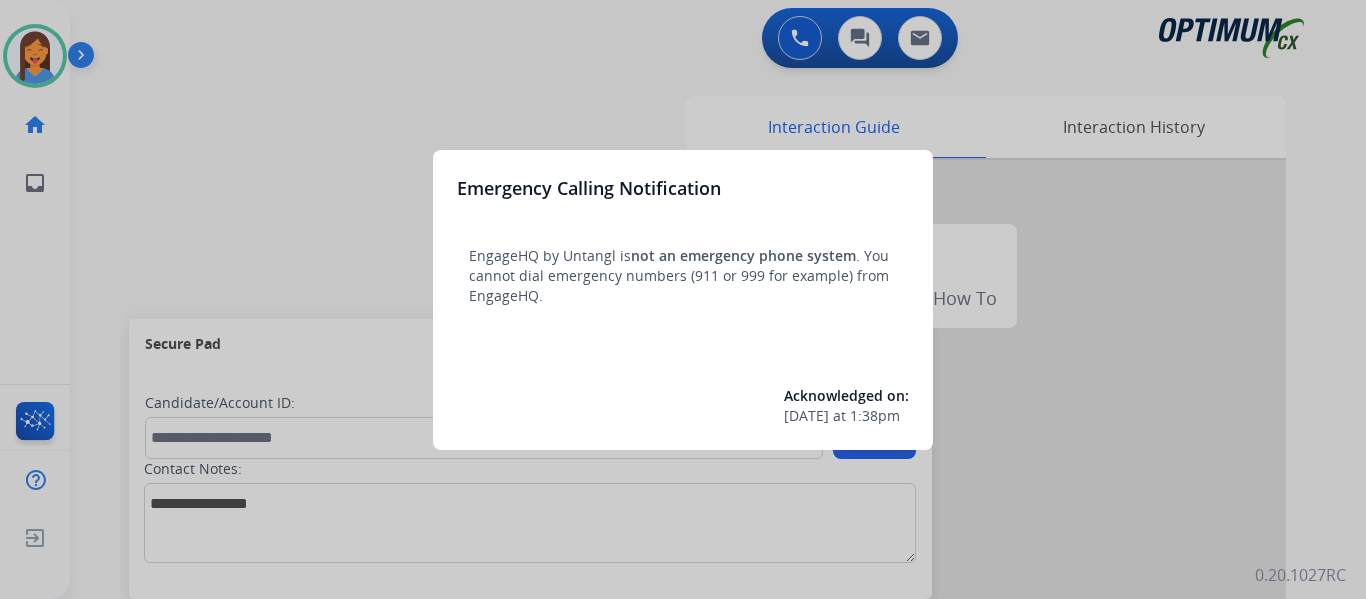 click at bounding box center (683, 299) 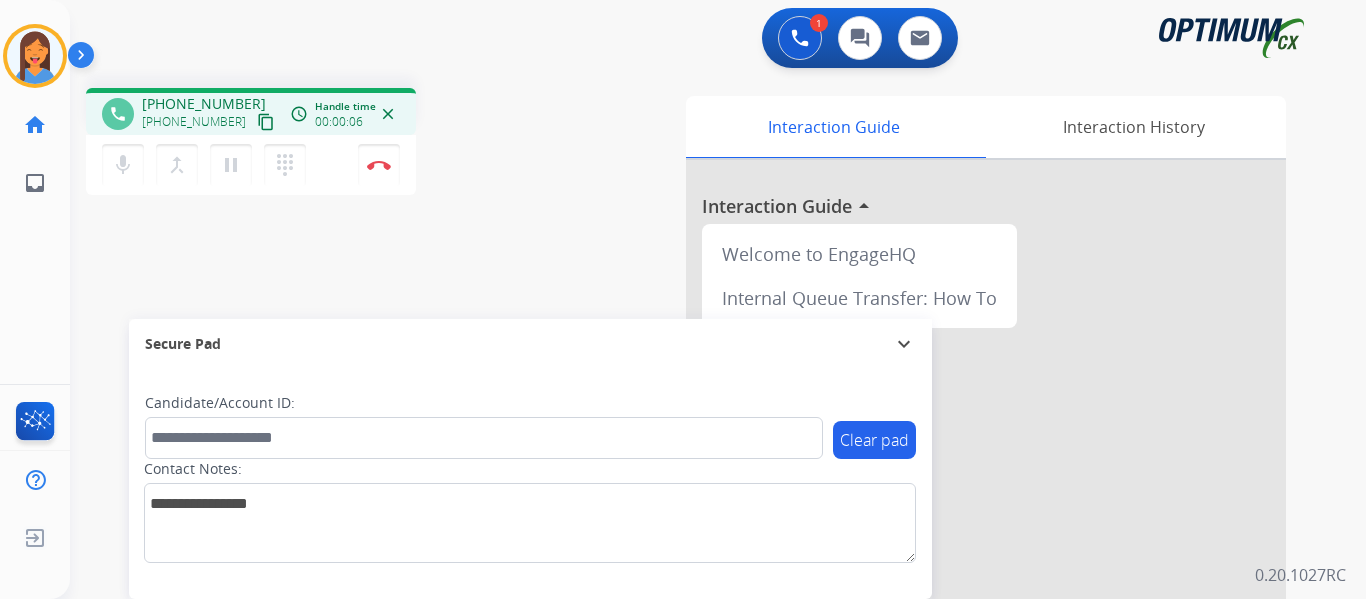 click on "content_copy" at bounding box center (266, 122) 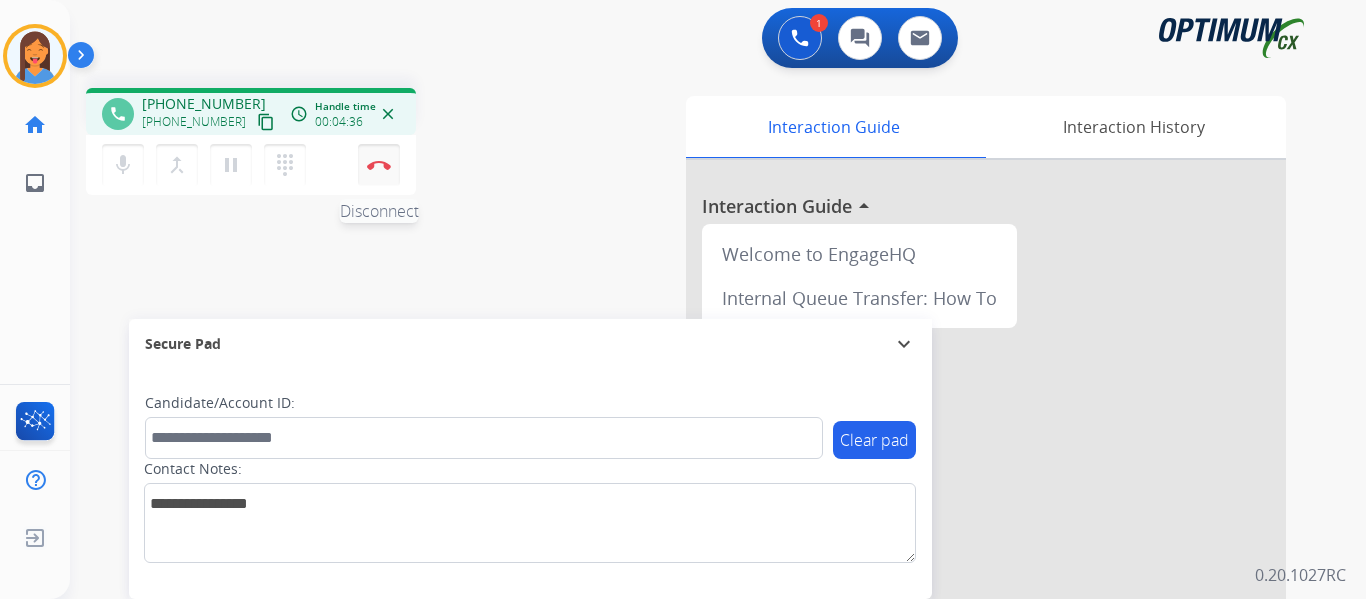 click at bounding box center (379, 165) 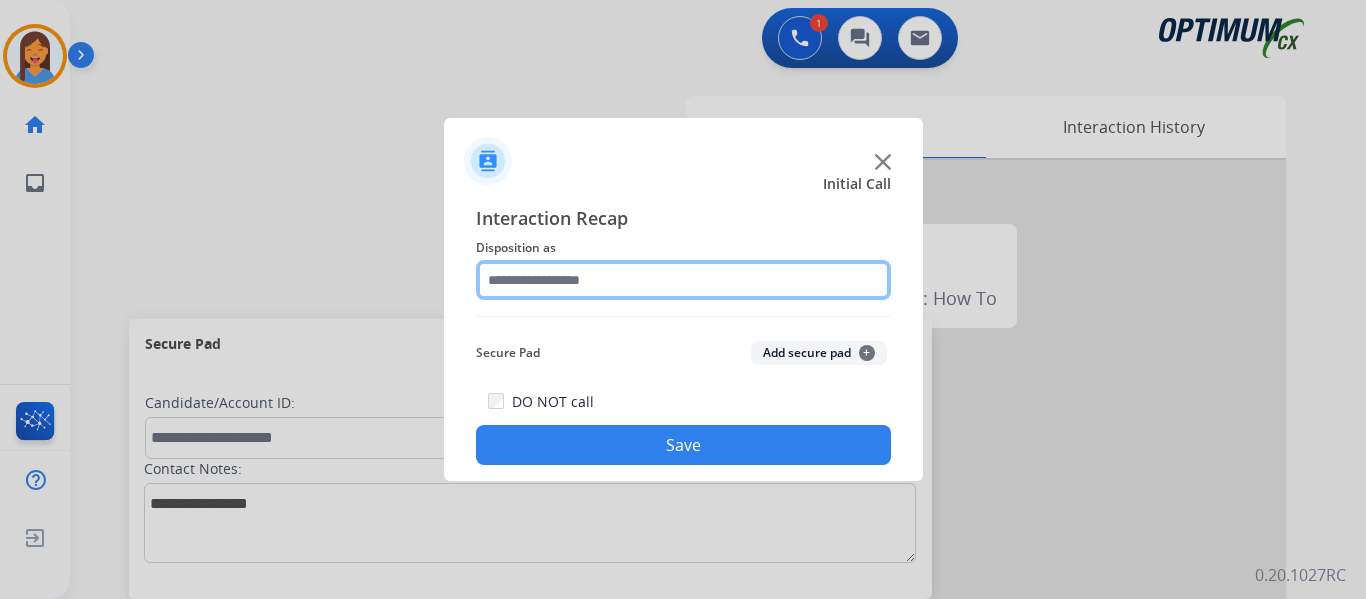 click 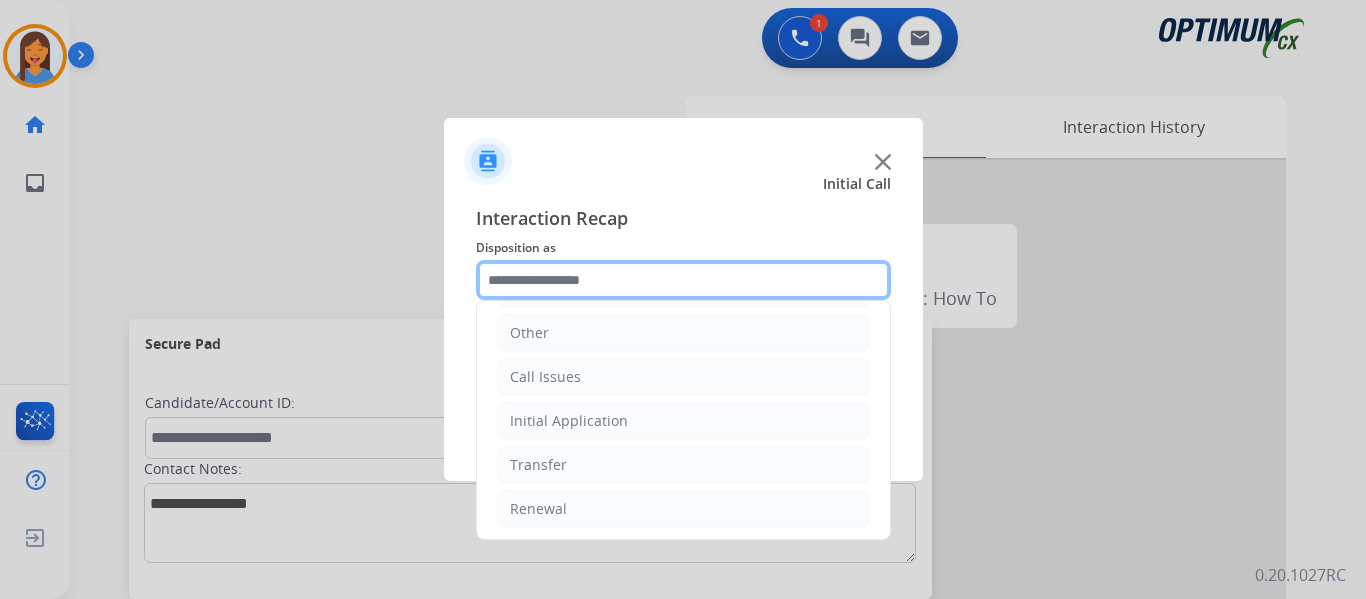 scroll, scrollTop: 136, scrollLeft: 0, axis: vertical 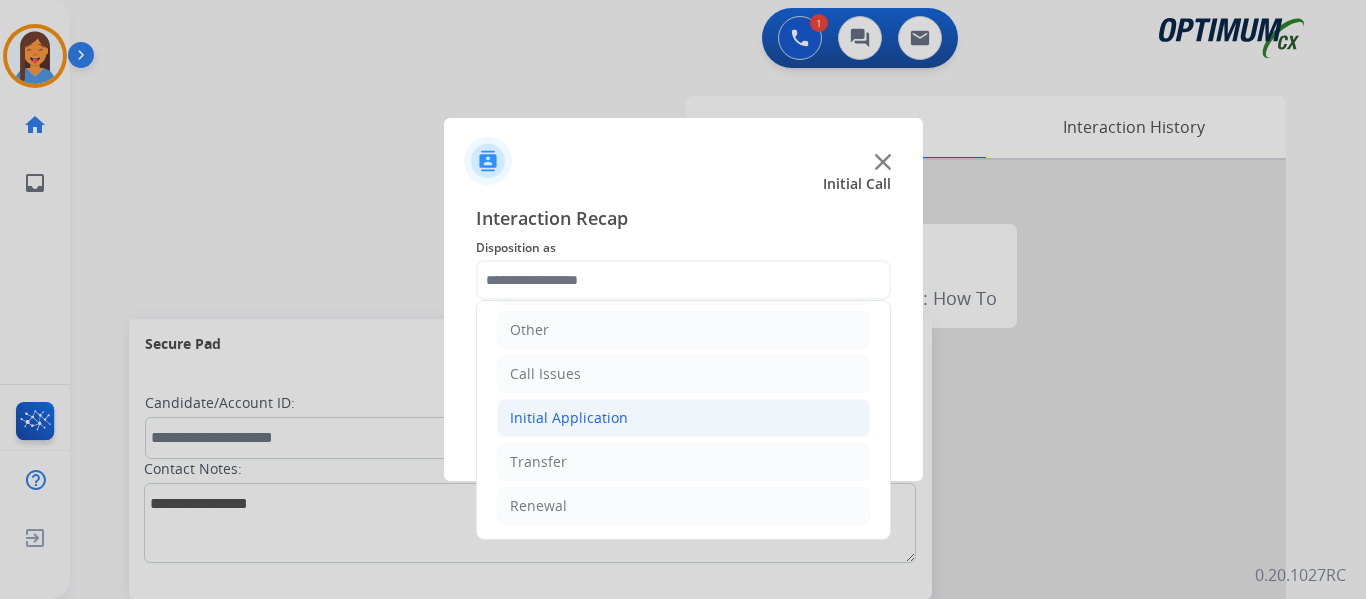 click on "Initial Application" 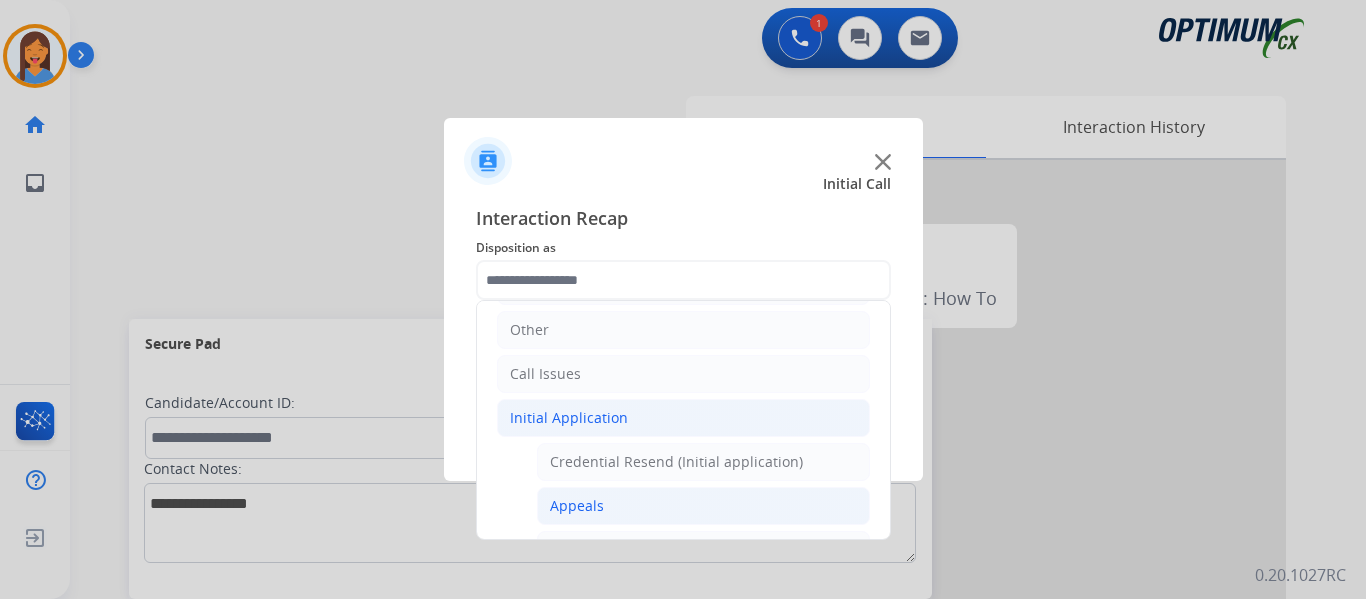 click on "Appeals" 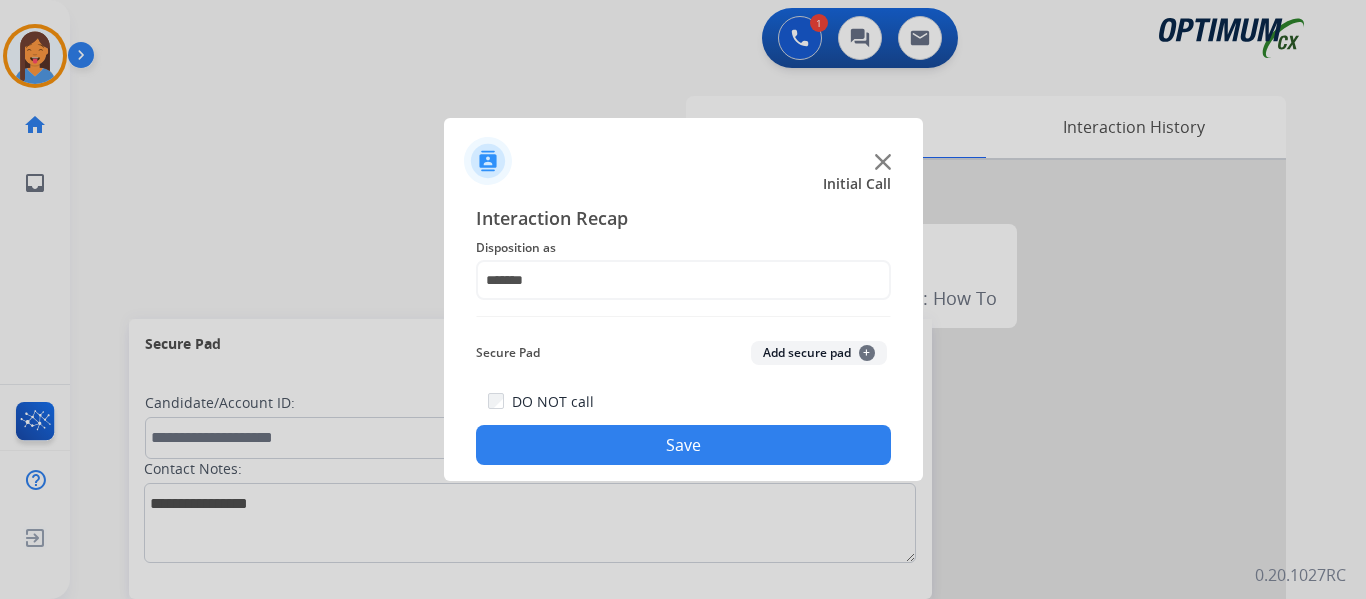 click on "Save" 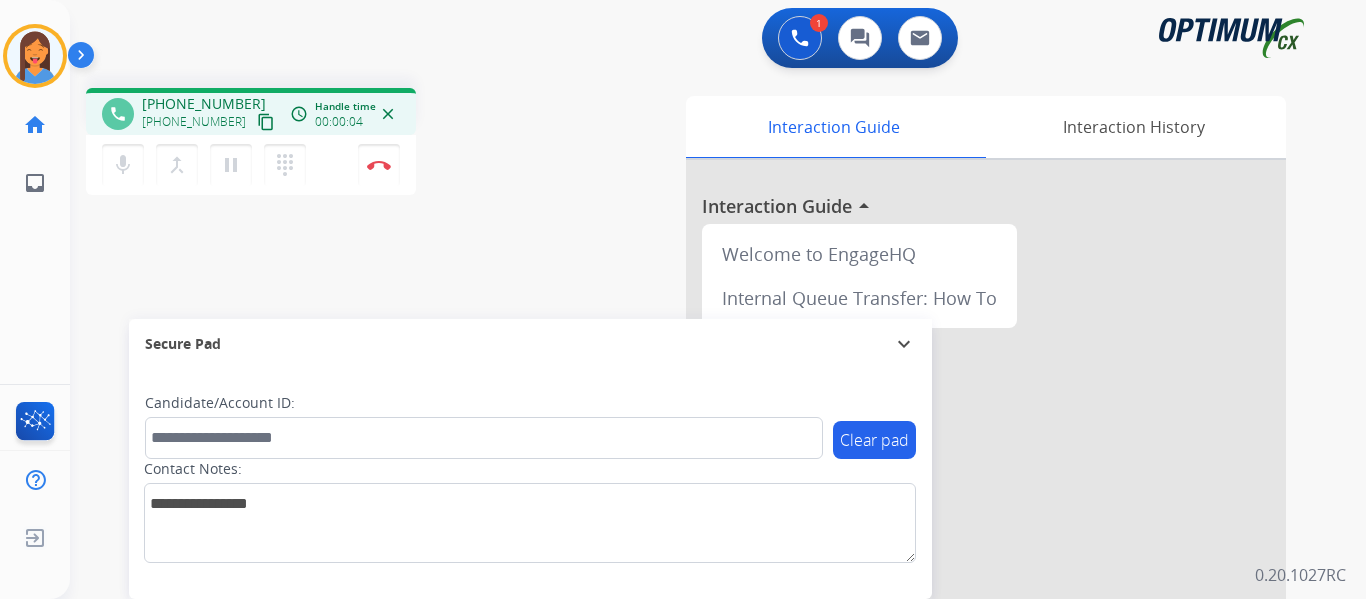 drag, startPoint x: 242, startPoint y: 122, endPoint x: 307, endPoint y: 149, distance: 70.38466 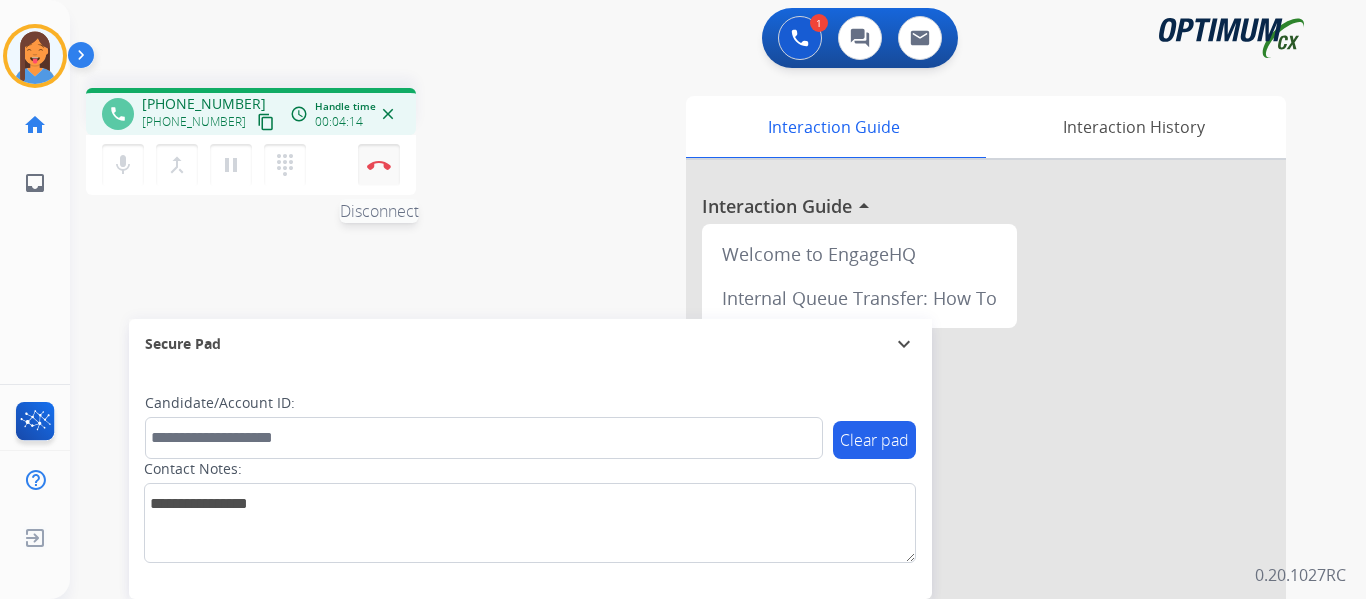 click at bounding box center (379, 165) 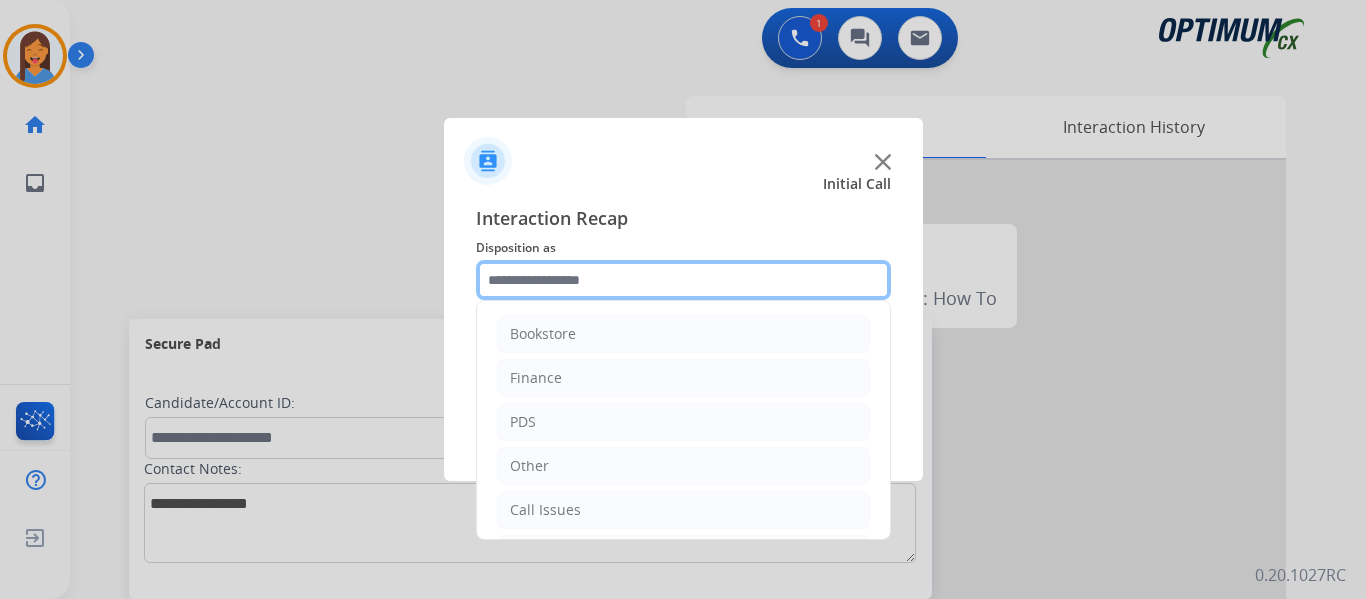 click 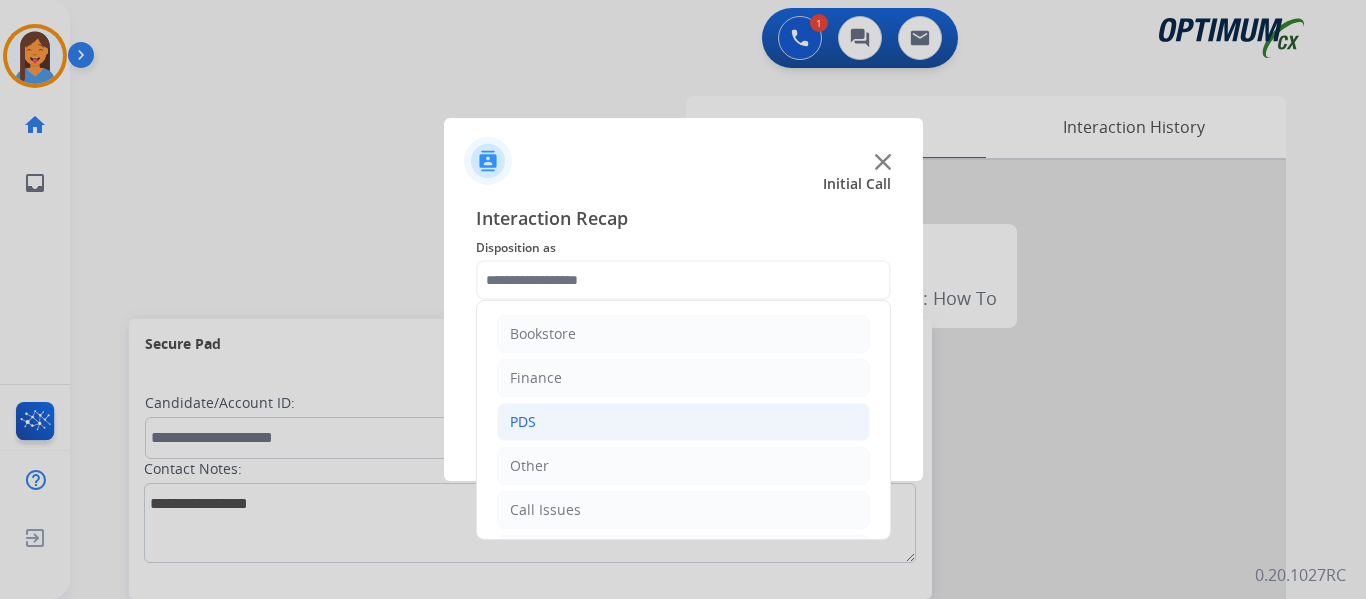 click on "PDS" 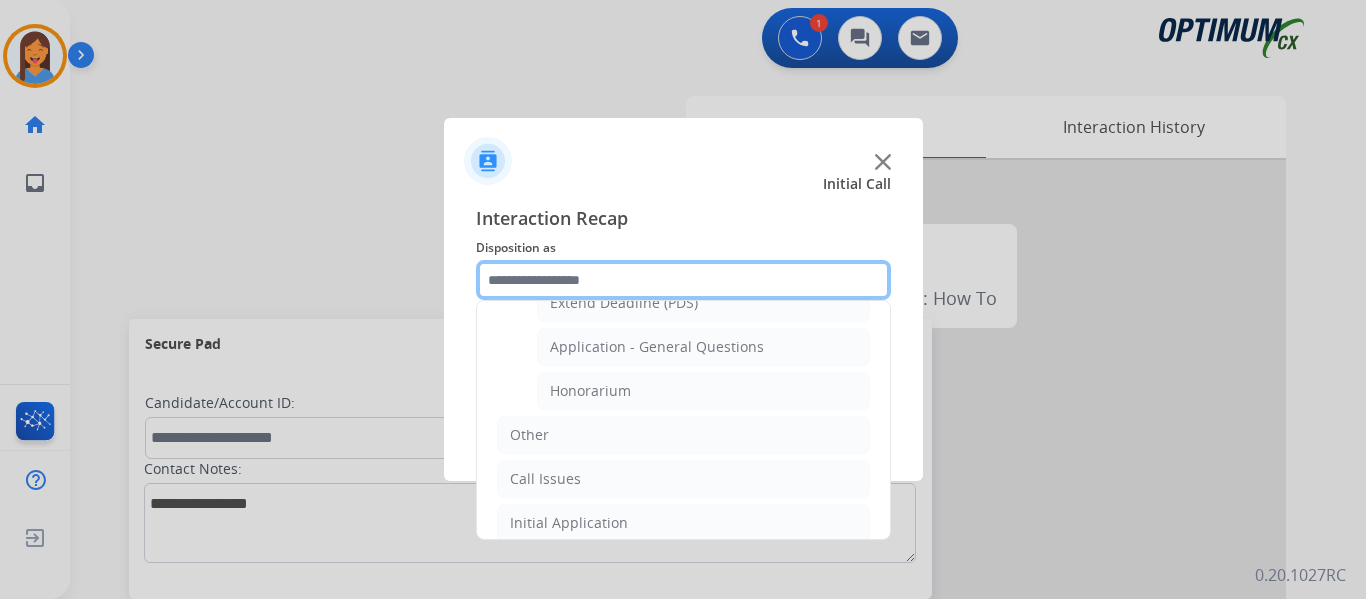 scroll, scrollTop: 600, scrollLeft: 0, axis: vertical 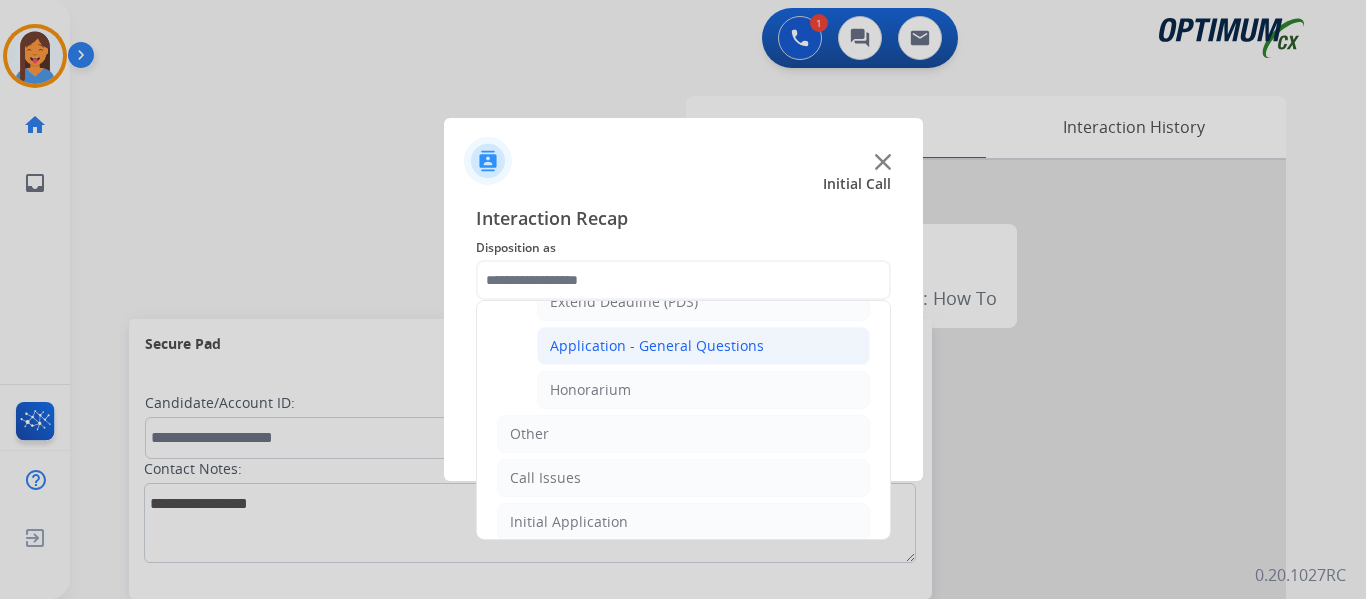 click on "Application - General Questions" 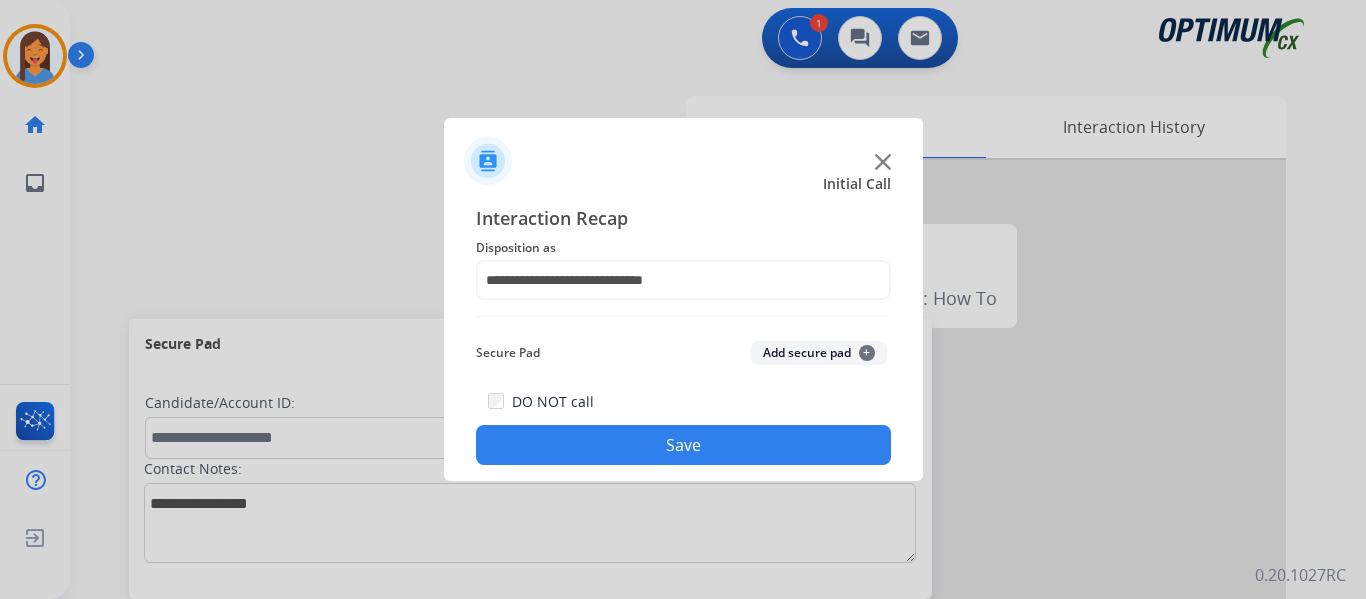 click on "Save" 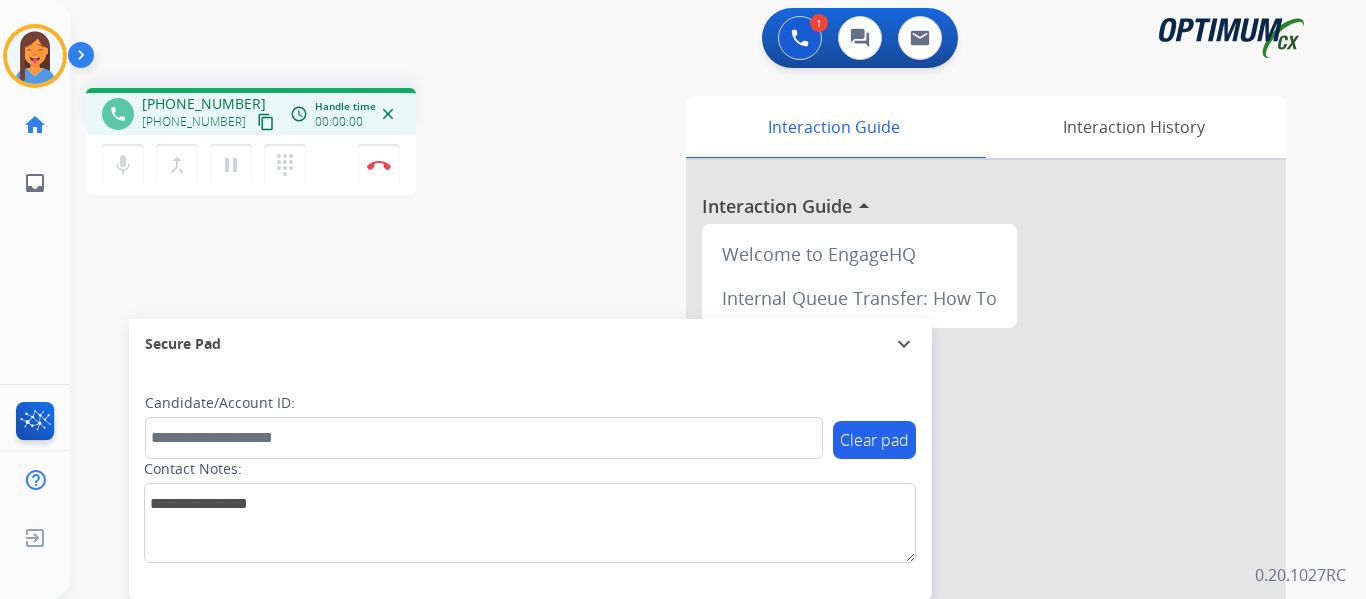 click on "content_copy" at bounding box center (266, 122) 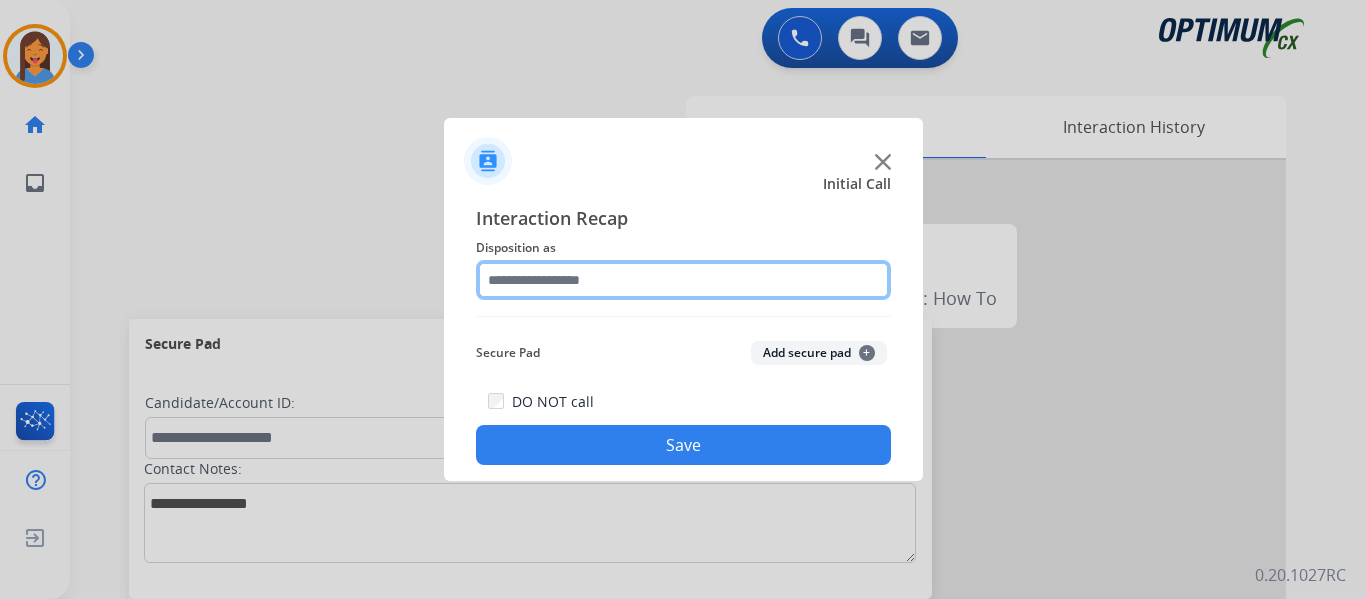 click 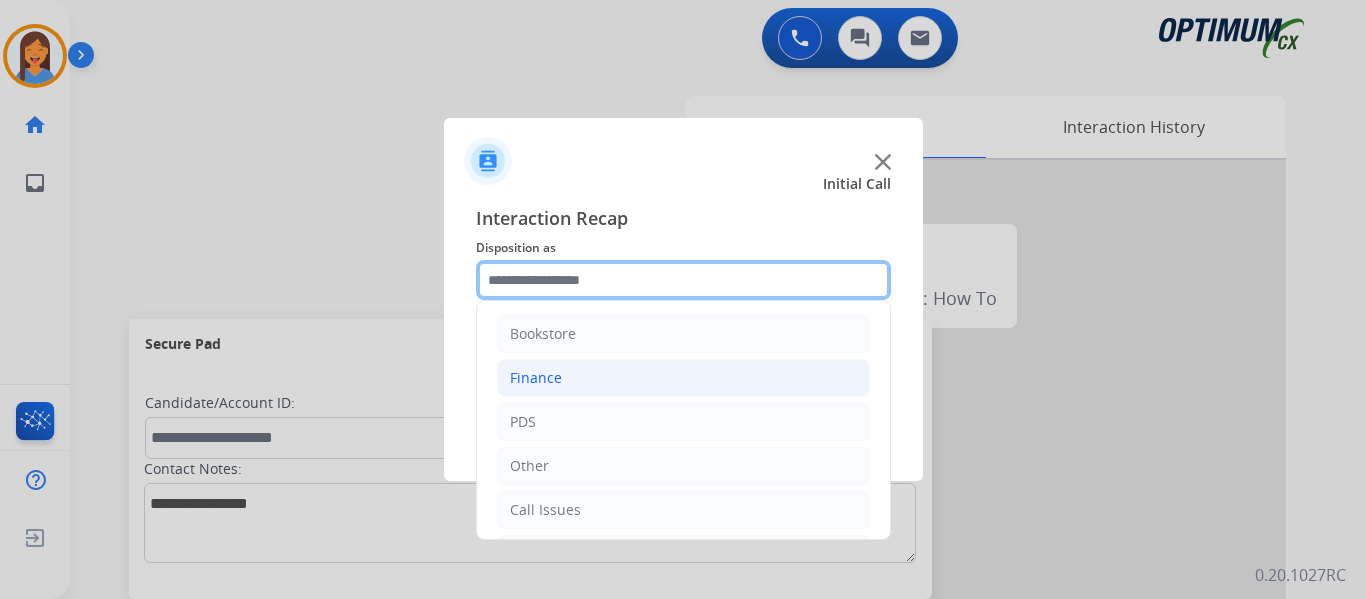 scroll, scrollTop: 136, scrollLeft: 0, axis: vertical 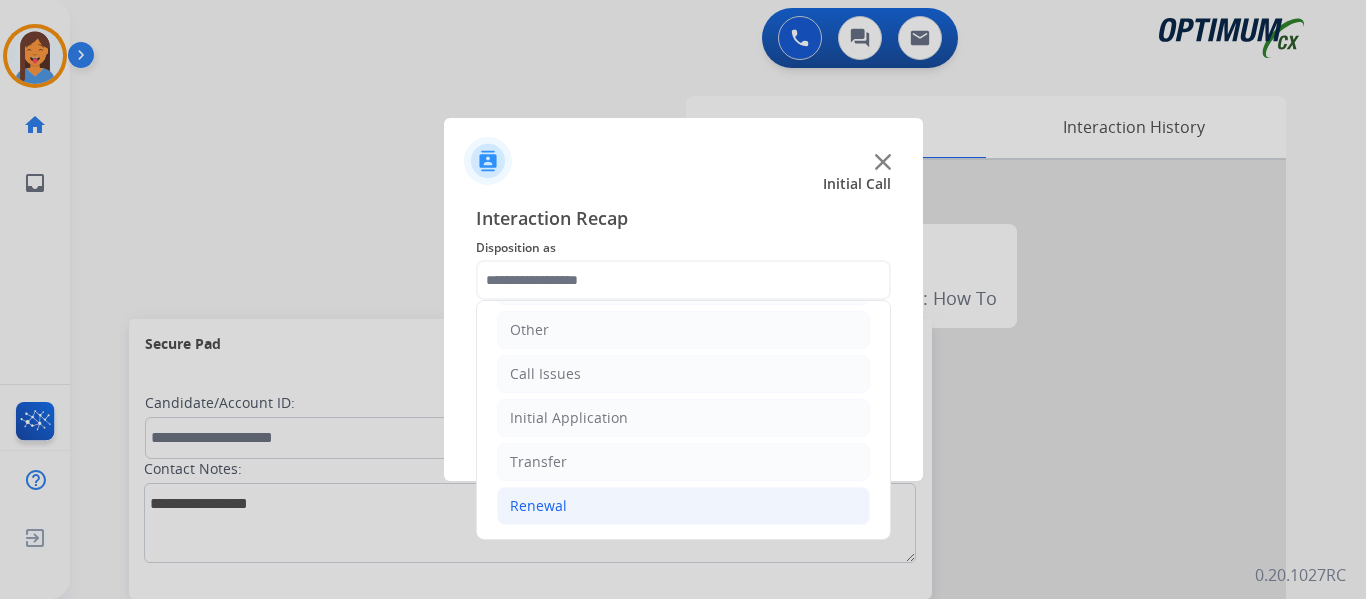 click on "Renewal" 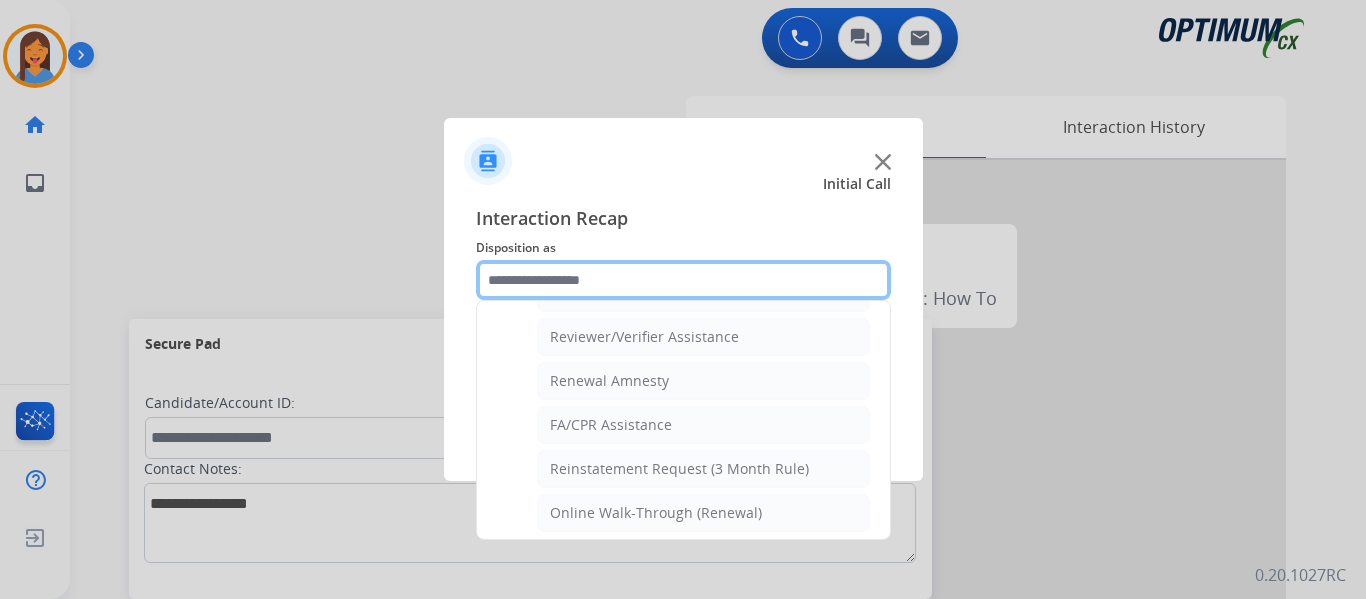 scroll, scrollTop: 772, scrollLeft: 0, axis: vertical 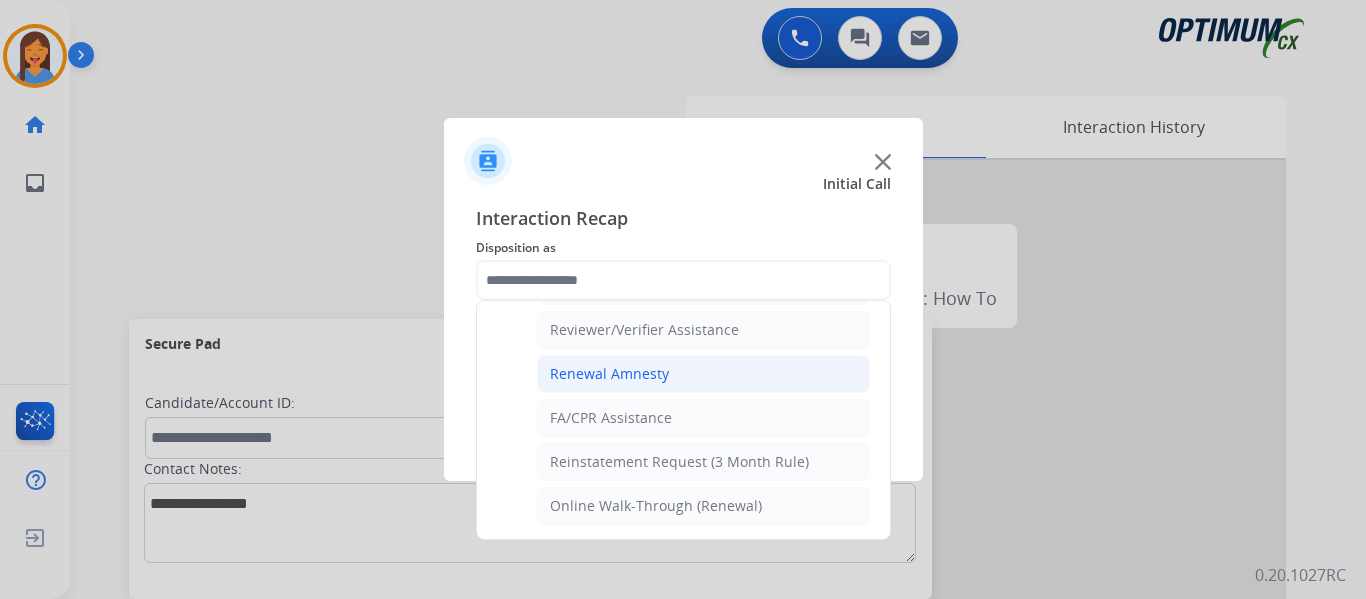 click on "Renewal Amnesty" 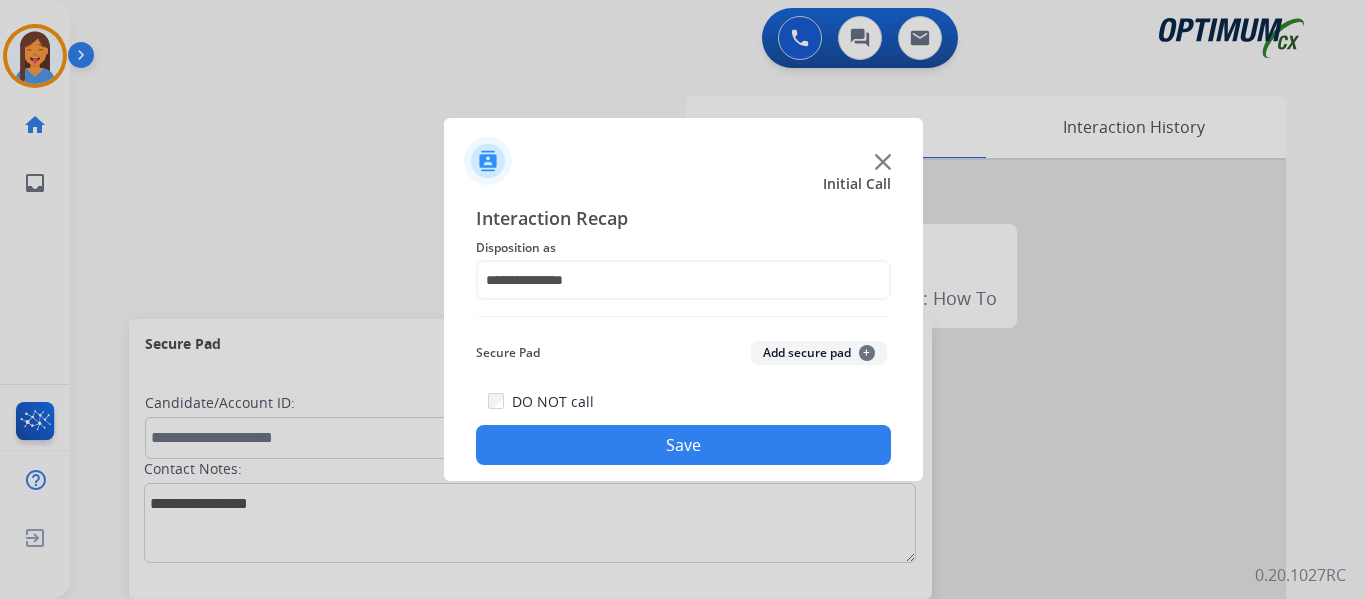 click on "Save" 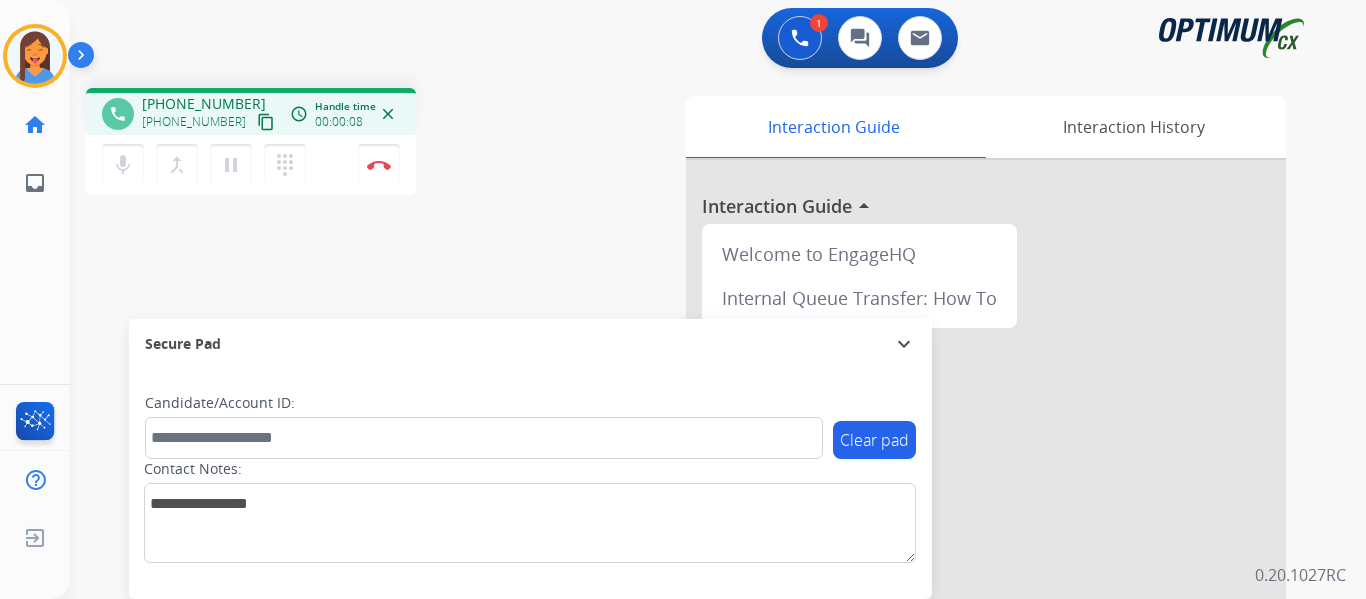 click on "content_copy" at bounding box center [266, 122] 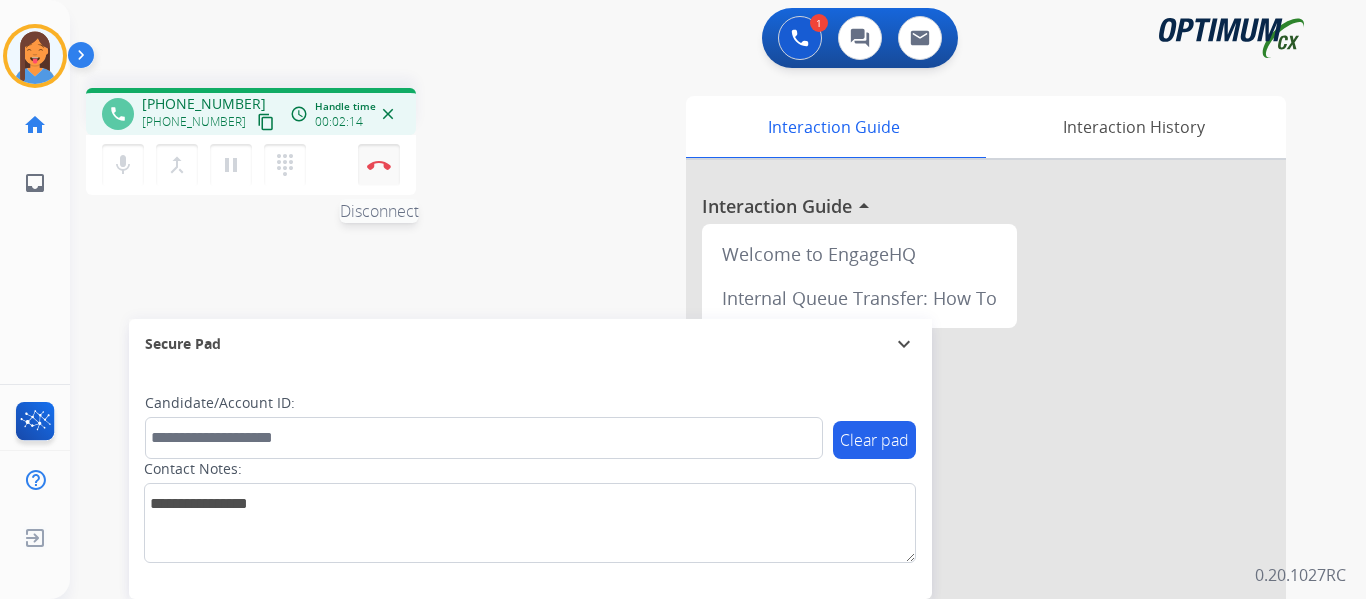 click at bounding box center [379, 165] 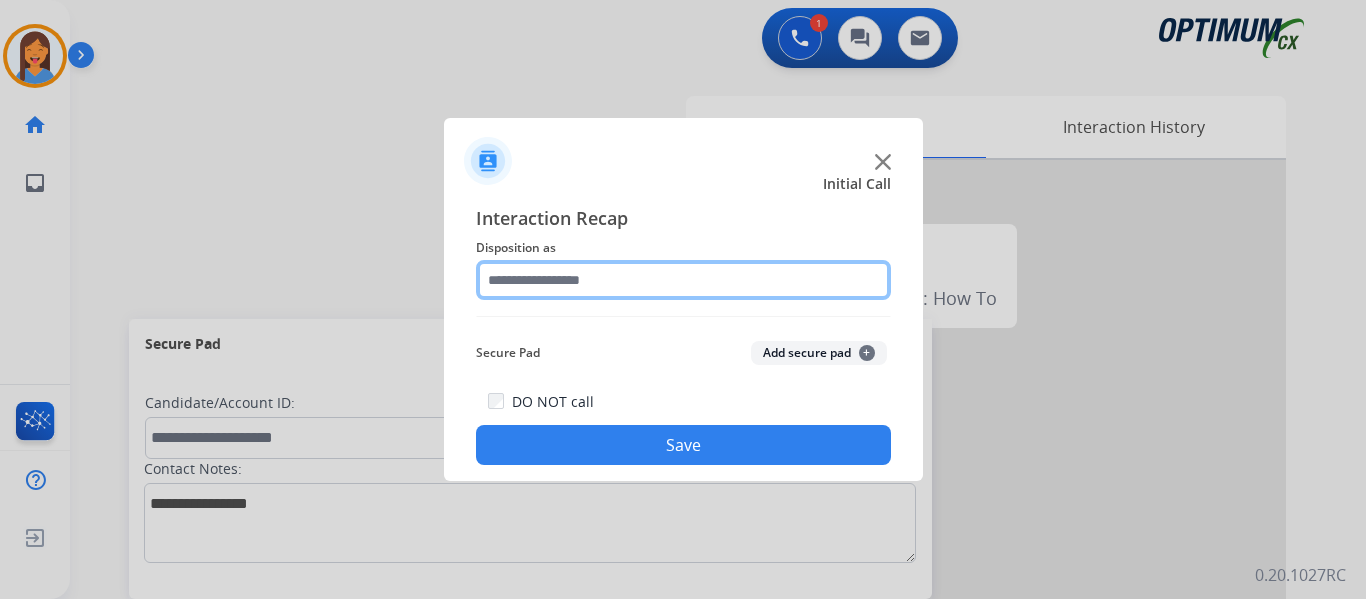 click 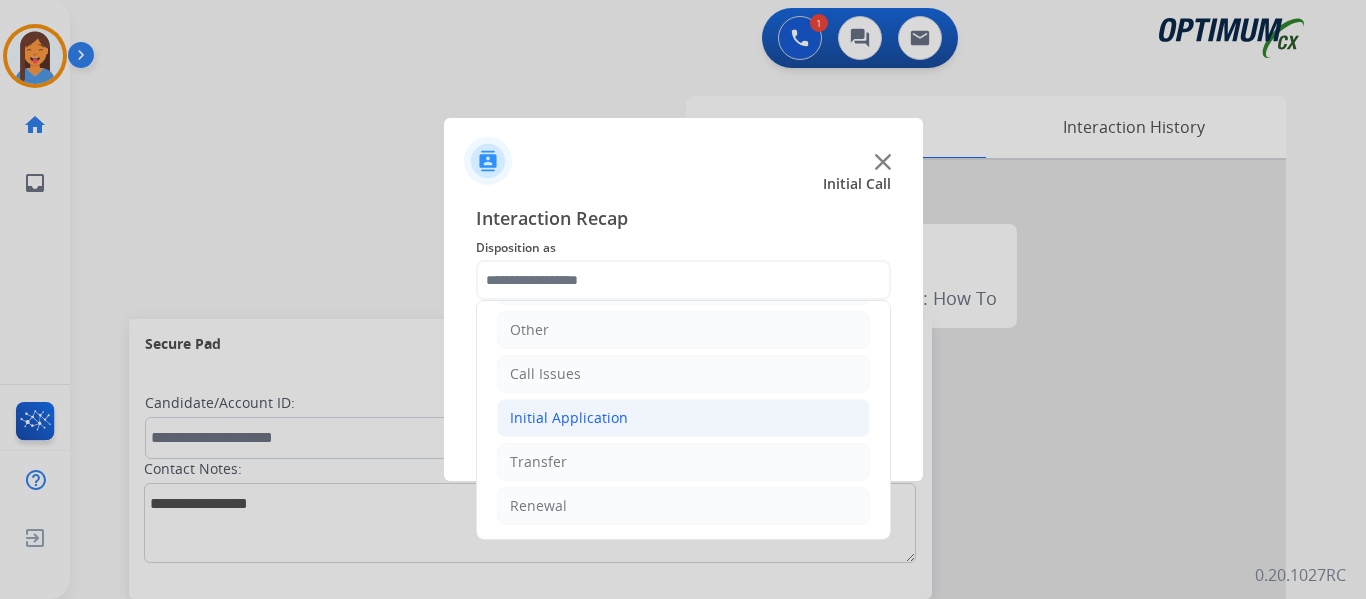 click on "Initial Application" 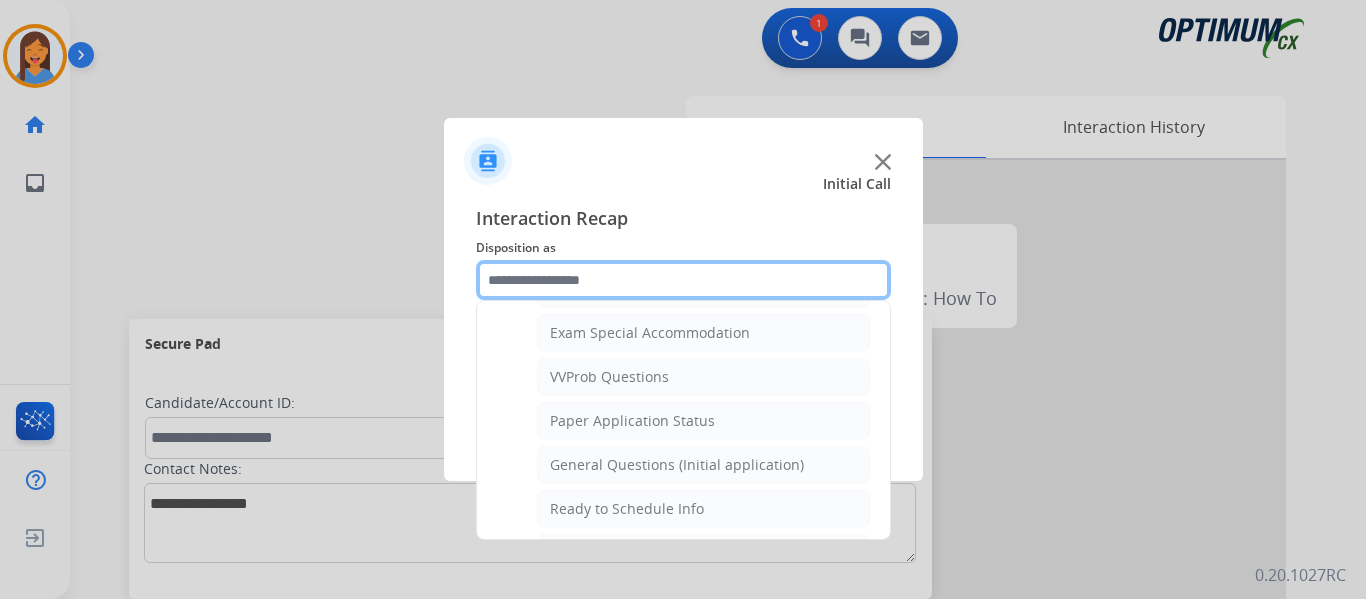 scroll, scrollTop: 1036, scrollLeft: 0, axis: vertical 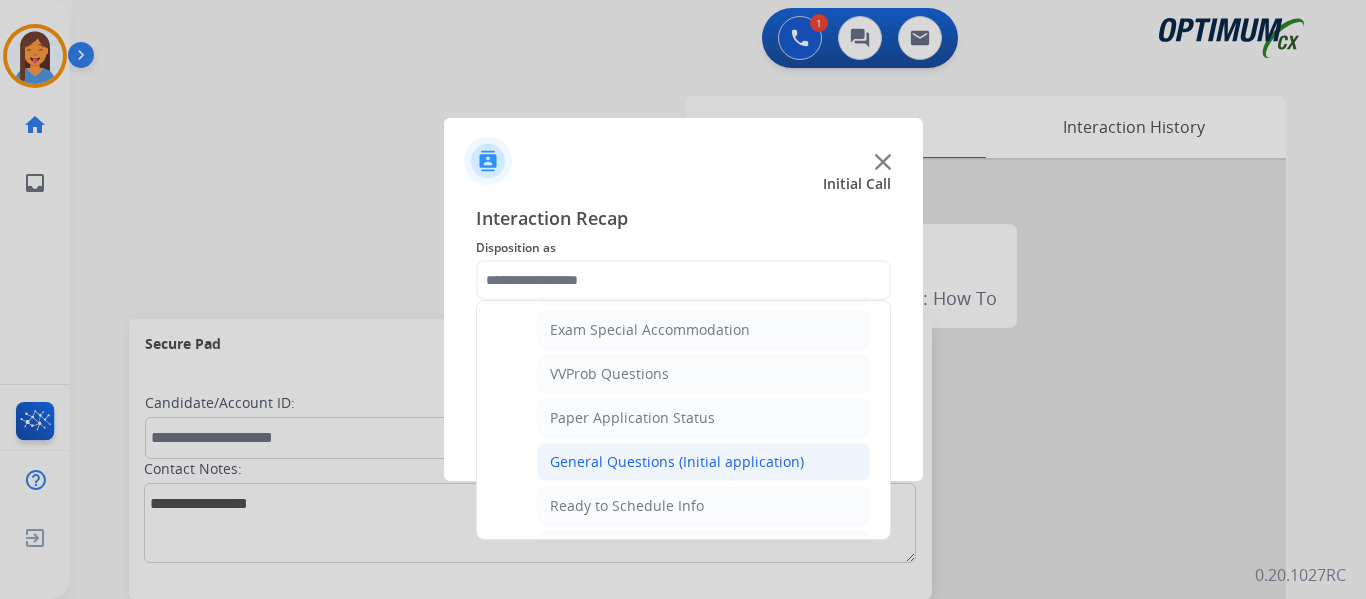 click on "General Questions (Initial application)" 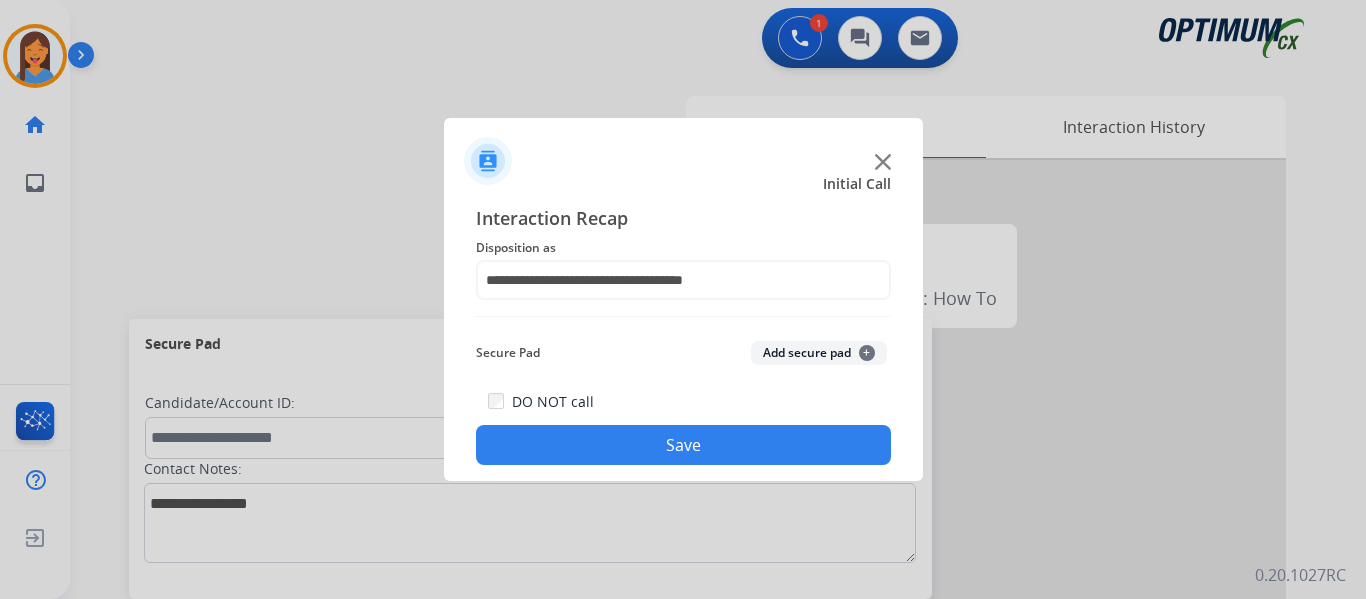 click on "Save" 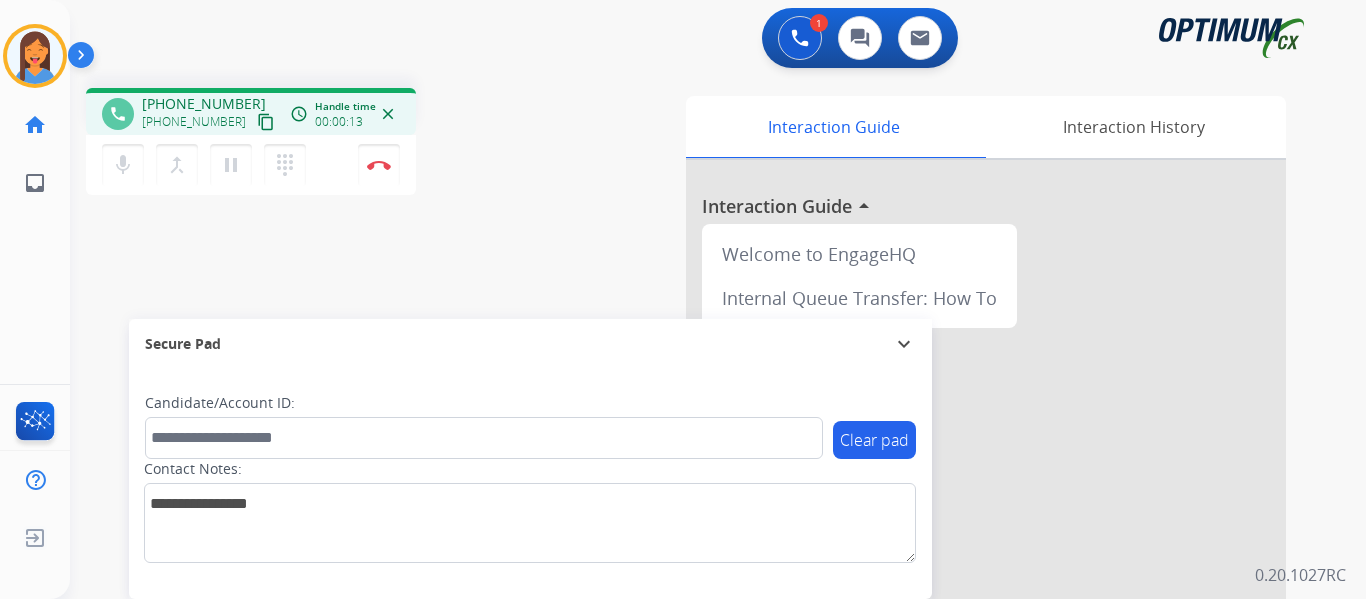 drag, startPoint x: 232, startPoint y: 120, endPoint x: 245, endPoint y: 121, distance: 13.038404 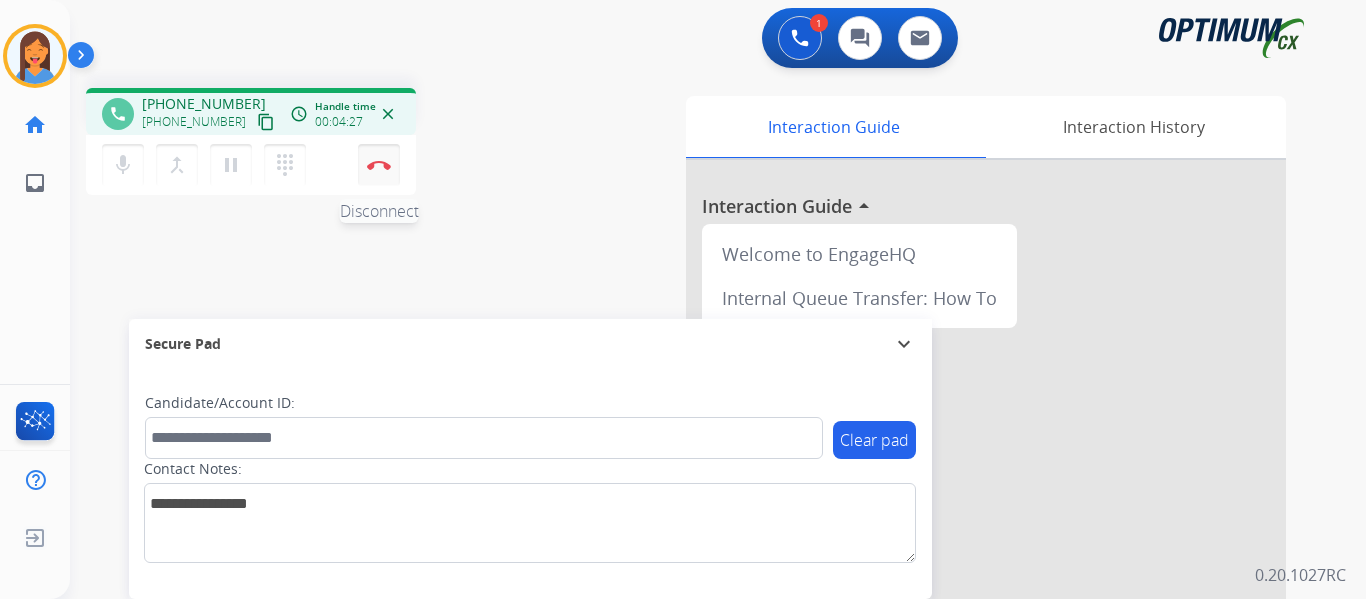 click at bounding box center [379, 165] 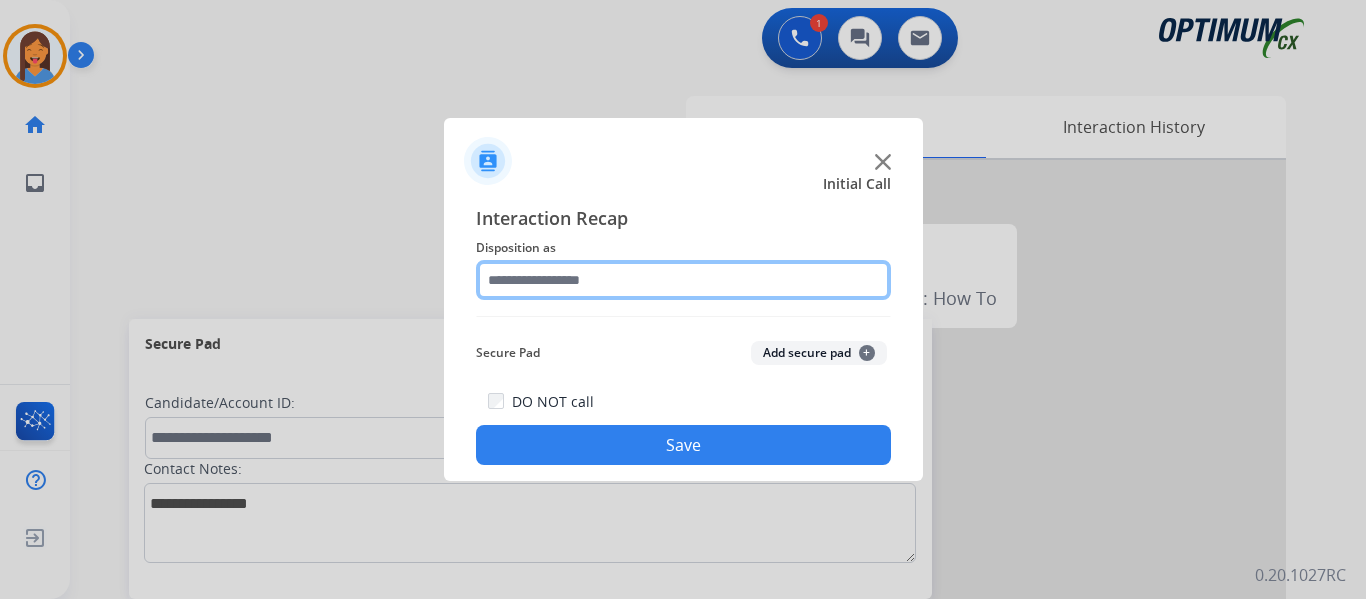 click 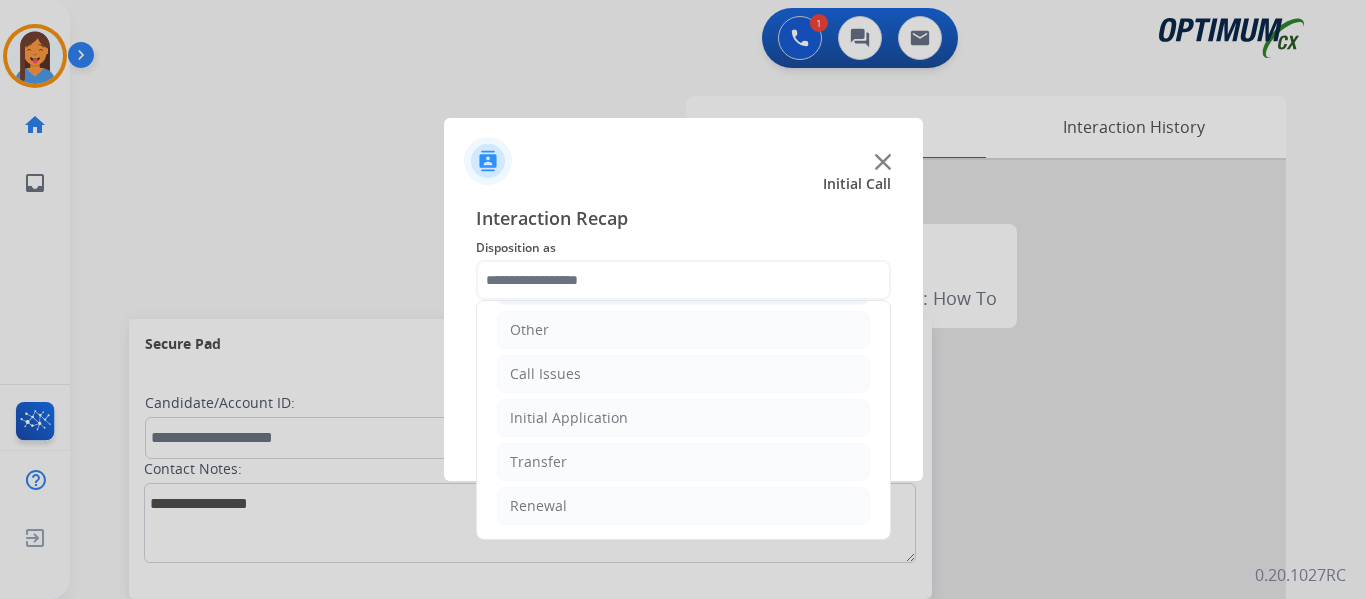 click on "Initial Application" 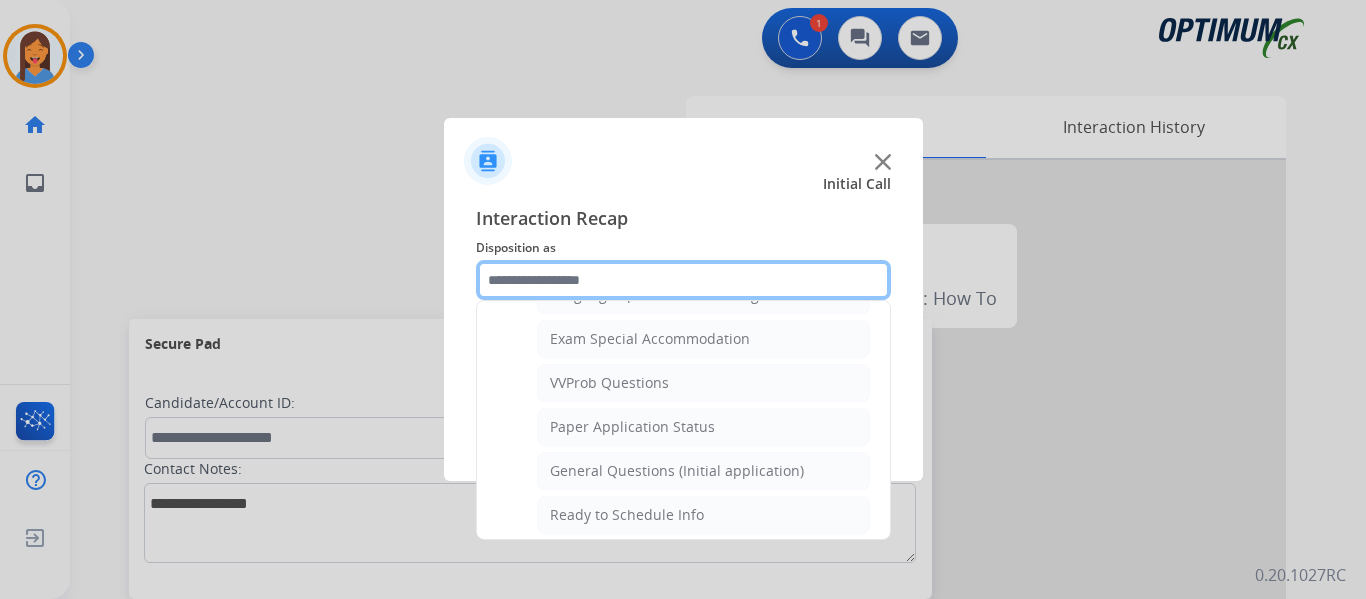 scroll, scrollTop: 1012, scrollLeft: 0, axis: vertical 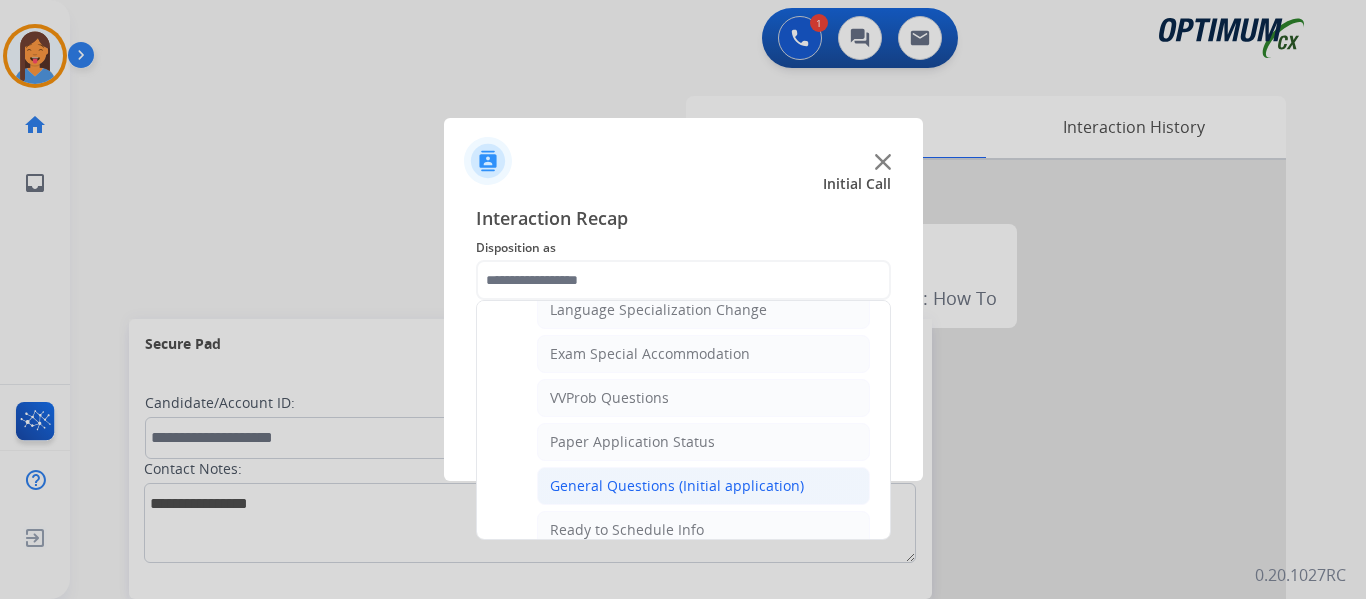 click on "General Questions (Initial application)" 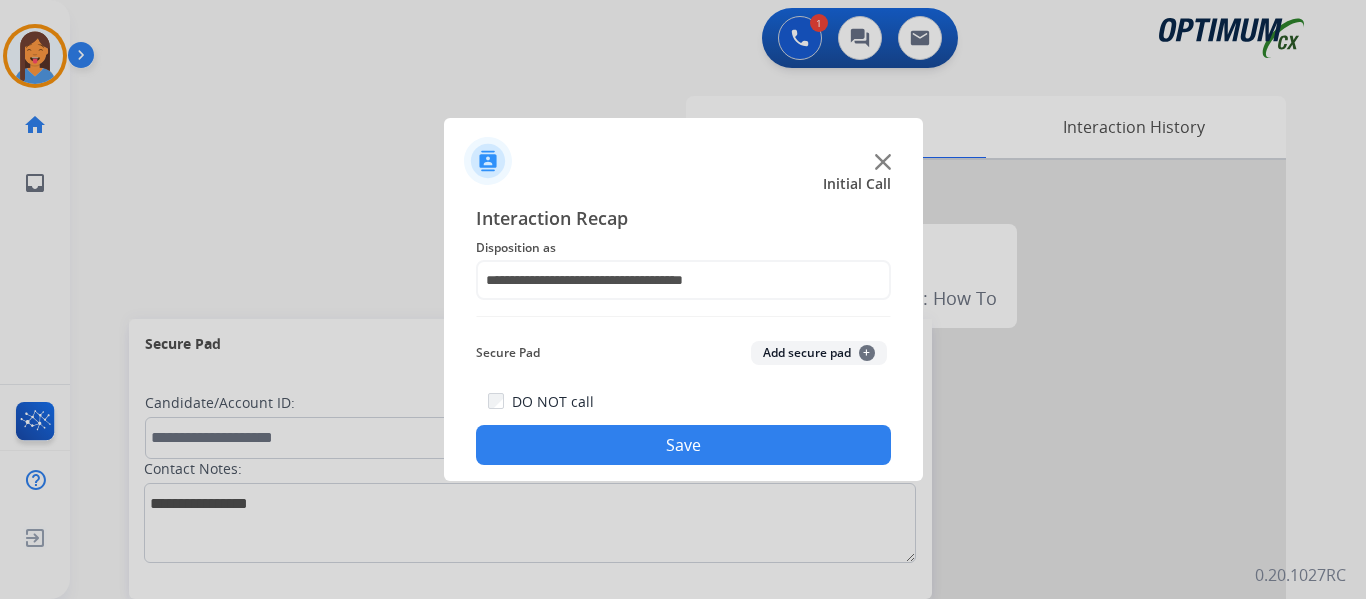 click on "Save" 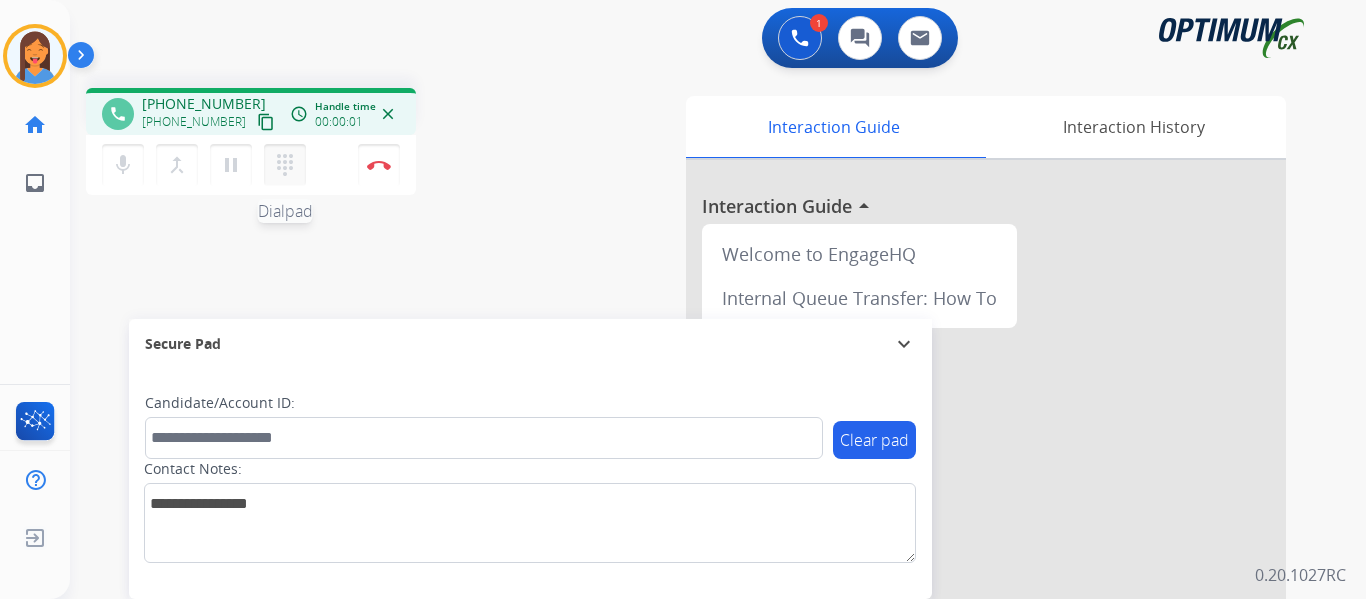 drag, startPoint x: 243, startPoint y: 115, endPoint x: 280, endPoint y: 146, distance: 48.270073 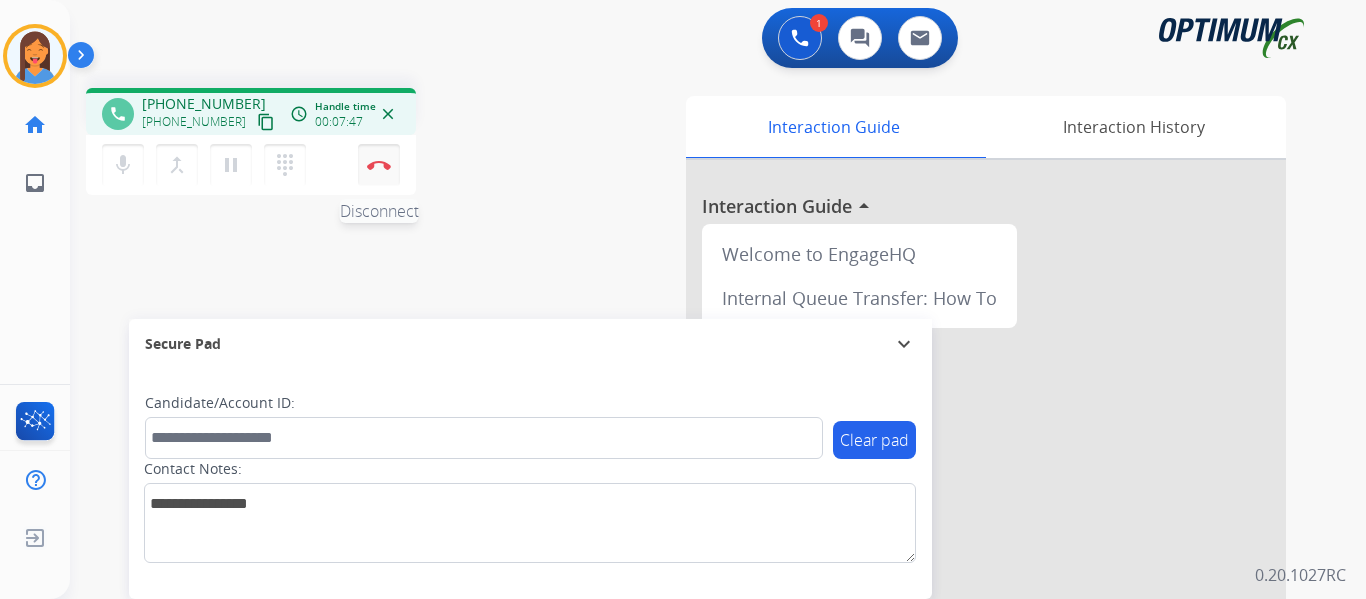 click on "Disconnect" at bounding box center [379, 165] 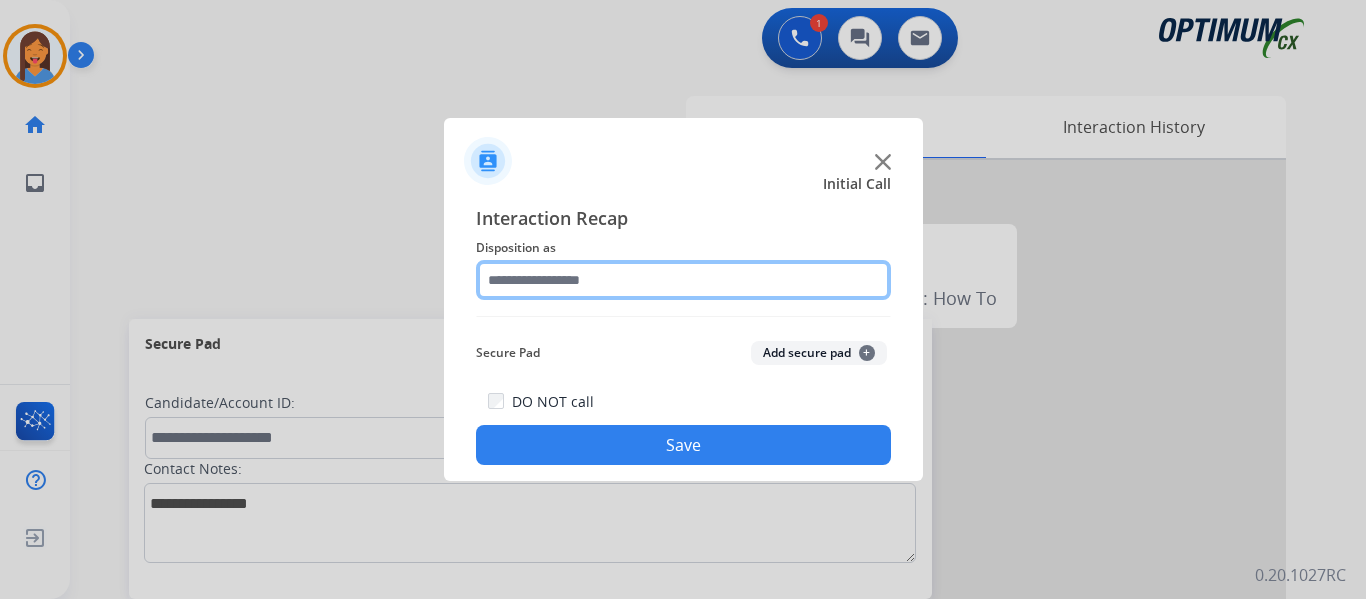 click 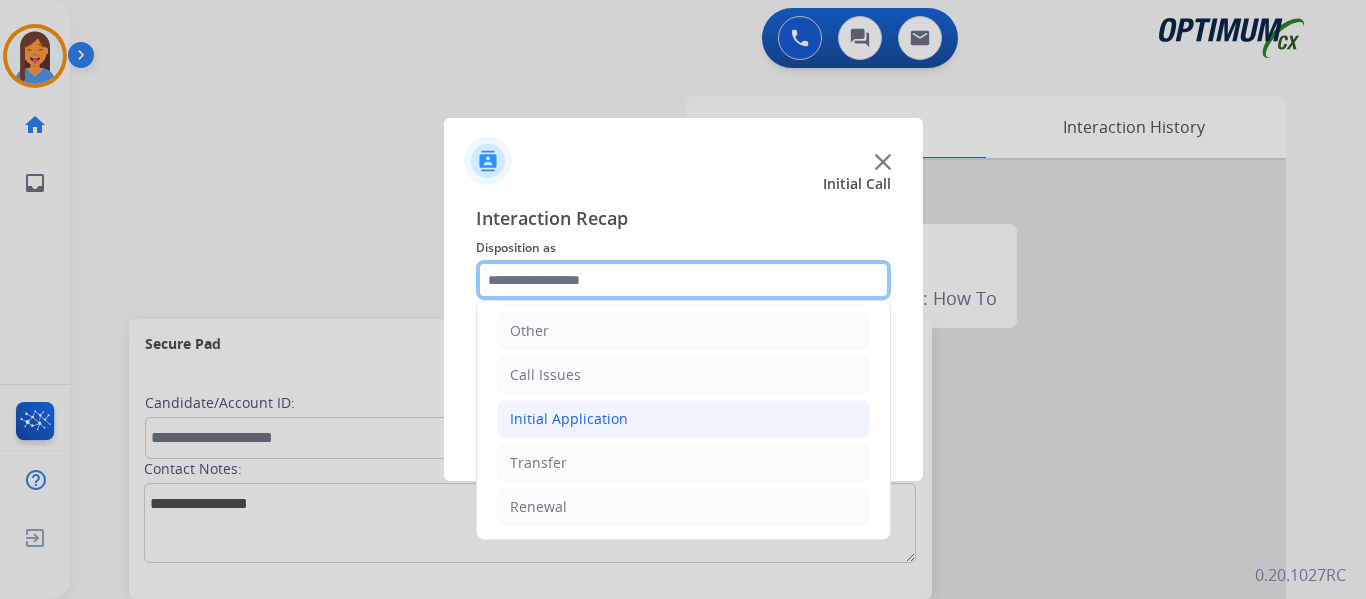 scroll, scrollTop: 136, scrollLeft: 0, axis: vertical 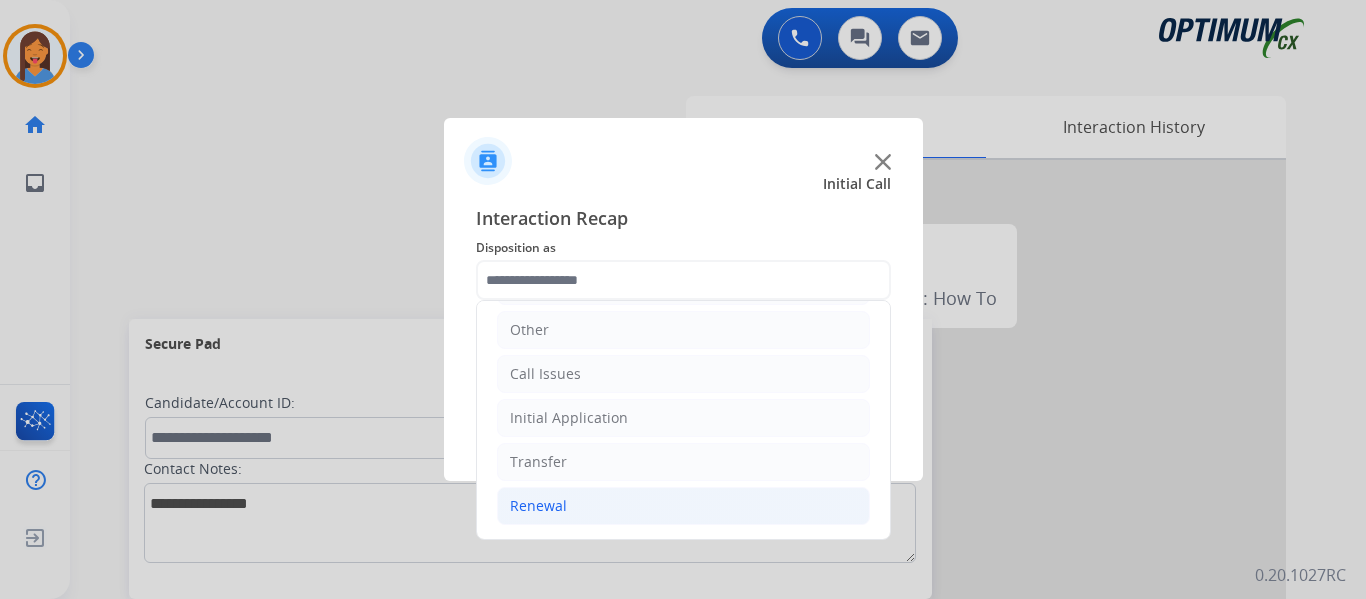 click on "Renewal" 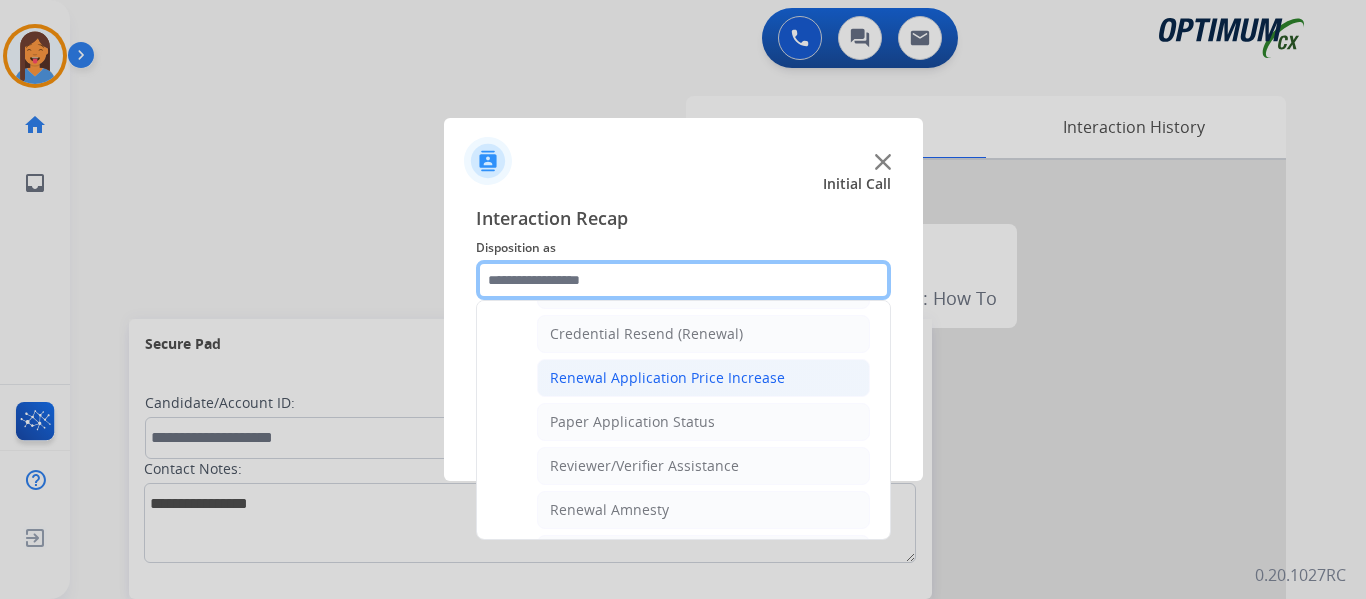 scroll, scrollTop: 536, scrollLeft: 0, axis: vertical 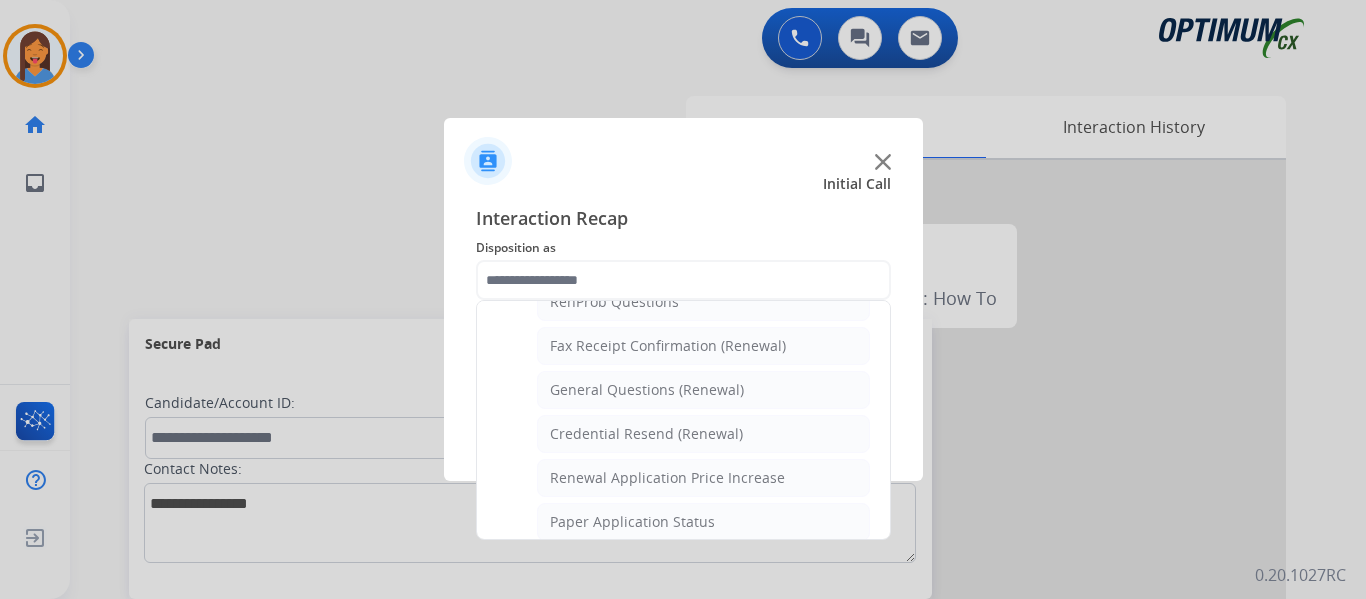click on "General Questions (Renewal)" 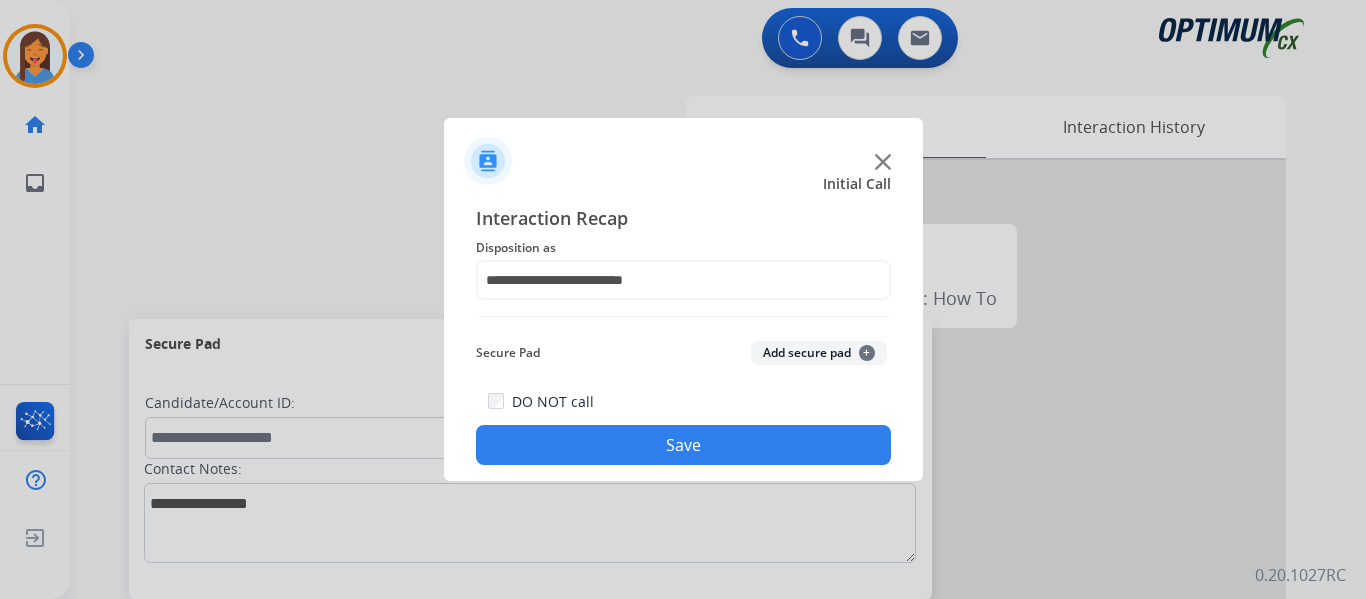 click on "Save" 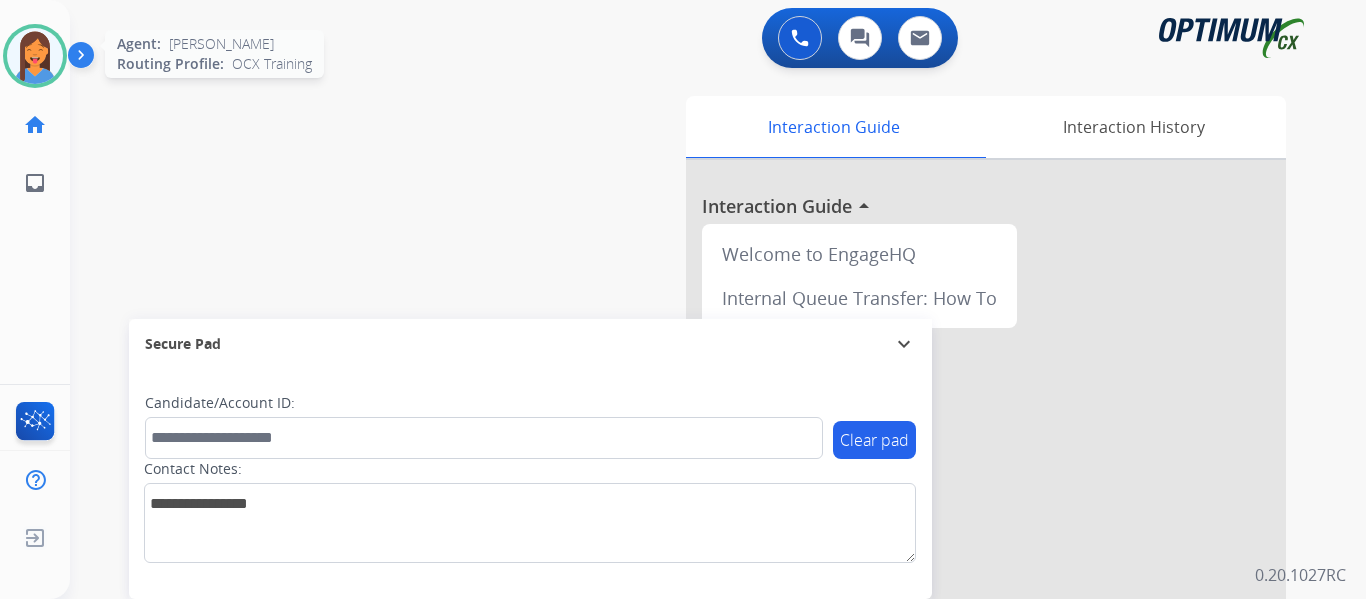 click at bounding box center [35, 56] 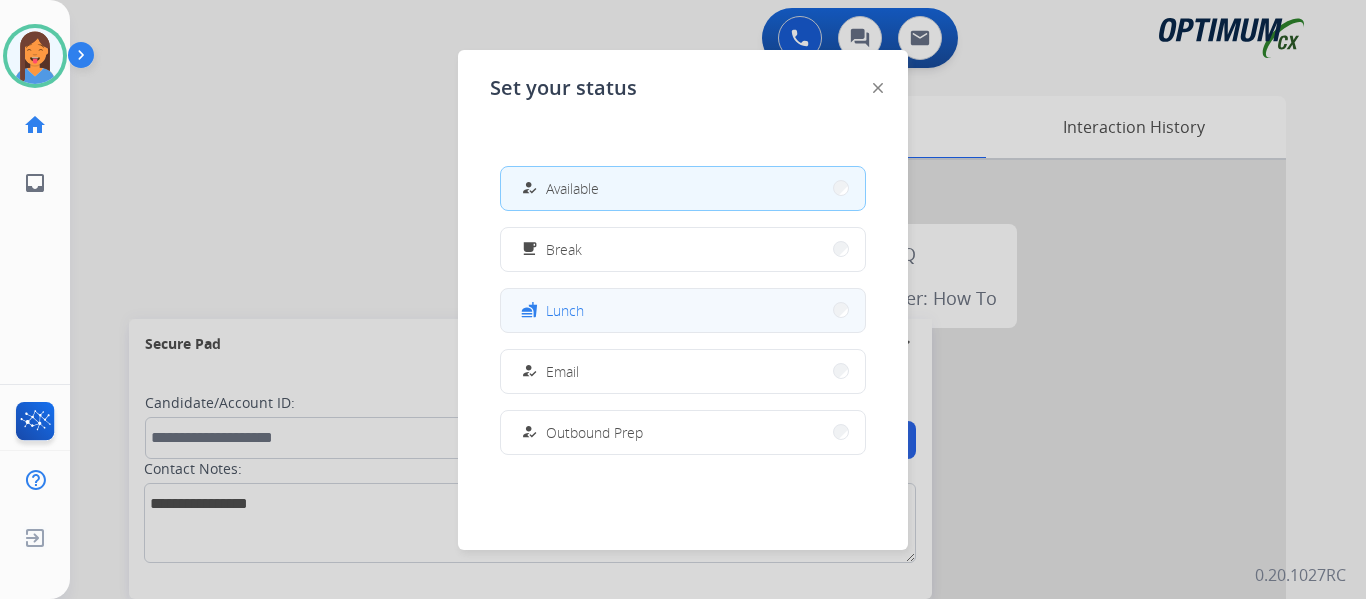 click on "Lunch" at bounding box center (565, 310) 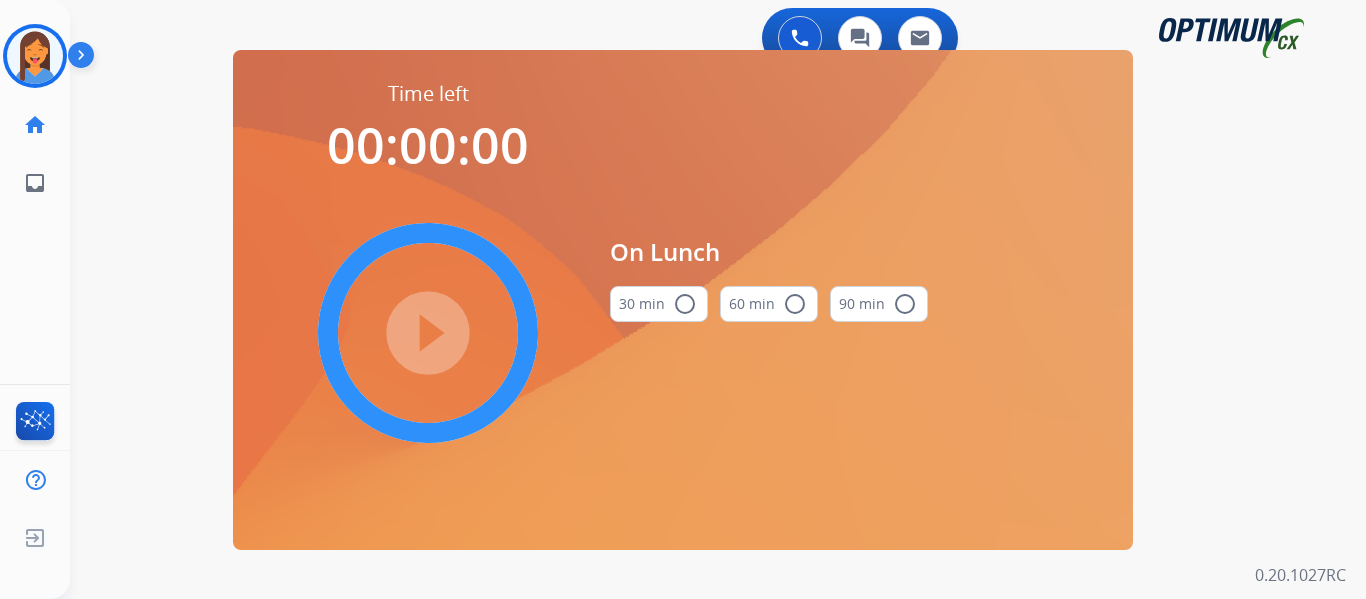 click on "30 min  radio_button_unchecked" at bounding box center [659, 304] 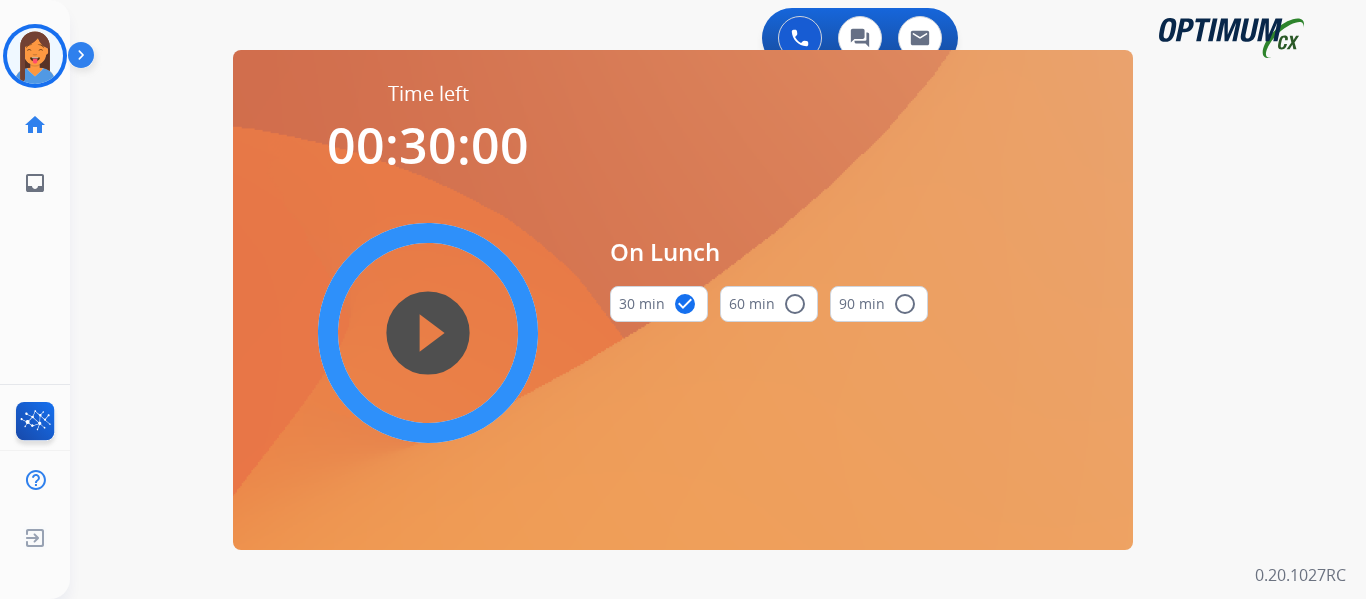 click on "play_circle_filled" at bounding box center (428, 333) 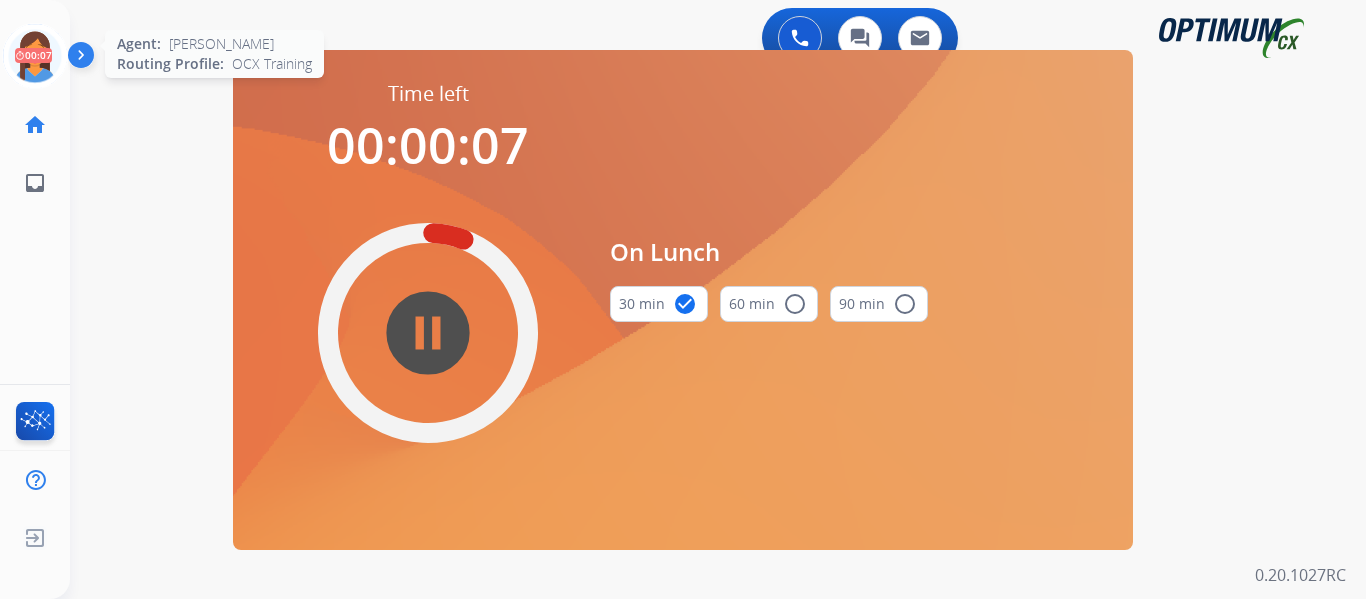 drag, startPoint x: 26, startPoint y: 62, endPoint x: 63, endPoint y: 57, distance: 37.336308 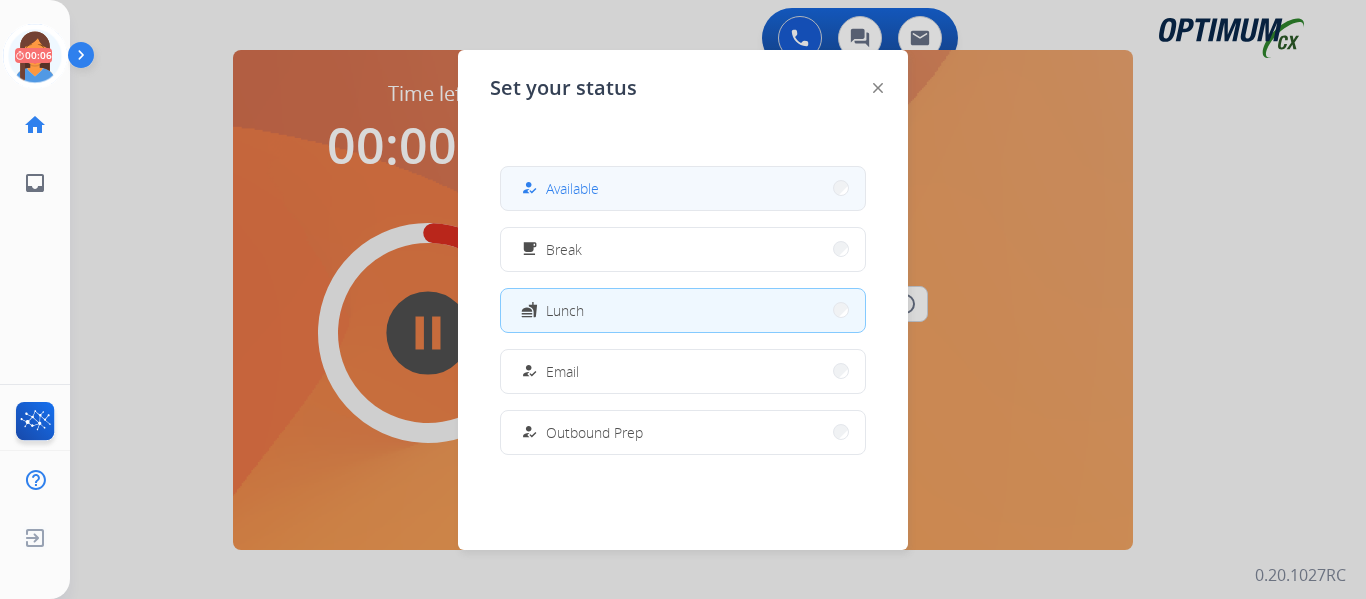 click on "Available" at bounding box center (572, 188) 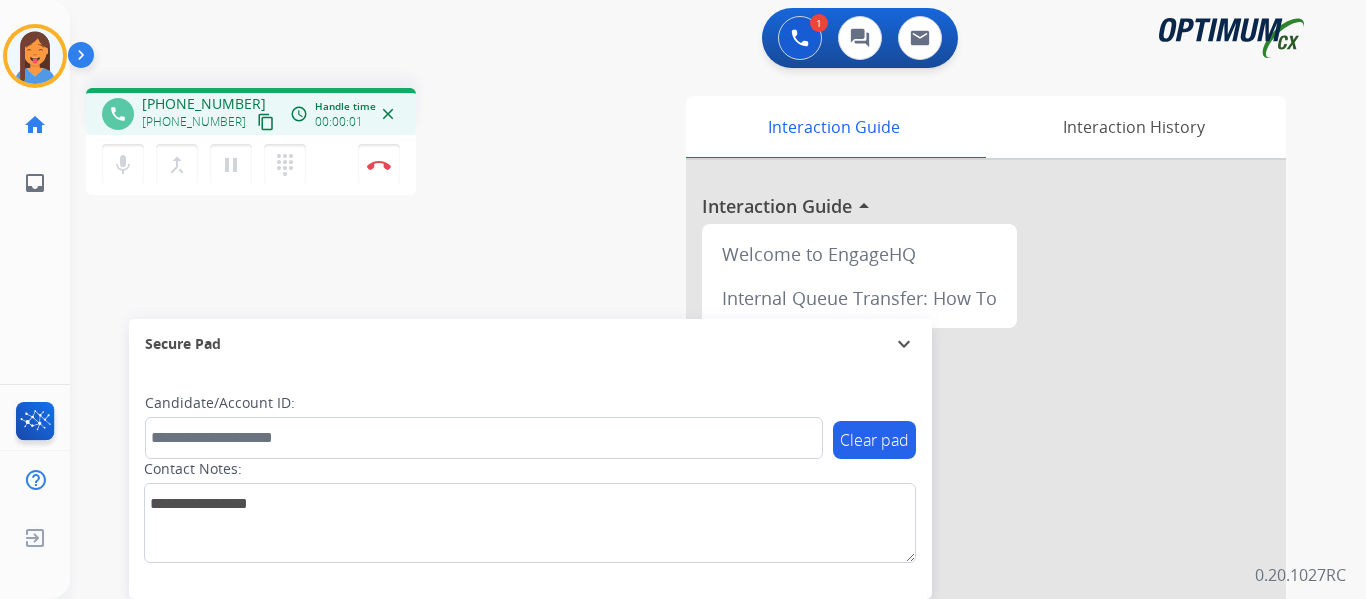 click on "content_copy" at bounding box center (266, 122) 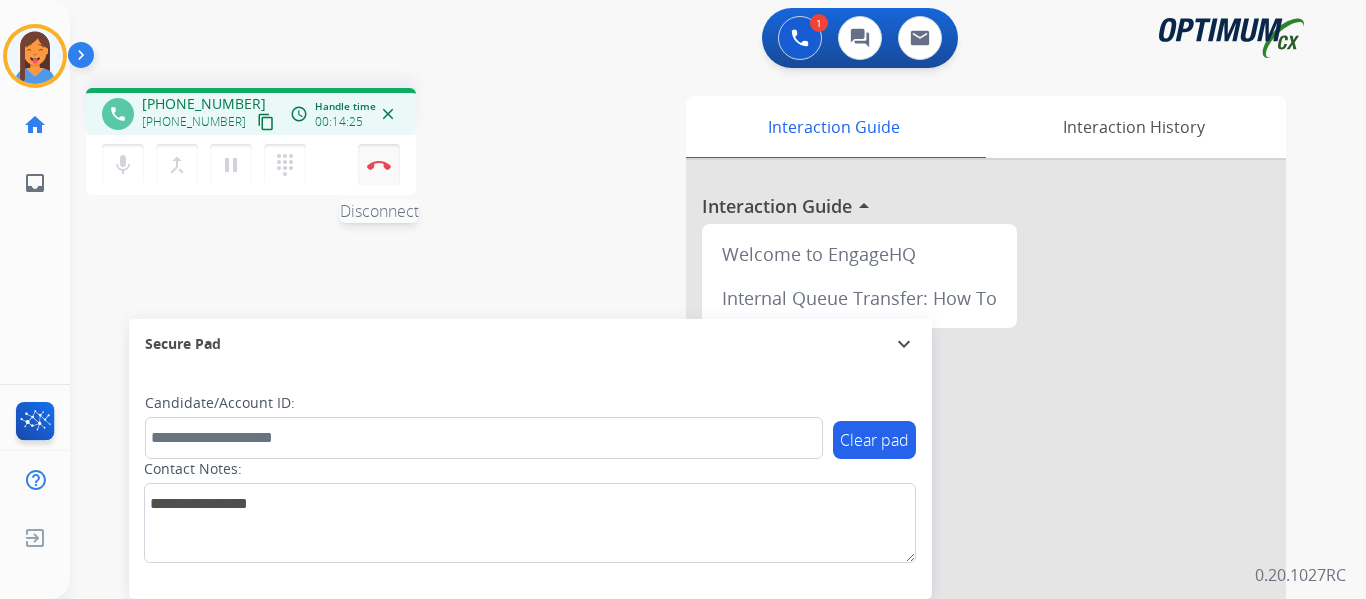 click on "Disconnect" at bounding box center (379, 165) 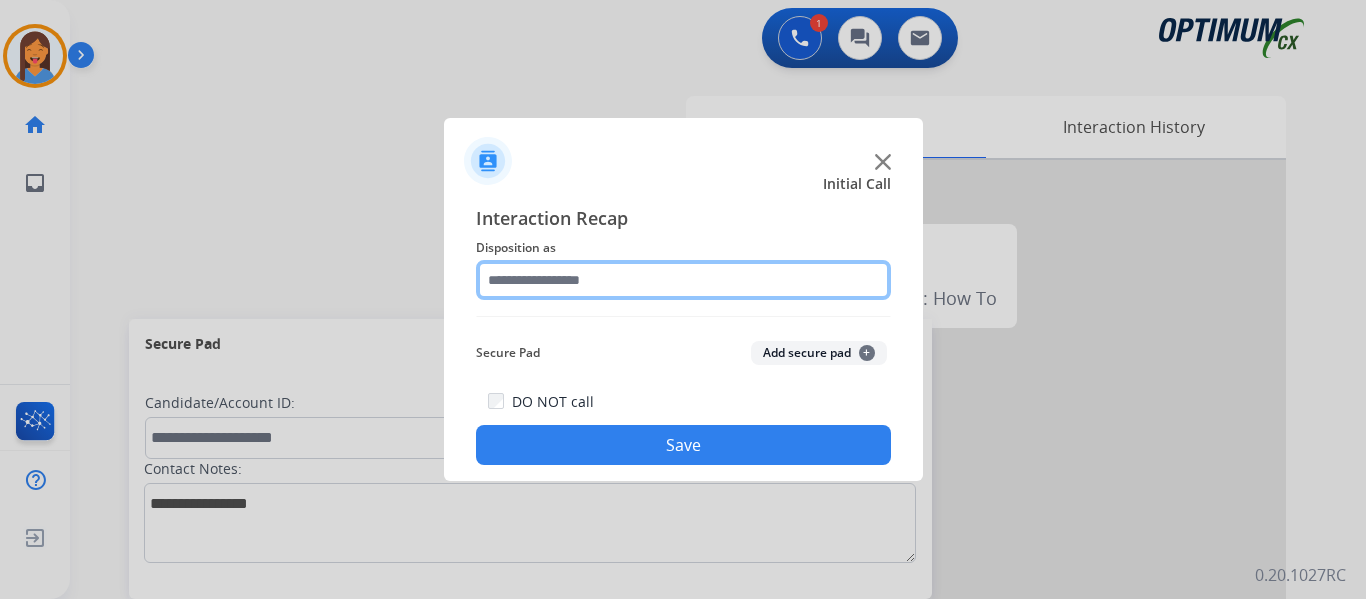 click 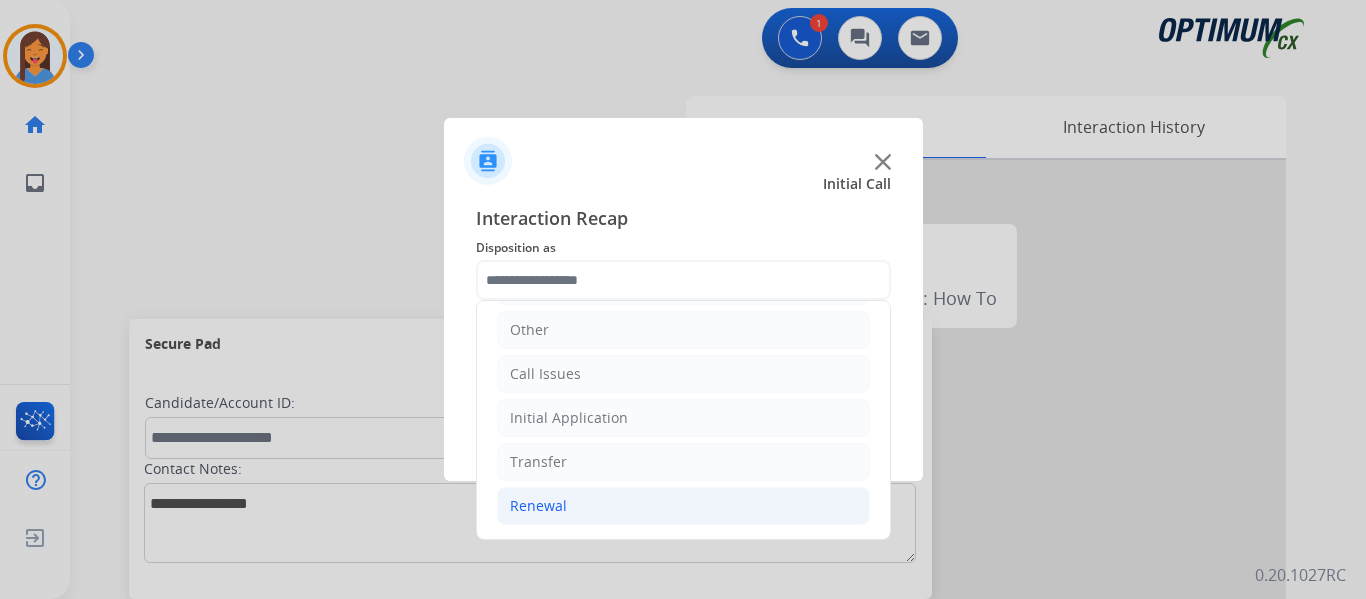 click on "Renewal" 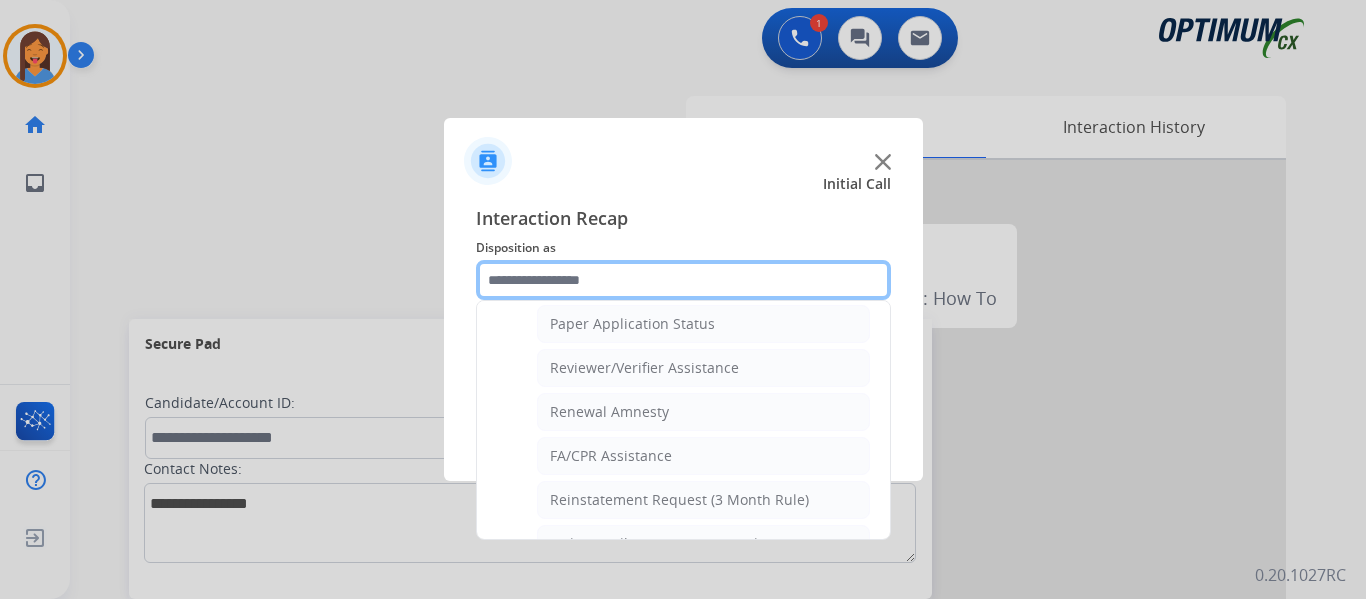 scroll, scrollTop: 736, scrollLeft: 0, axis: vertical 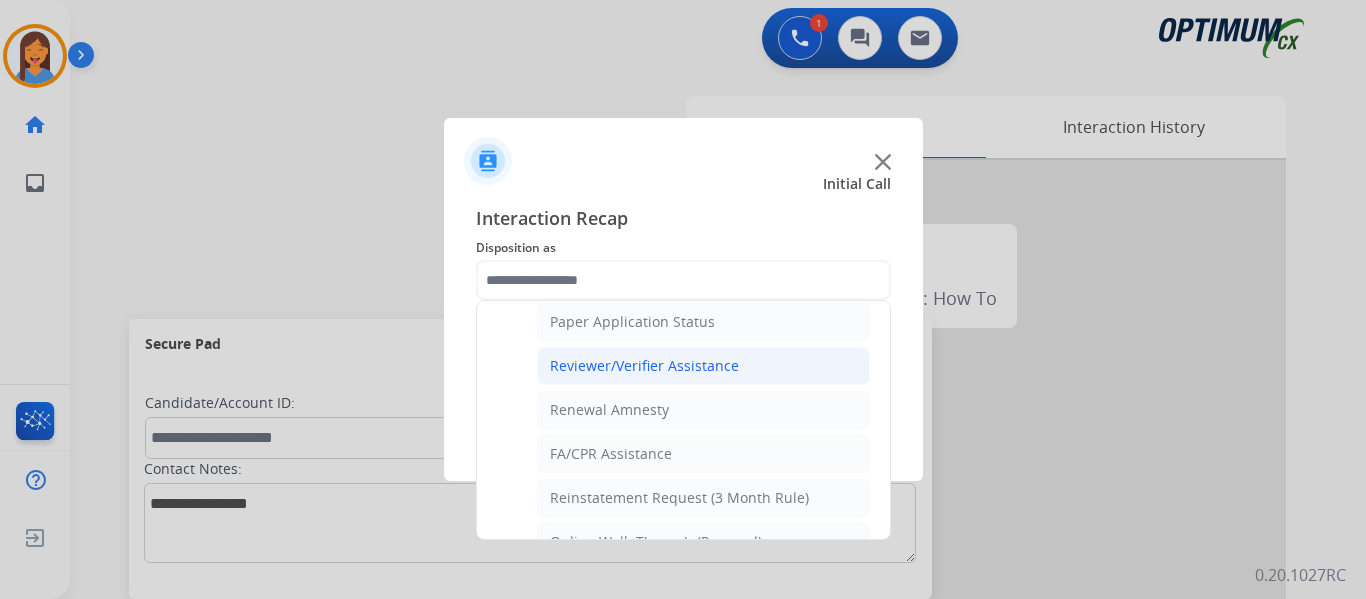 click on "Reviewer/Verifier Assistance" 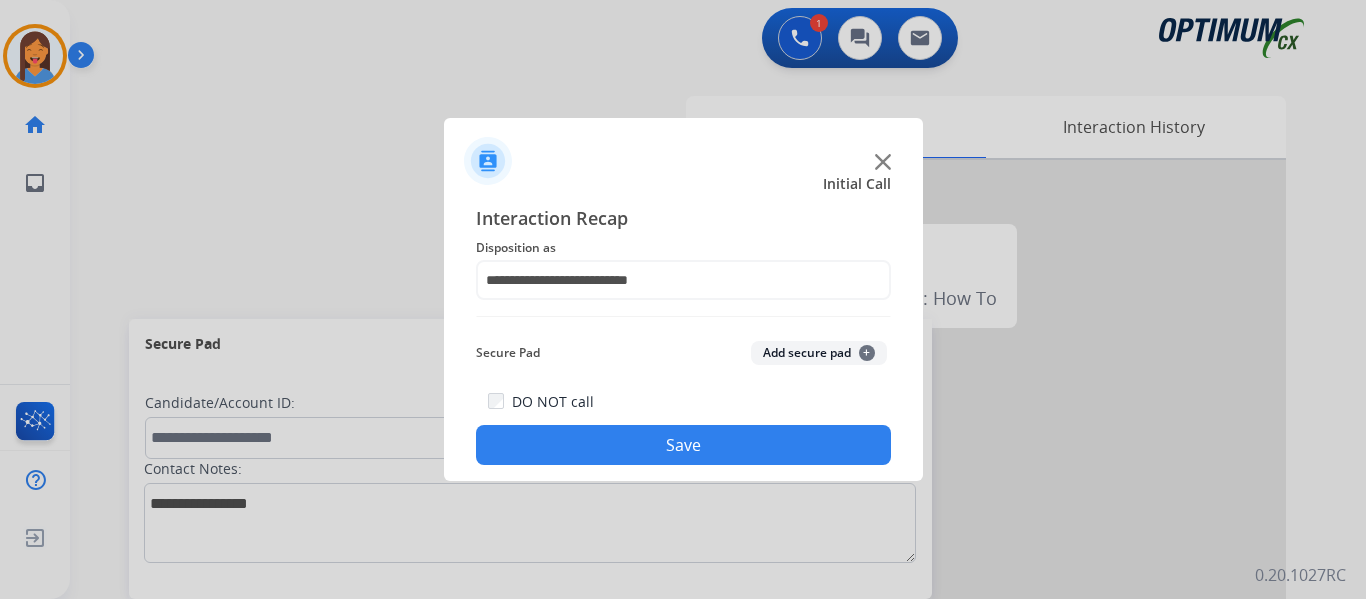 click on "Save" 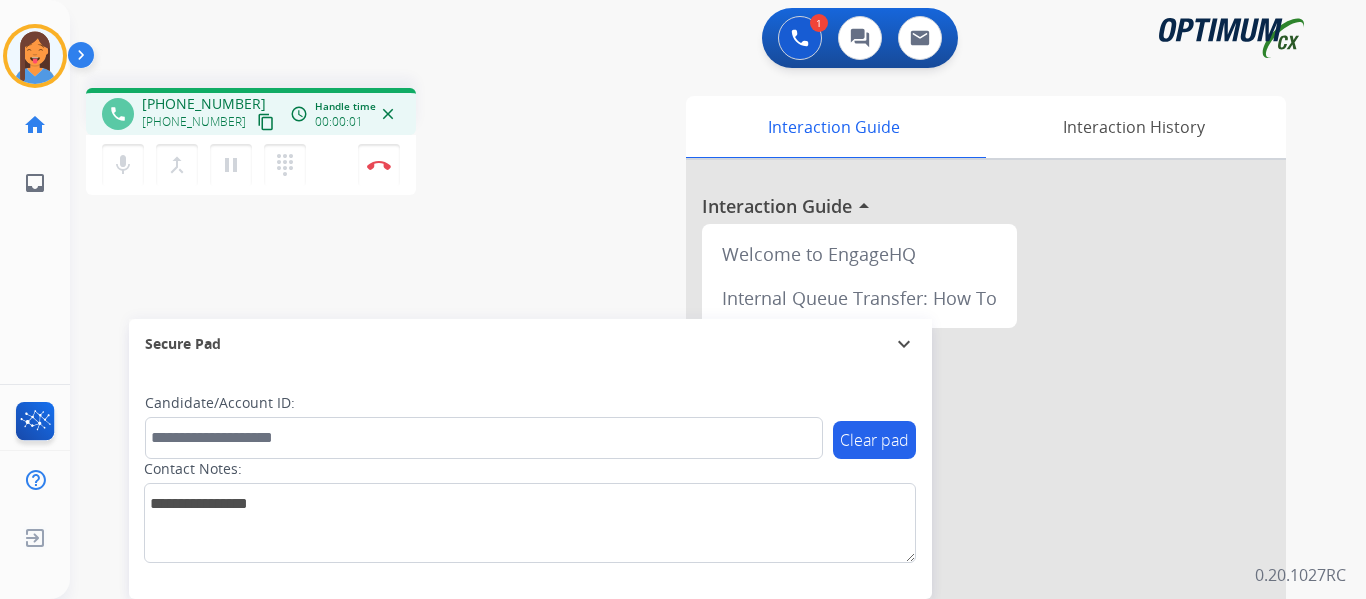 click on "content_copy" at bounding box center (266, 122) 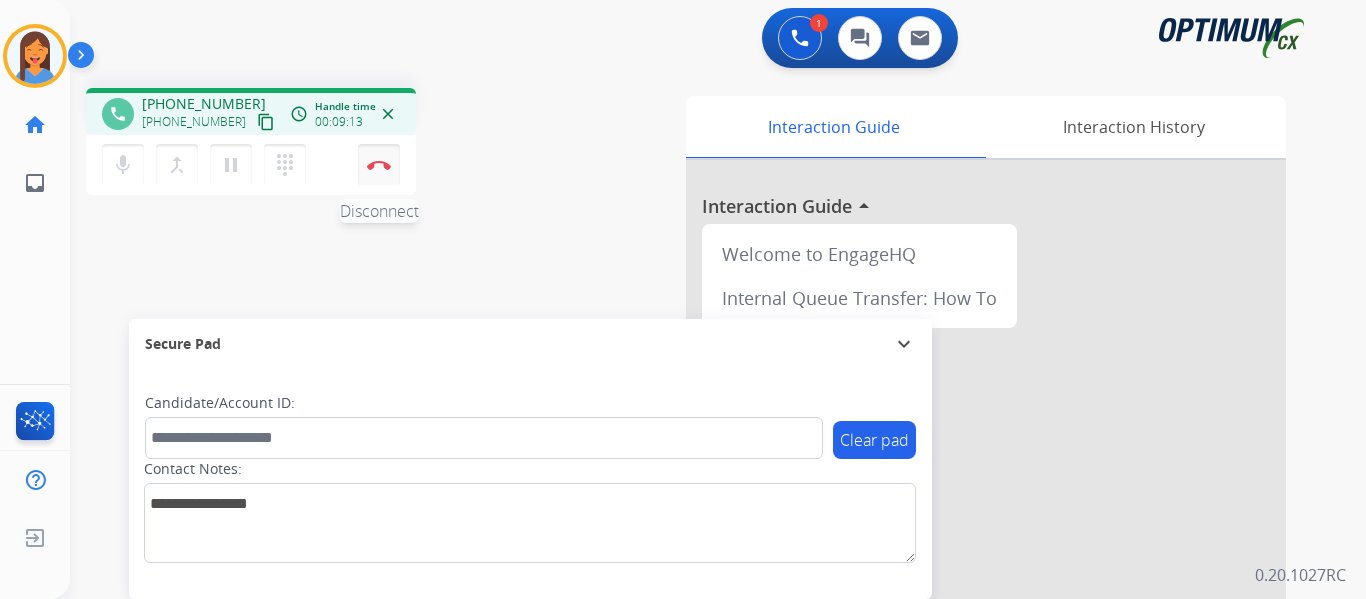 click at bounding box center (379, 165) 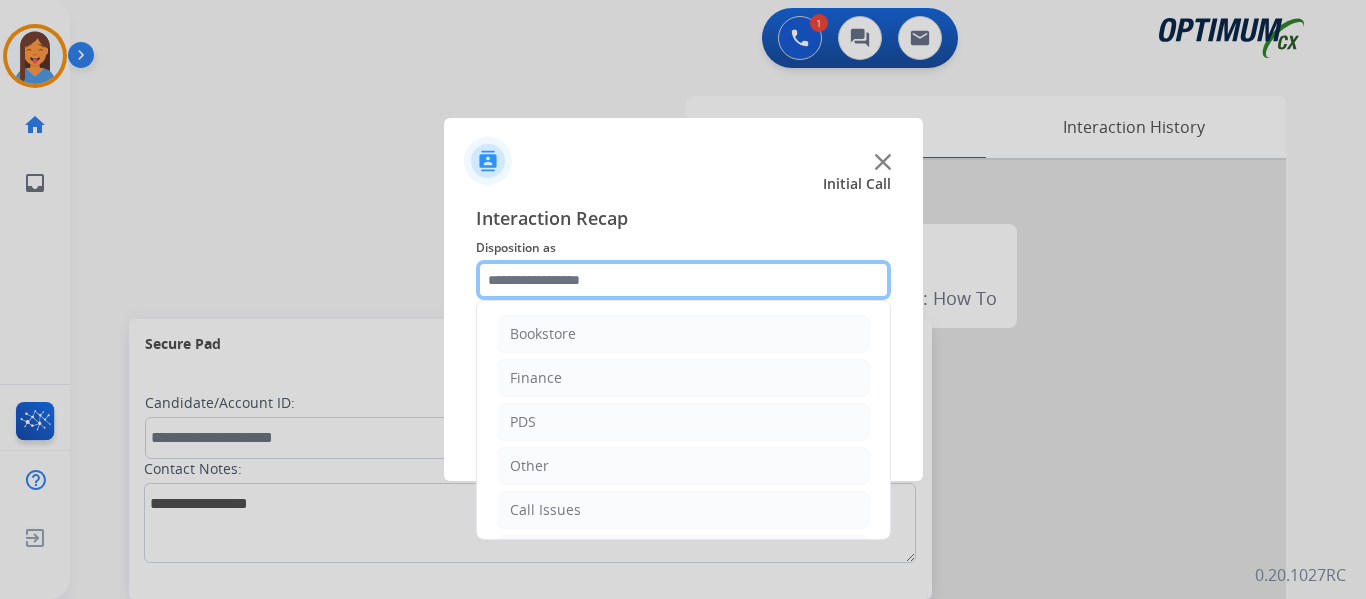 click 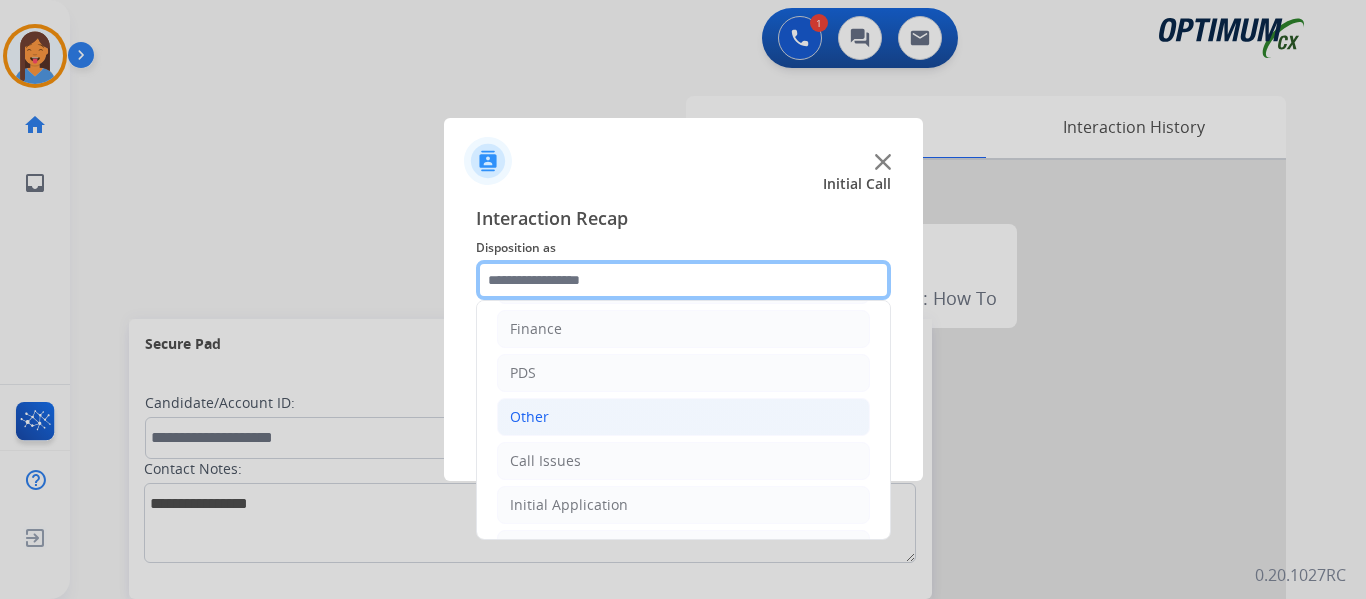 scroll, scrollTop: 136, scrollLeft: 0, axis: vertical 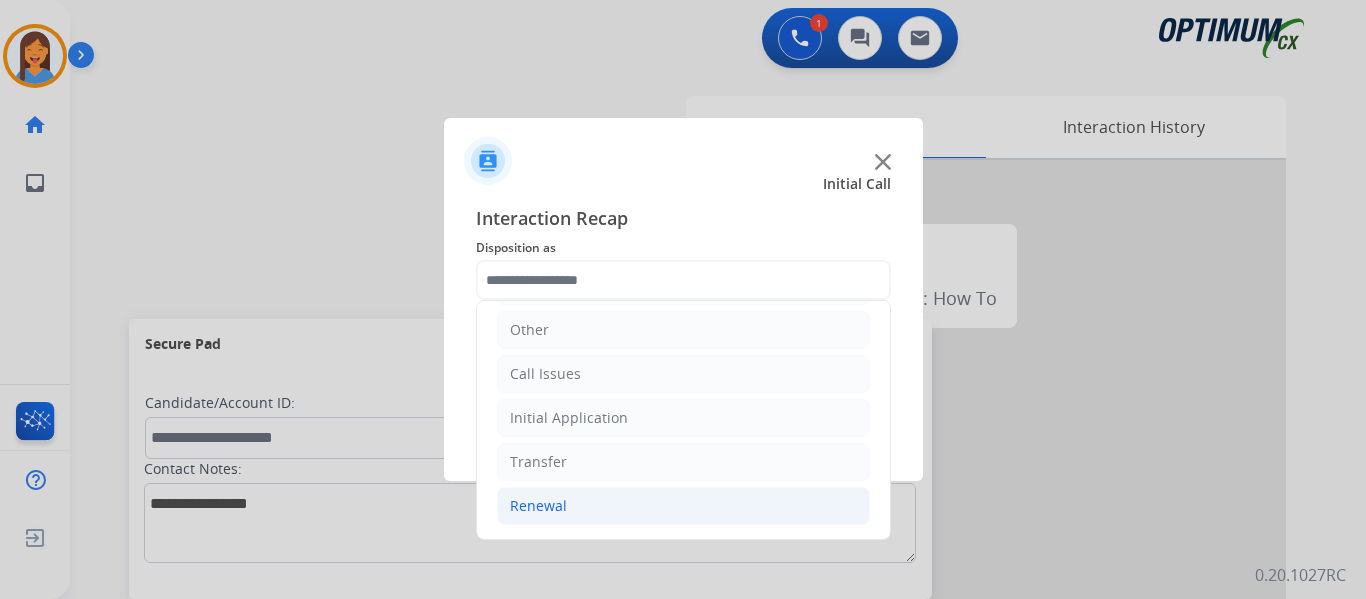 click on "Renewal" 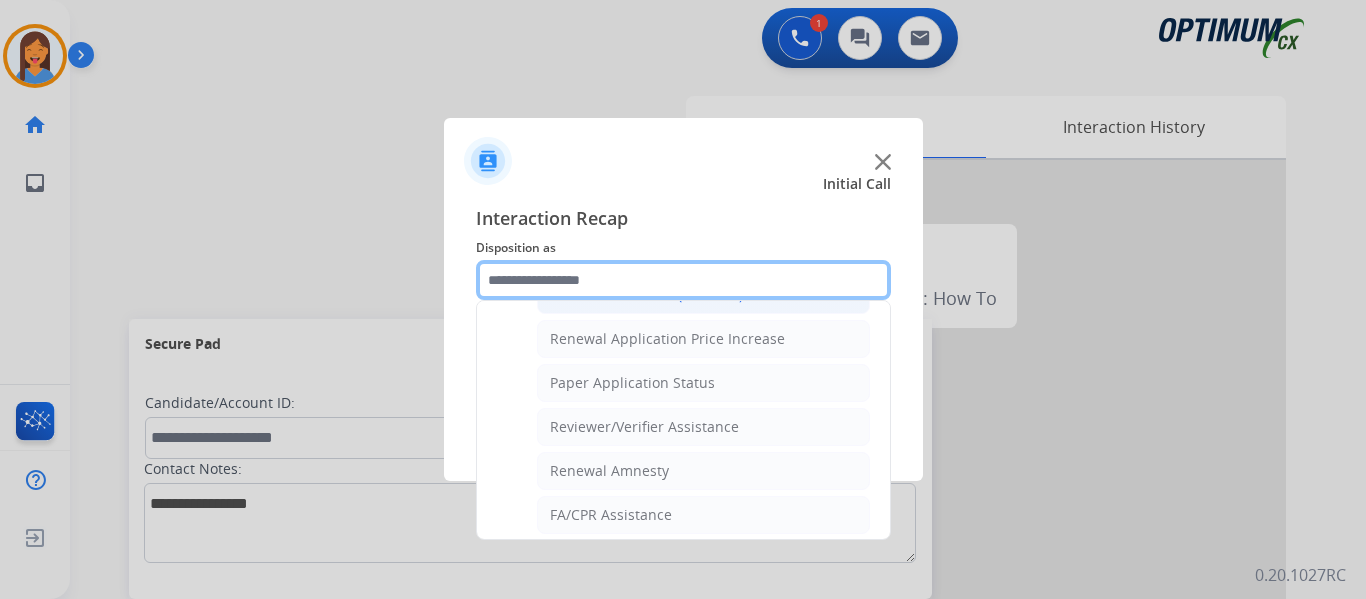 scroll, scrollTop: 736, scrollLeft: 0, axis: vertical 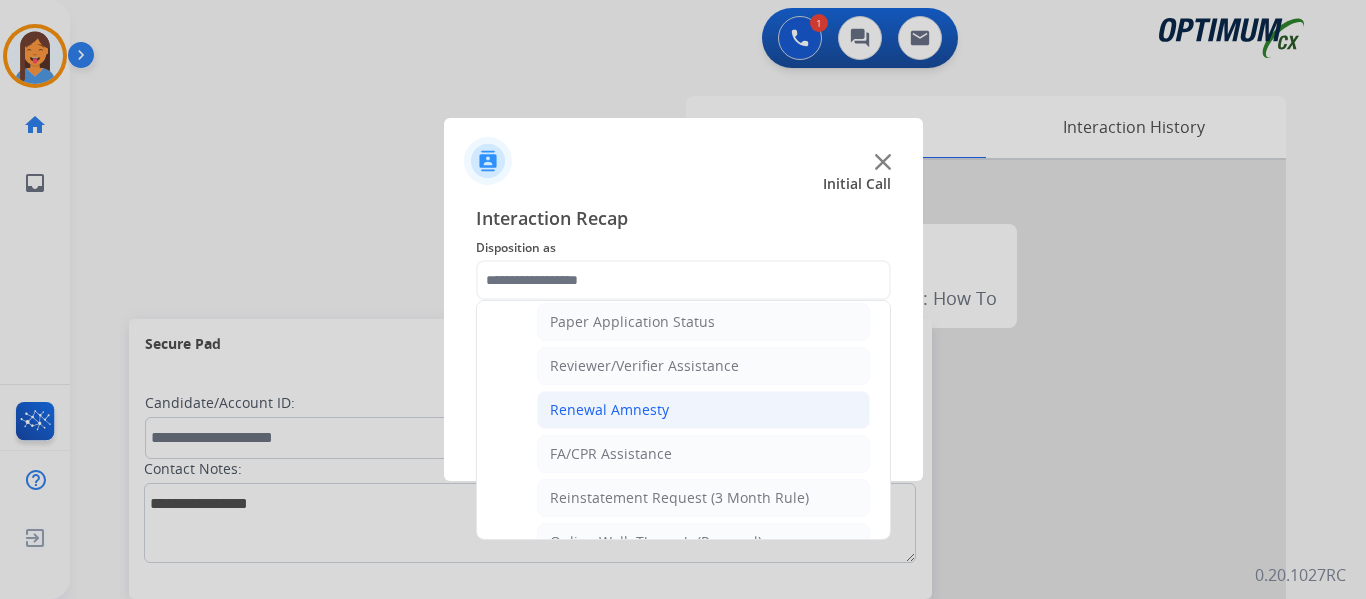 click on "Renewal Amnesty" 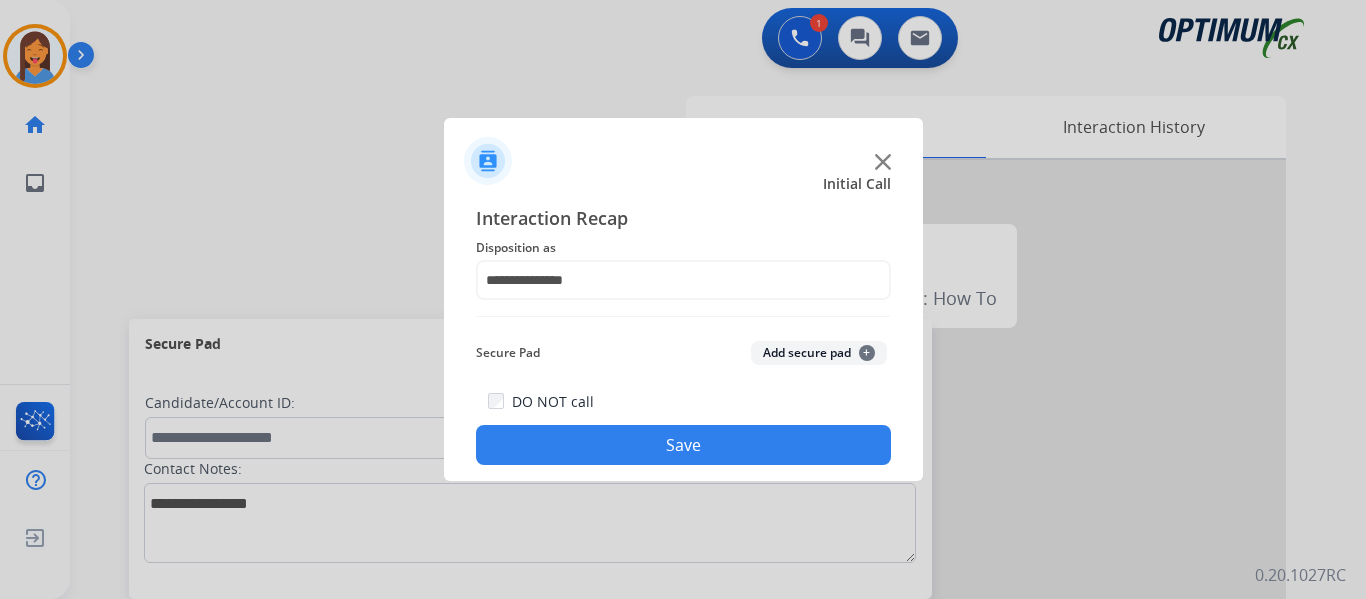 click on "Save" 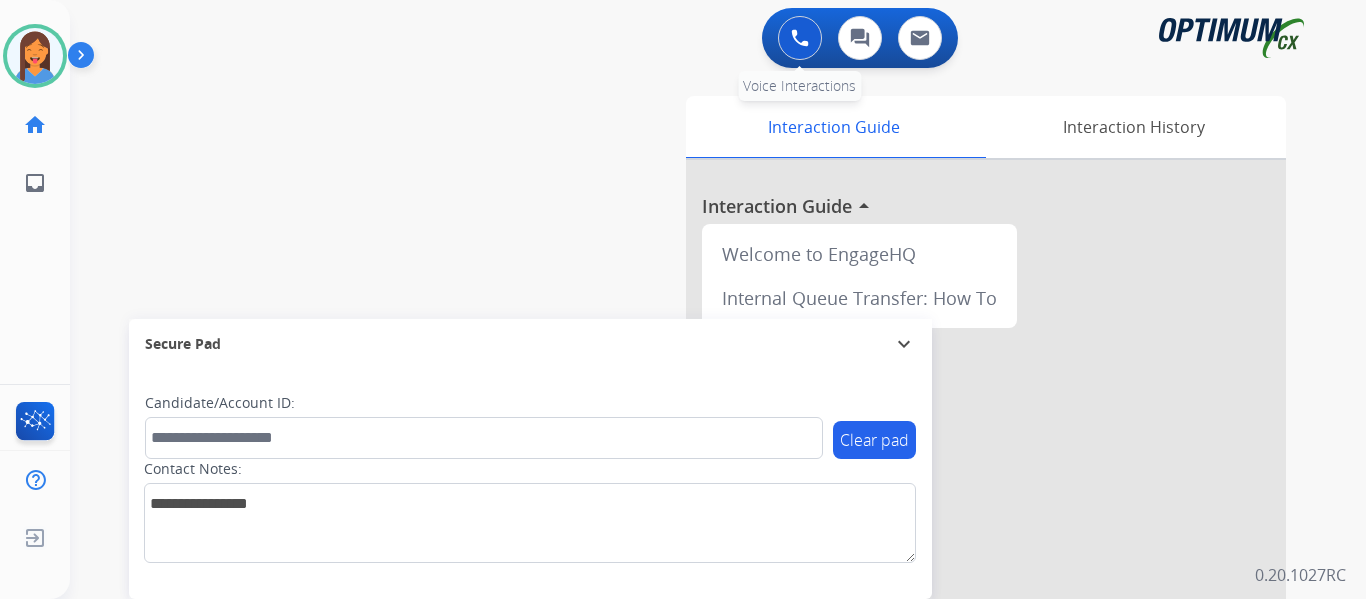 click at bounding box center [800, 38] 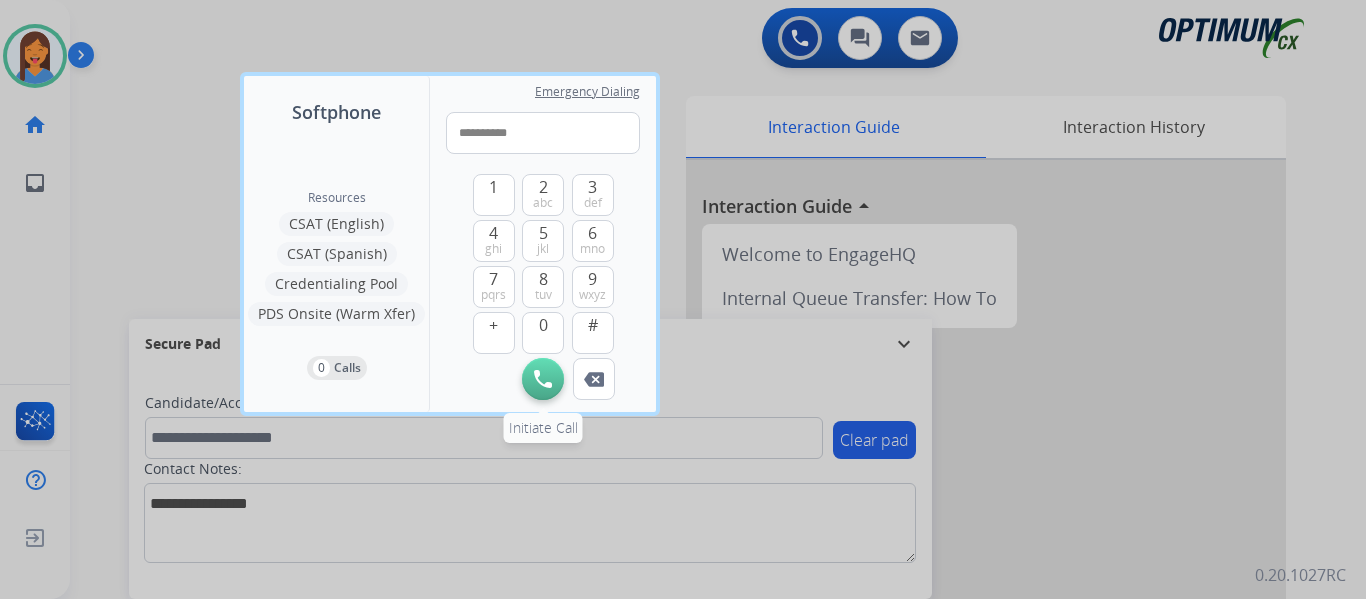 type on "**********" 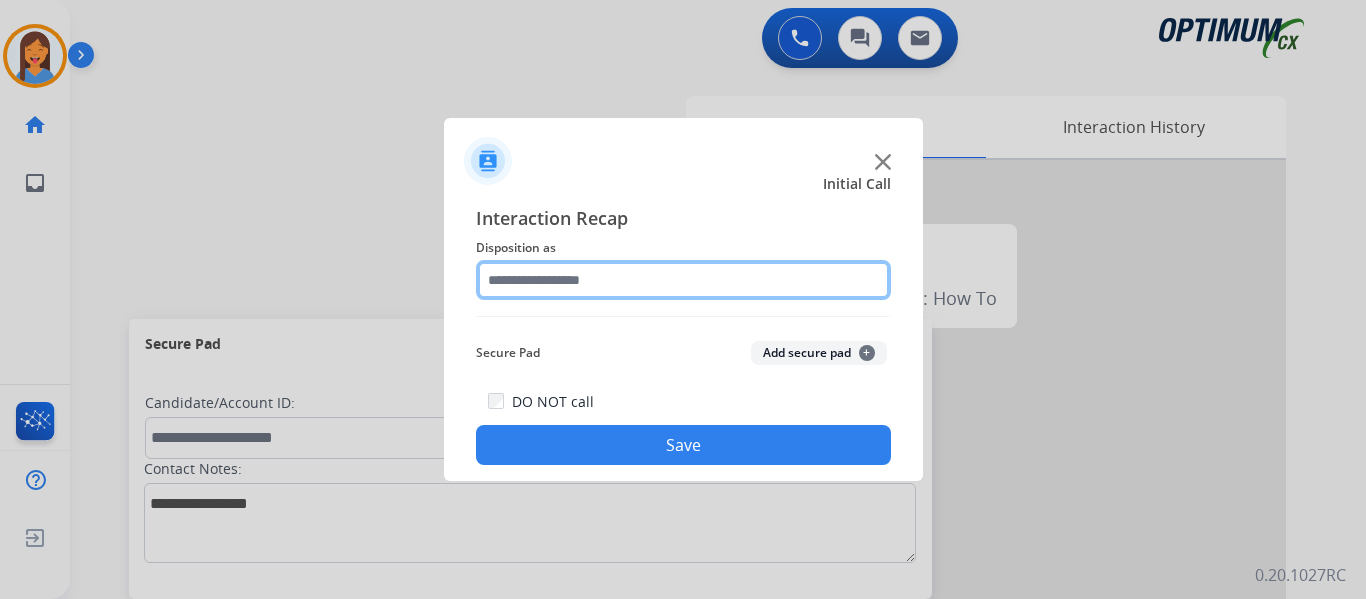 click 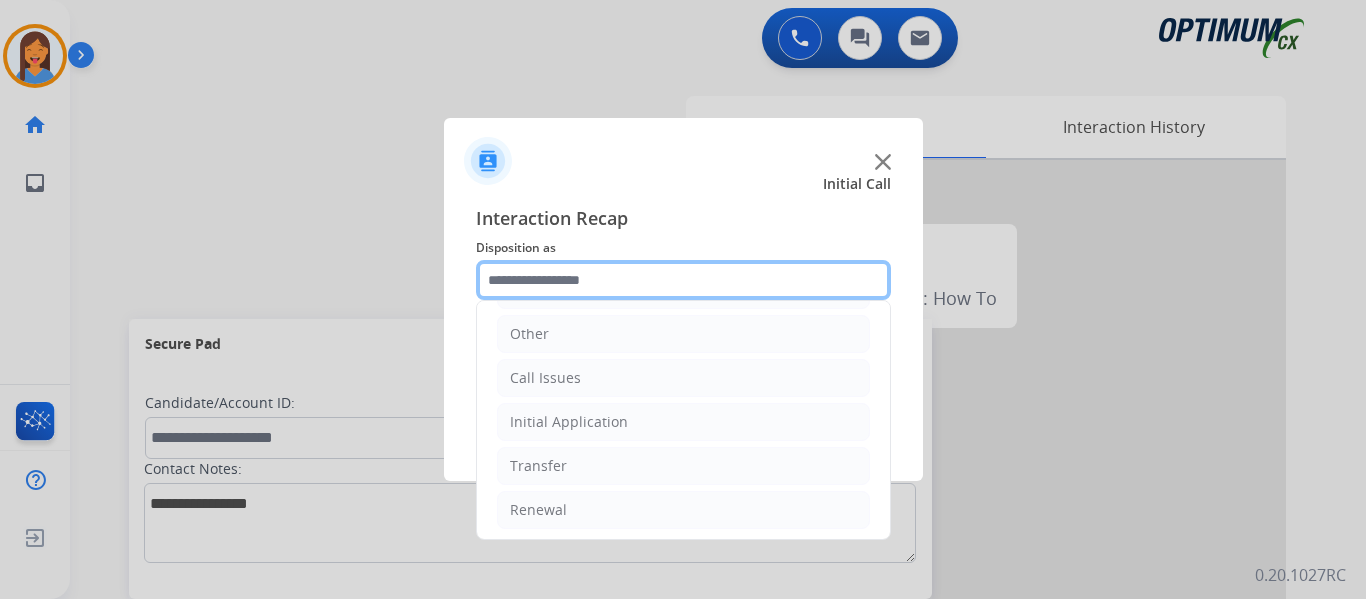 scroll, scrollTop: 136, scrollLeft: 0, axis: vertical 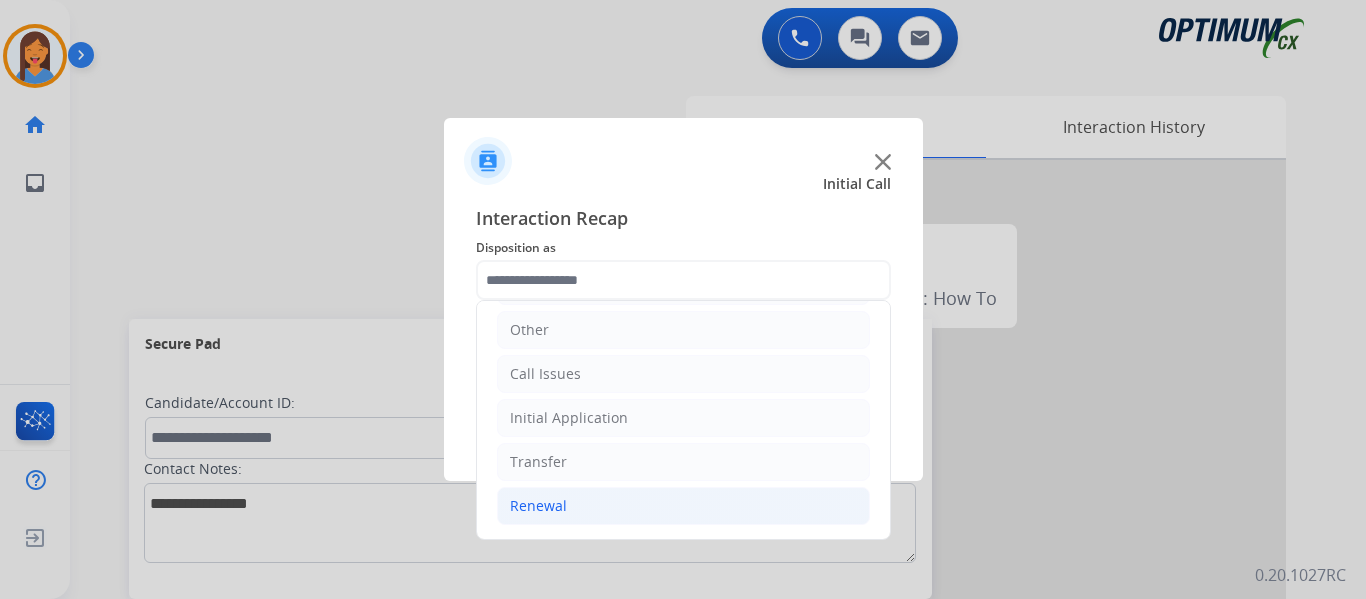 click on "Renewal" 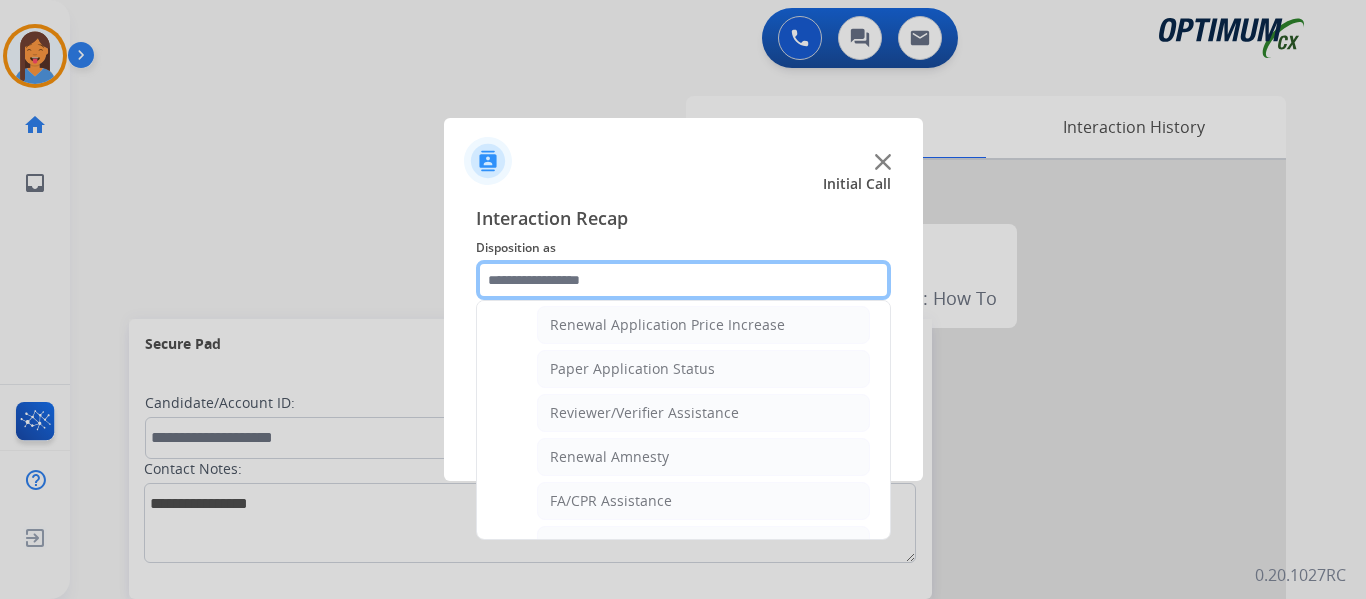 scroll, scrollTop: 736, scrollLeft: 0, axis: vertical 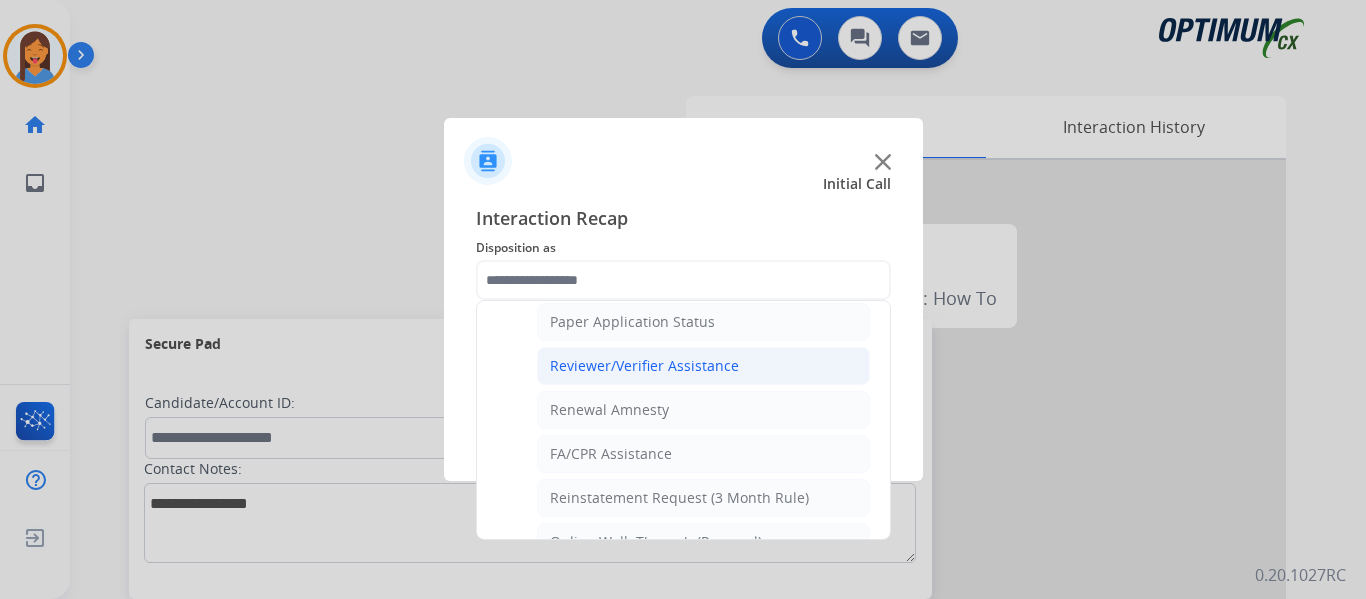 click on "Reviewer/Verifier Assistance" 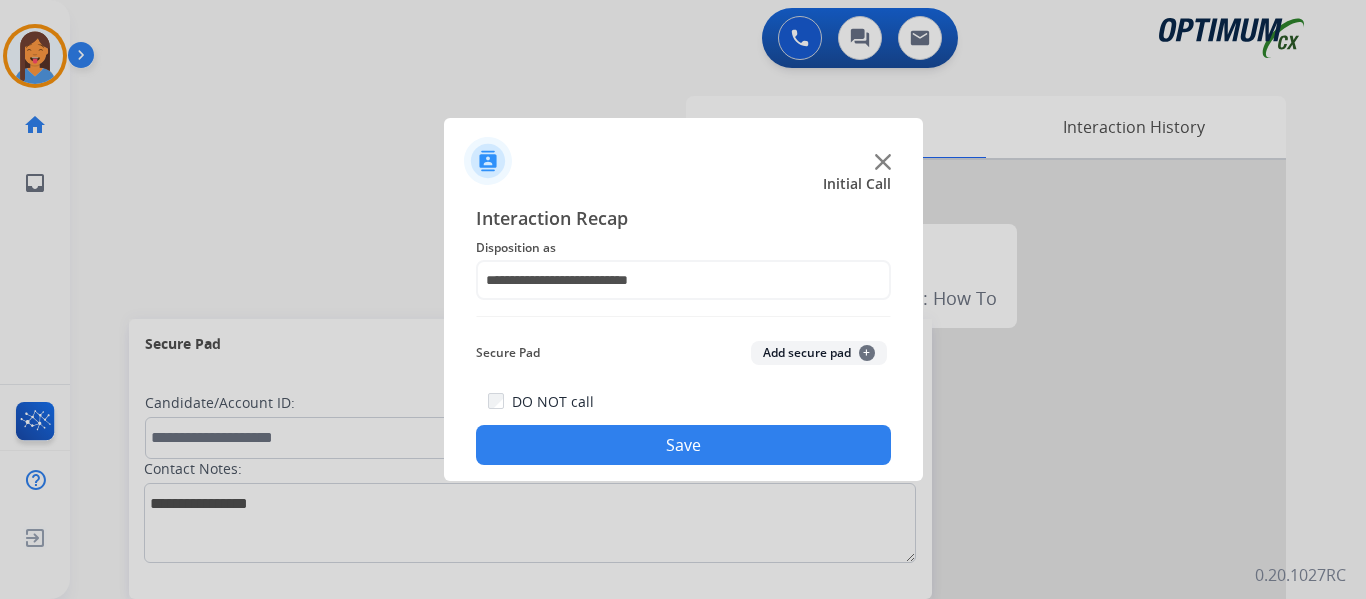click on "Save" 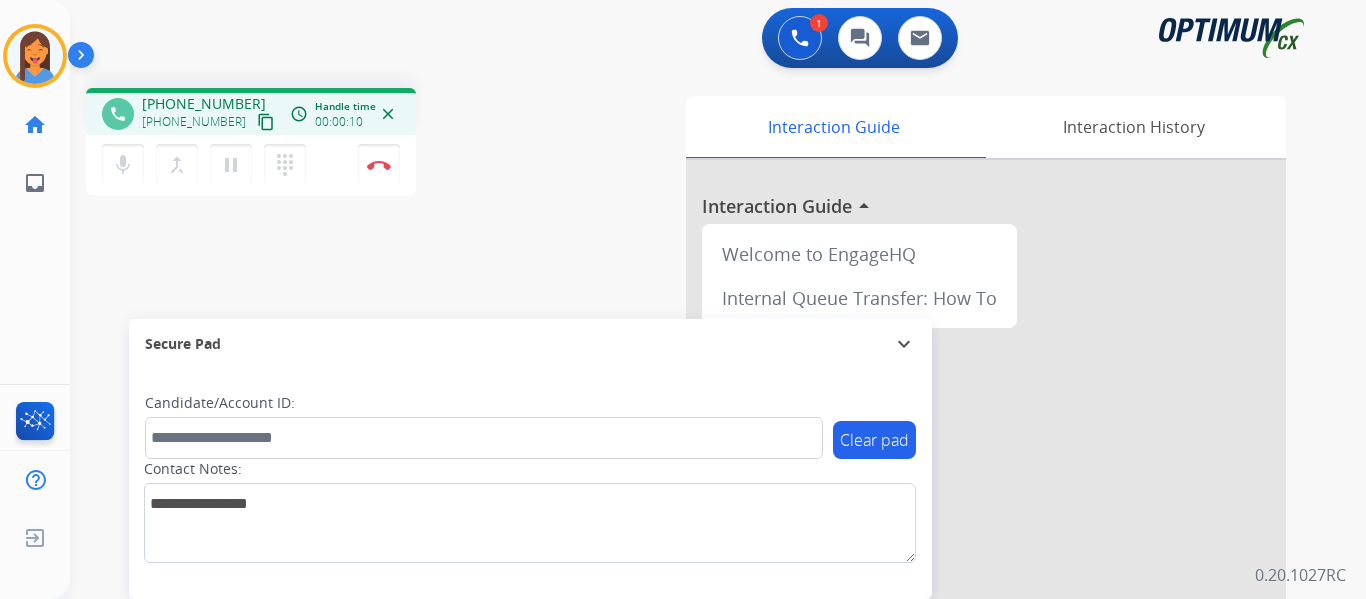 click on "content_copy" at bounding box center (266, 122) 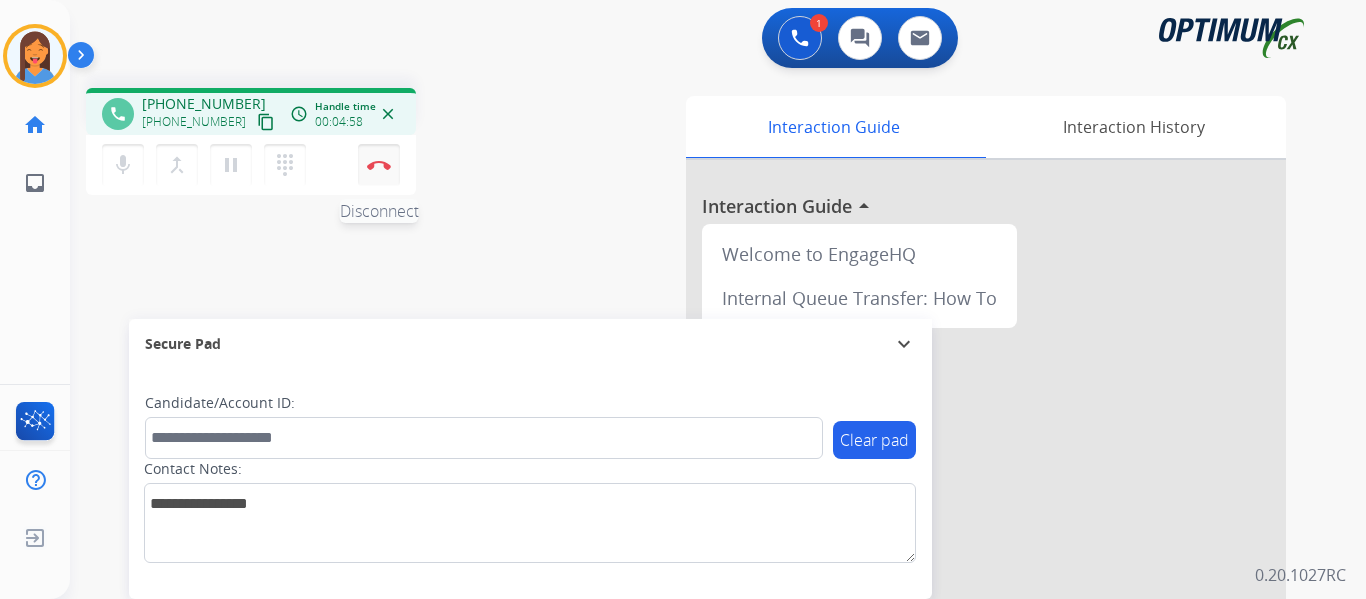 click at bounding box center (379, 165) 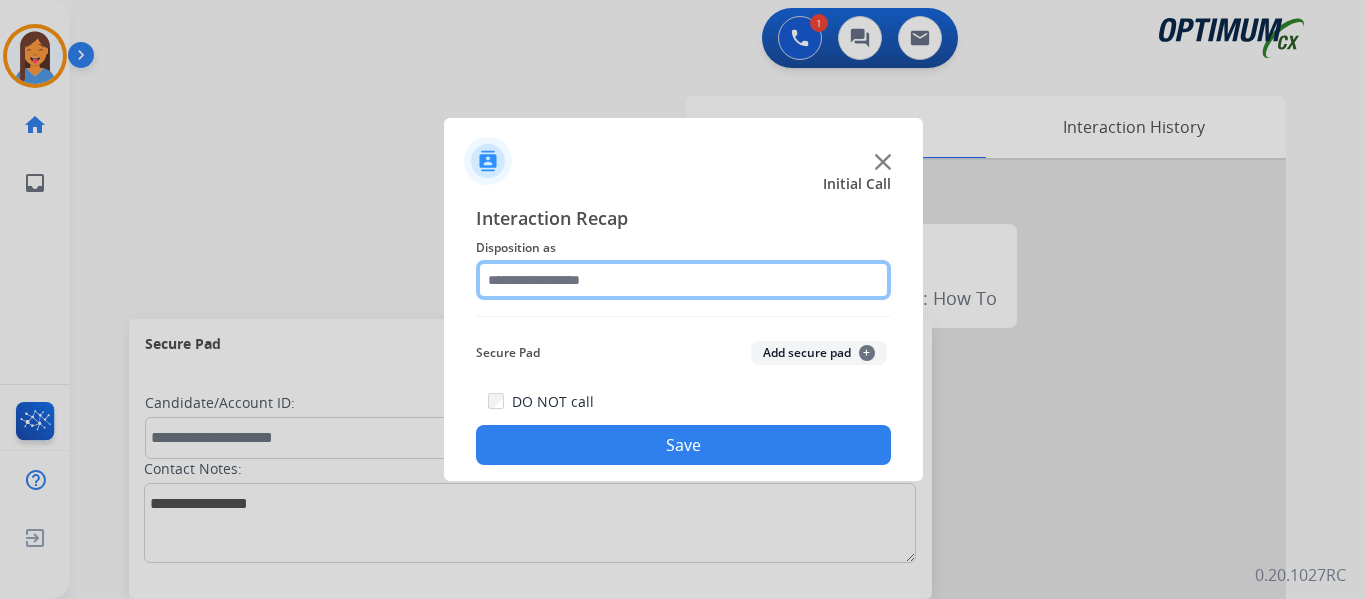 click 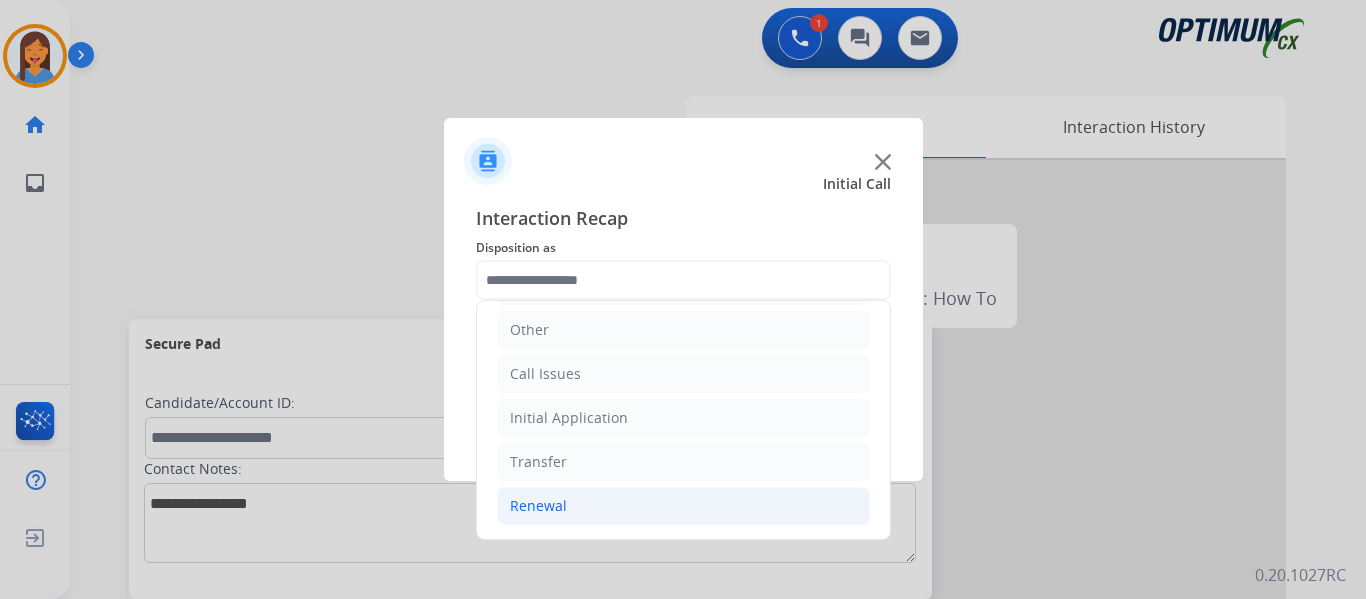 click on "Renewal" 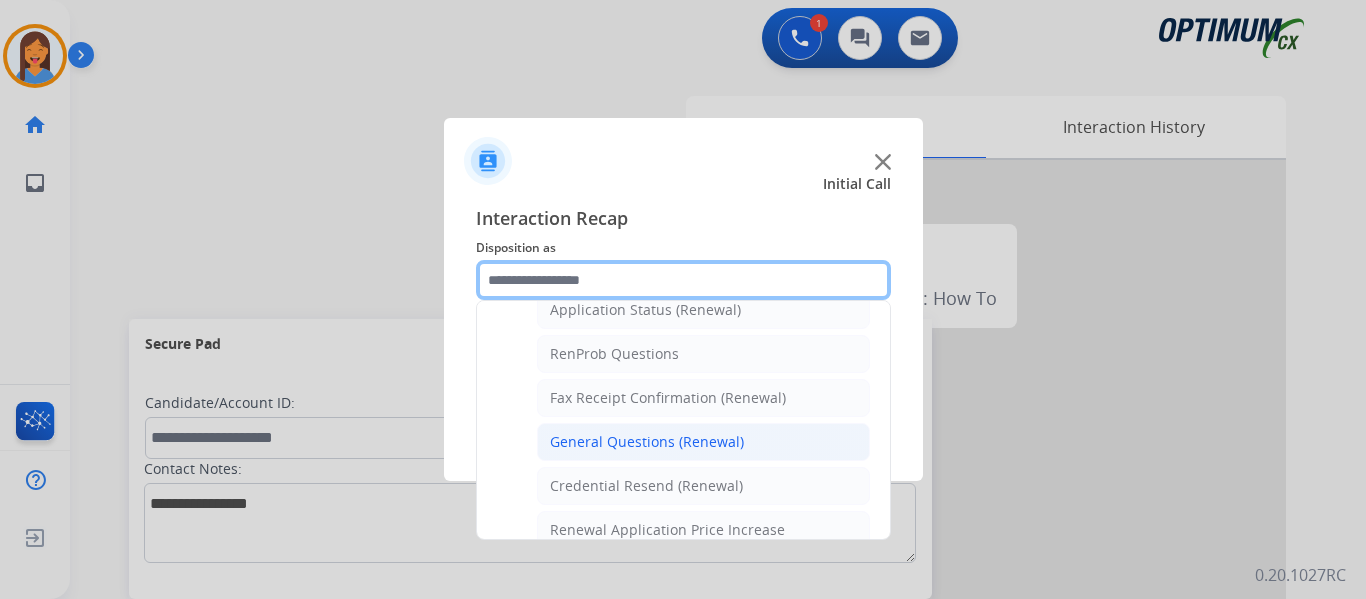 scroll, scrollTop: 436, scrollLeft: 0, axis: vertical 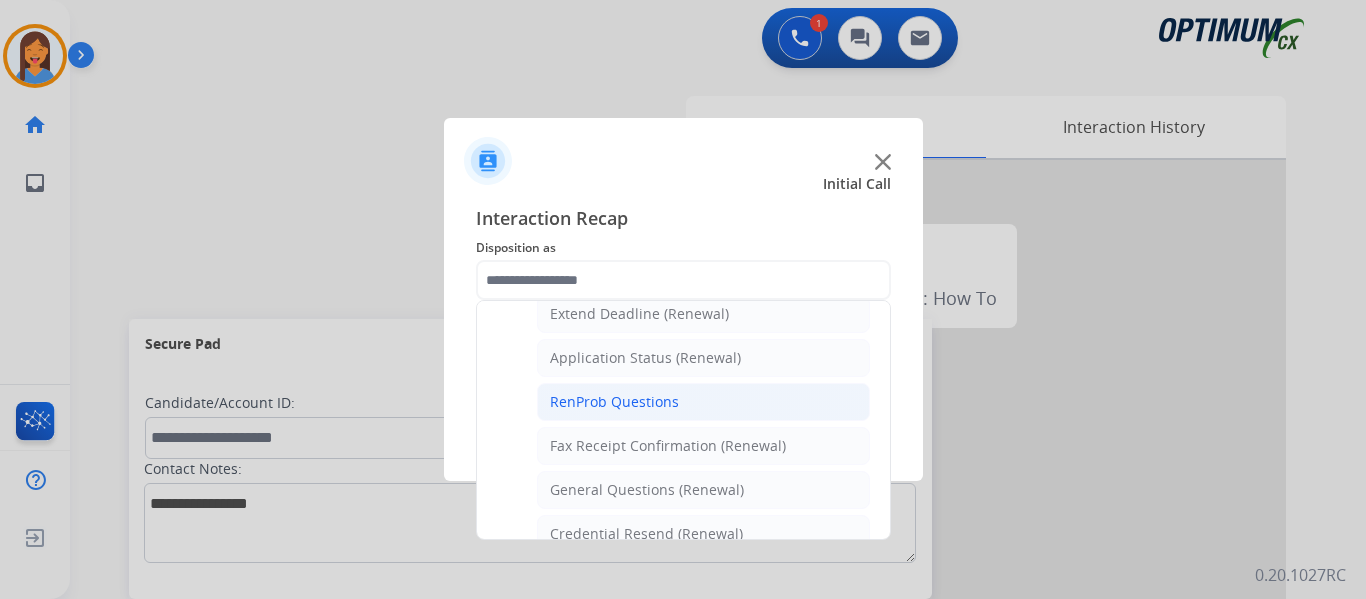 click on "RenProb Questions" 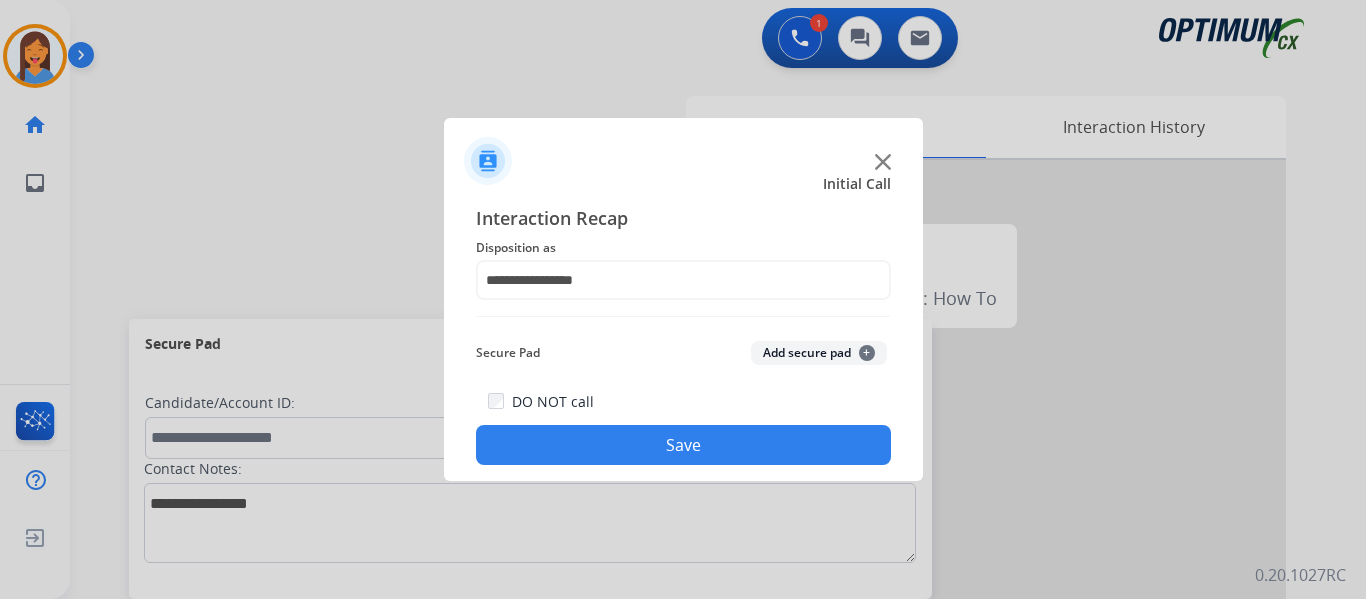 click on "Save" 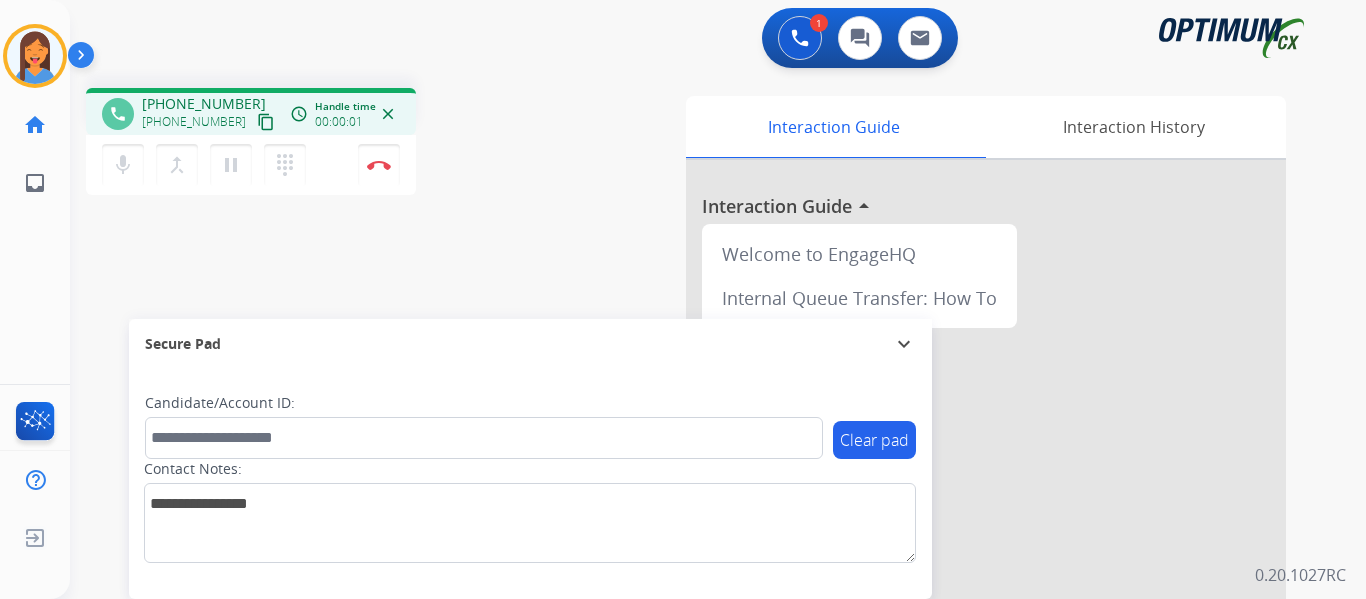 click on "content_copy" at bounding box center (266, 122) 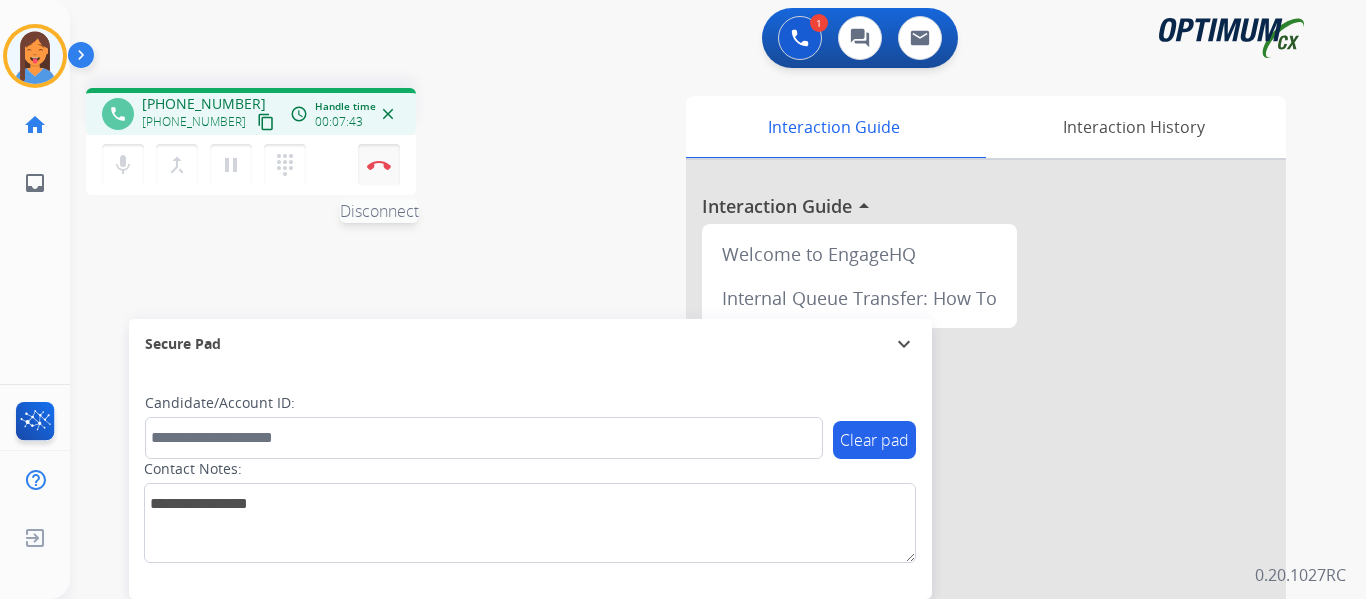click at bounding box center (379, 165) 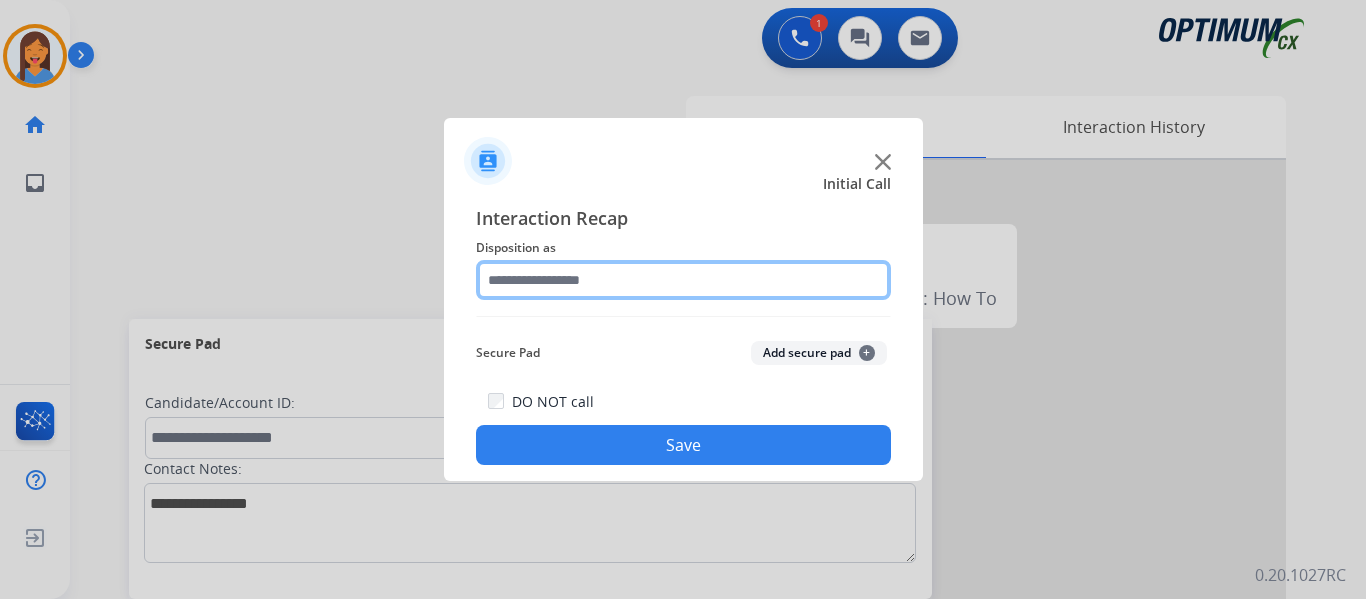 click 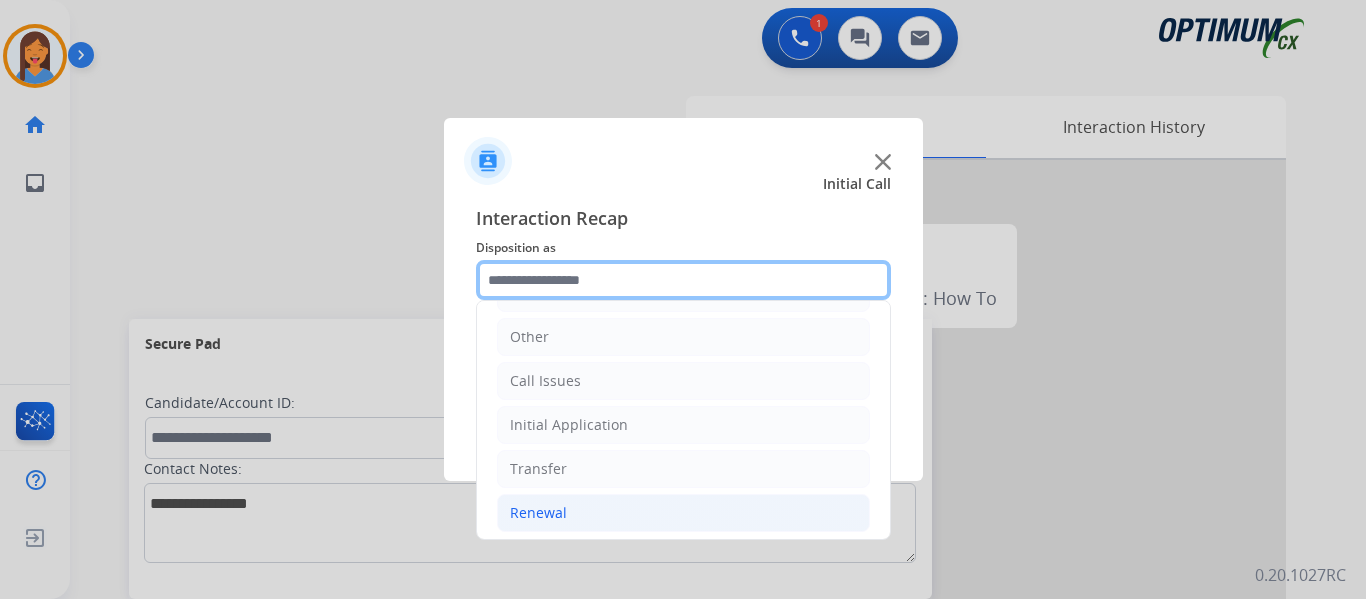 scroll, scrollTop: 136, scrollLeft: 0, axis: vertical 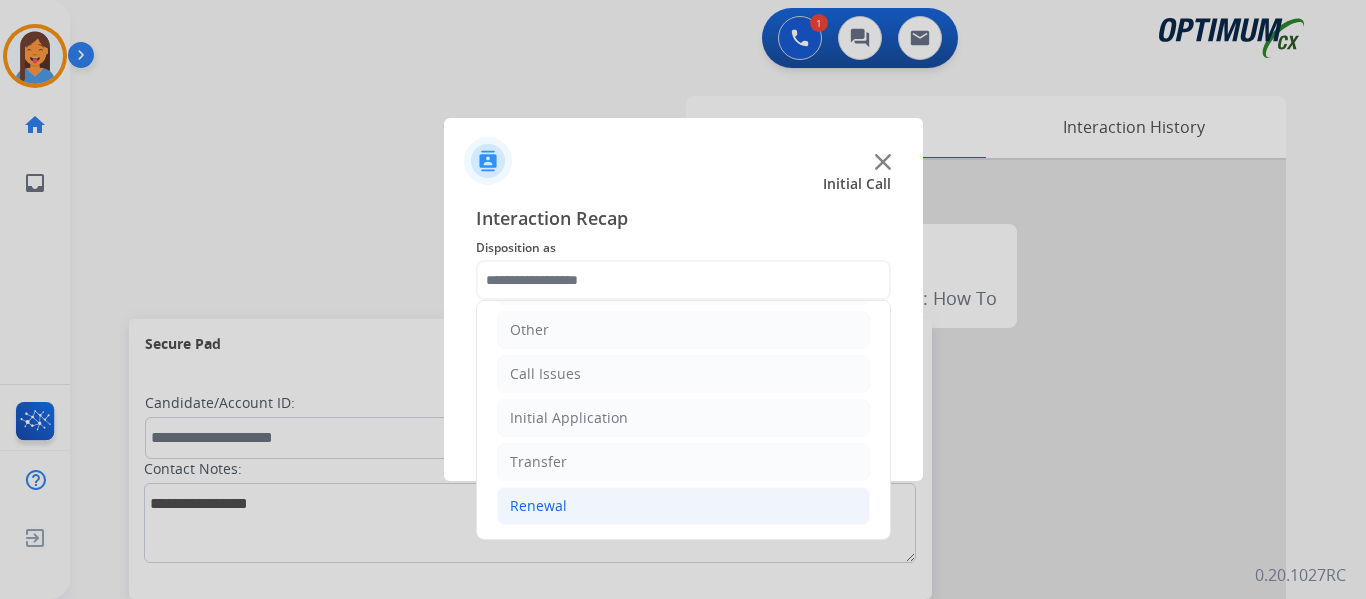 click on "Renewal" 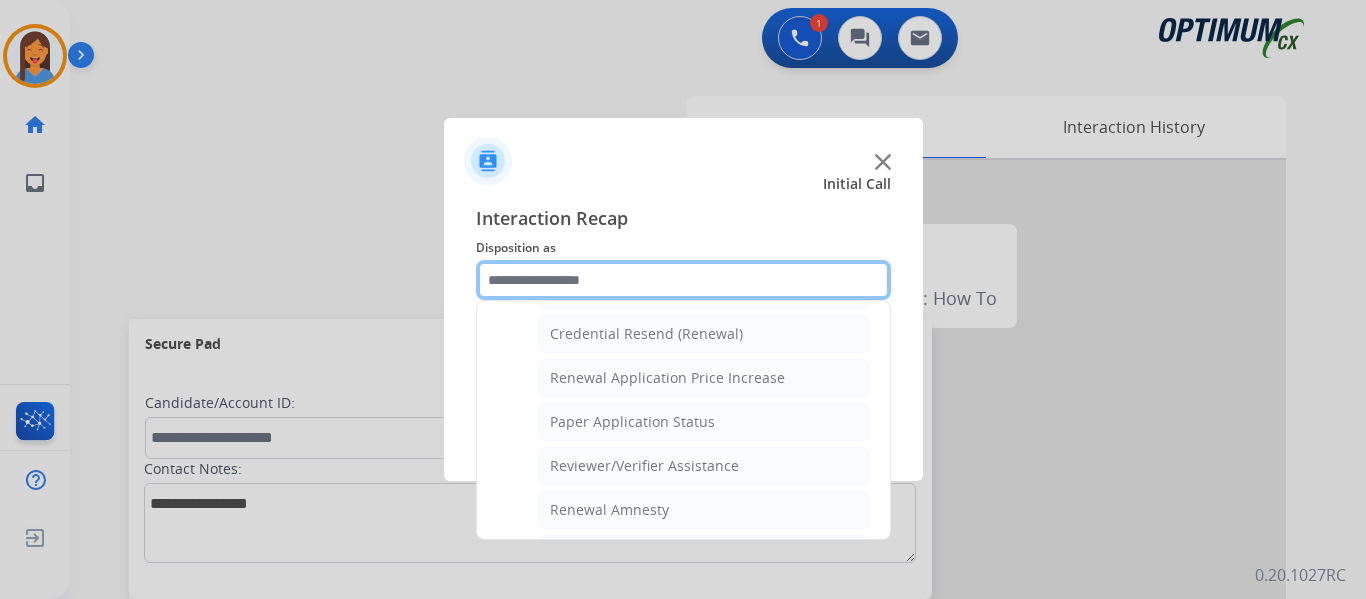 scroll, scrollTop: 736, scrollLeft: 0, axis: vertical 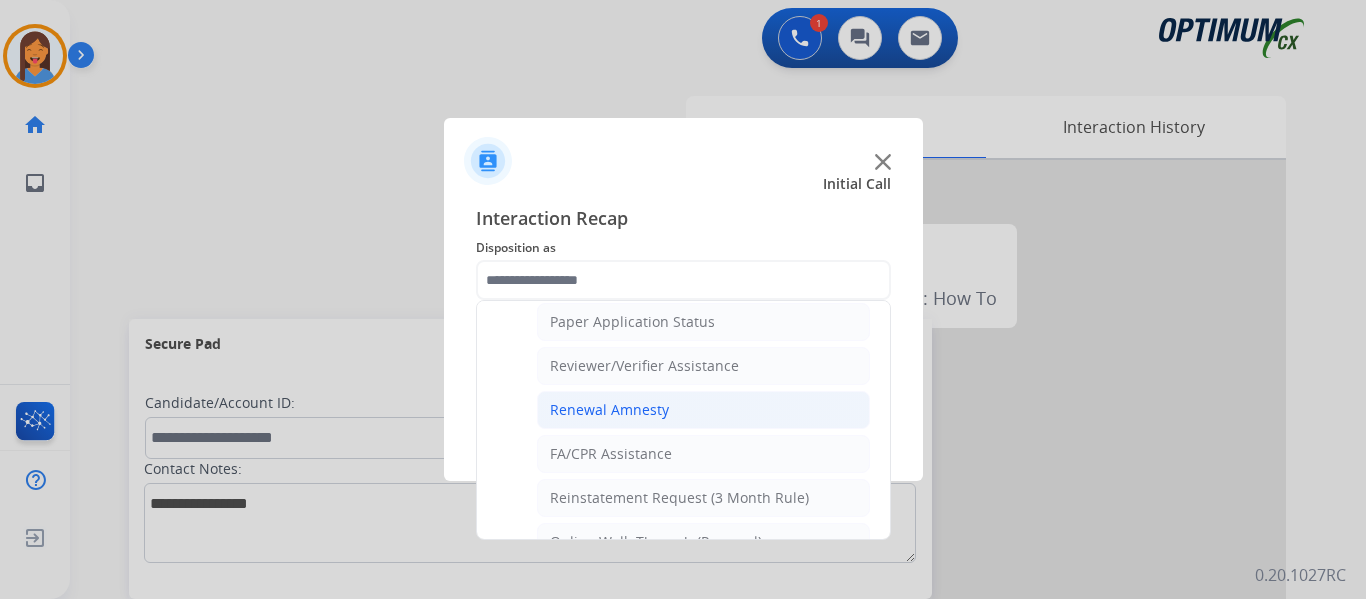 click on "Renewal Amnesty" 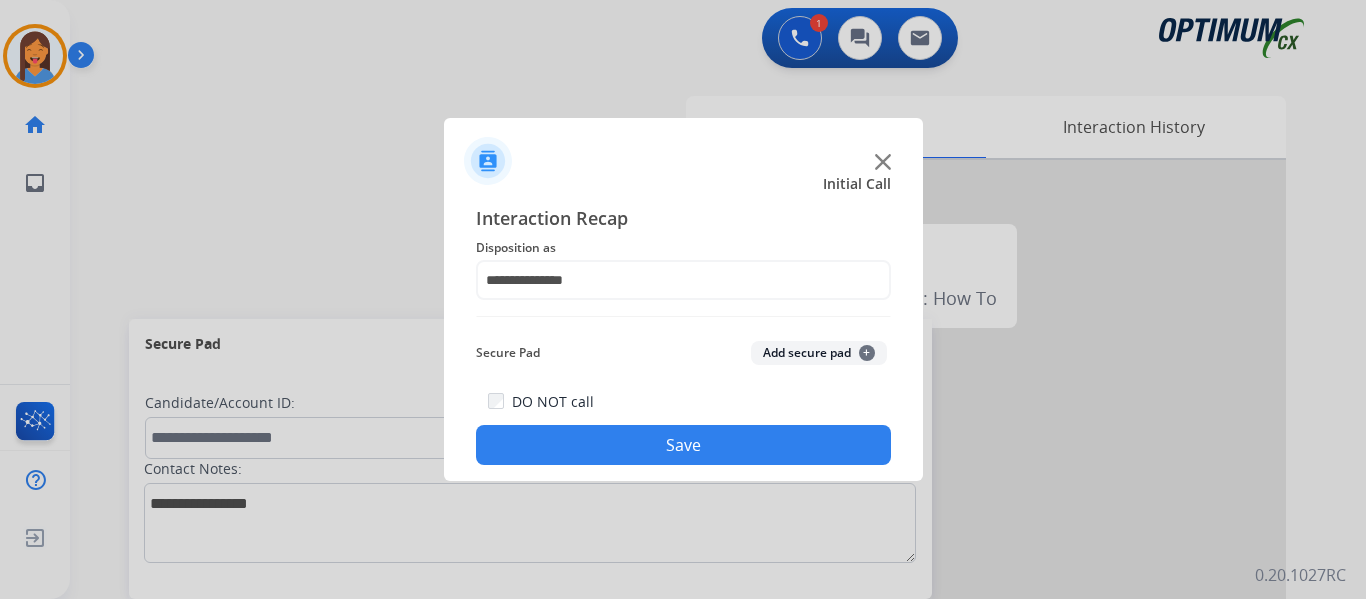 click on "Save" 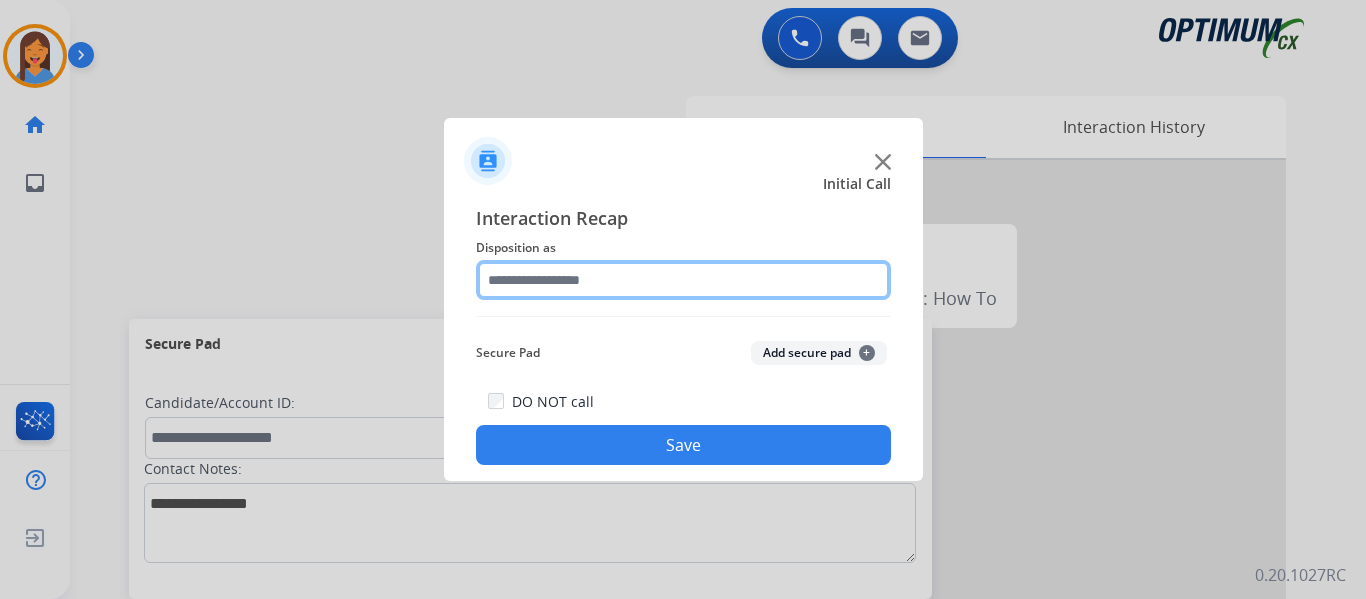 click 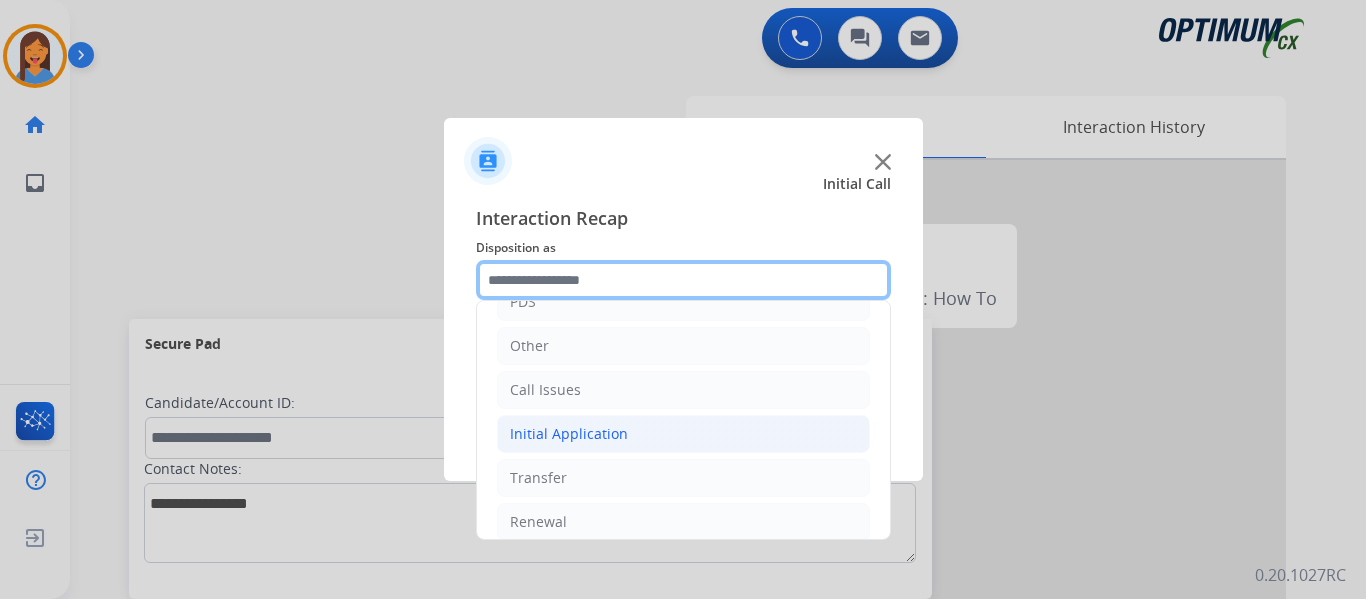 scroll, scrollTop: 136, scrollLeft: 0, axis: vertical 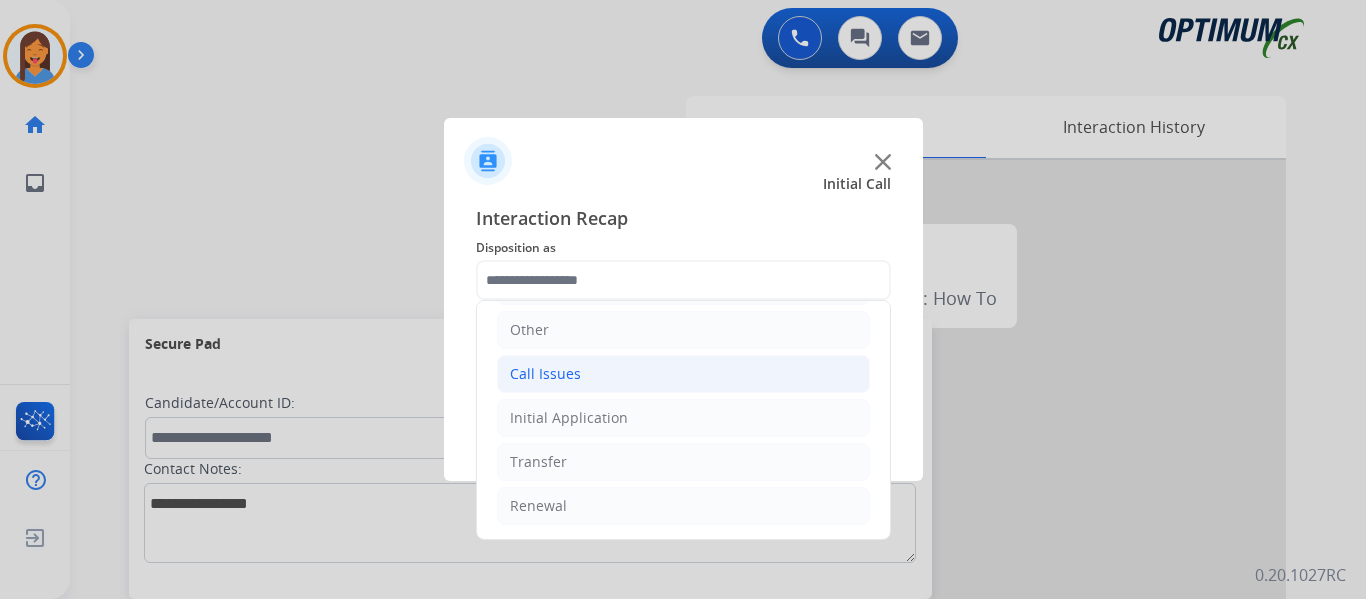 click on "Call Issues" 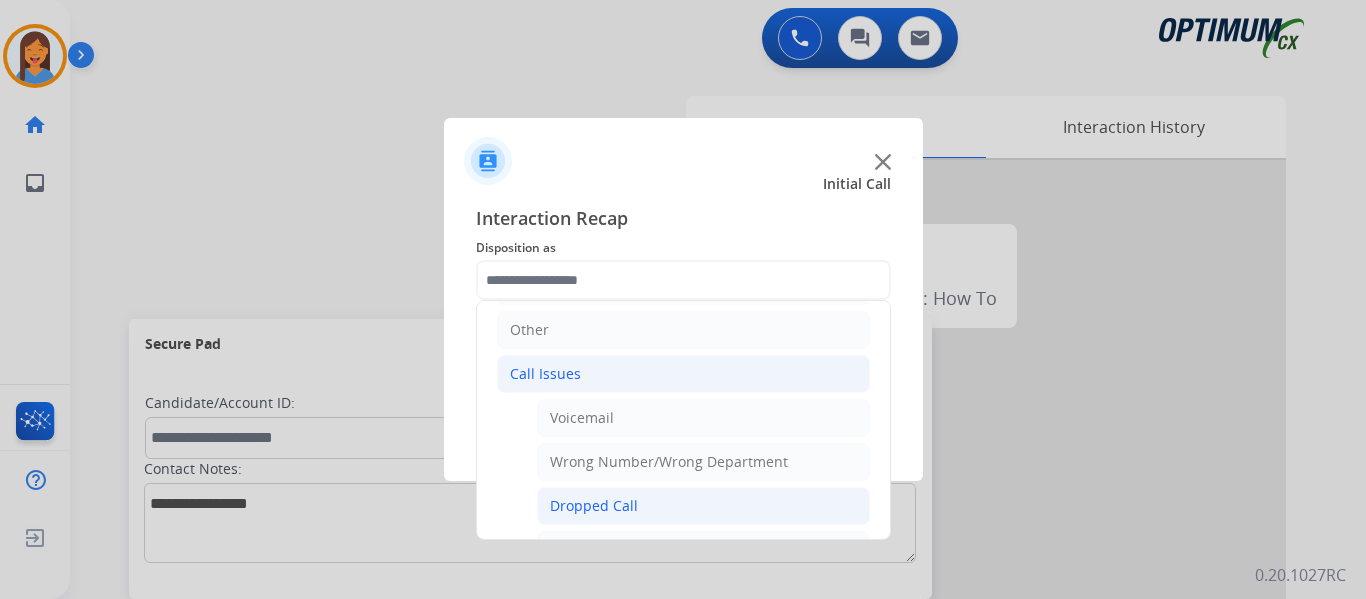click on "Dropped Call" 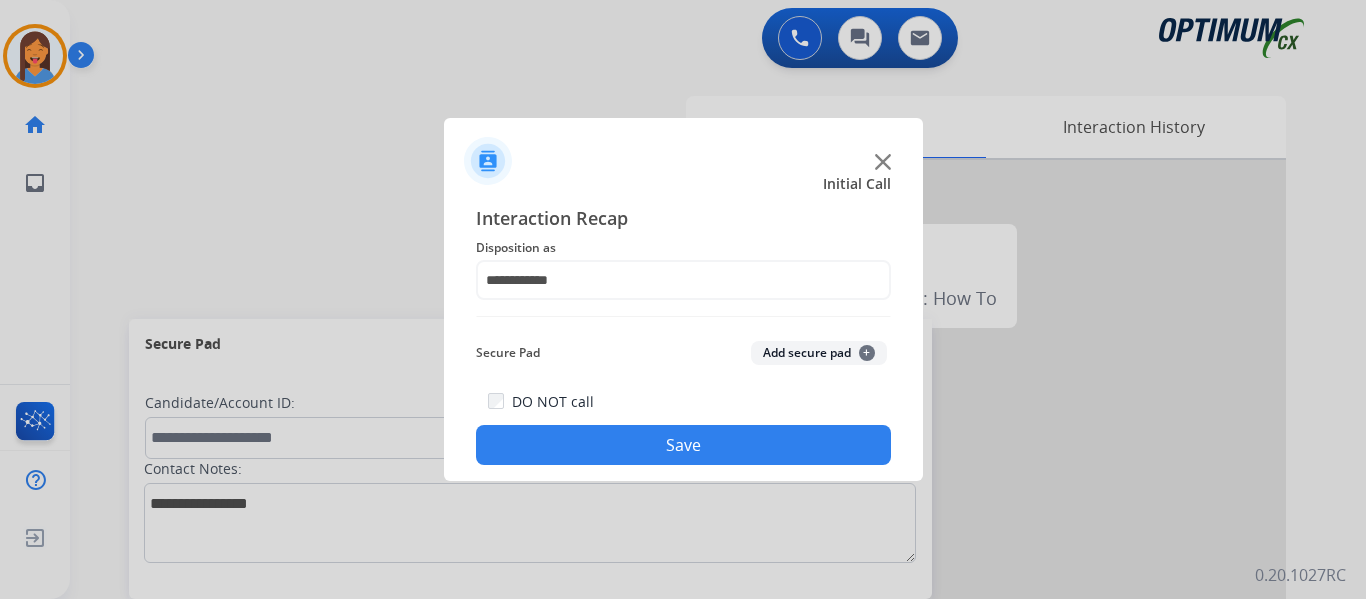 click on "Save" 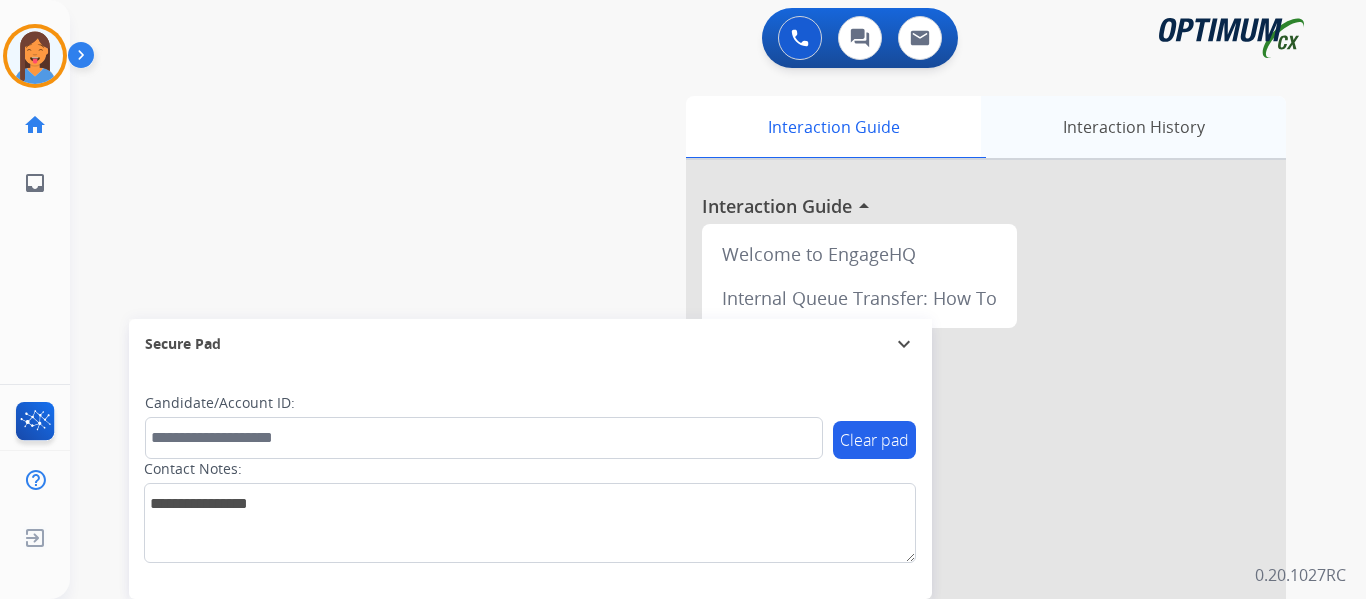 click on "Interaction History" at bounding box center [1133, 127] 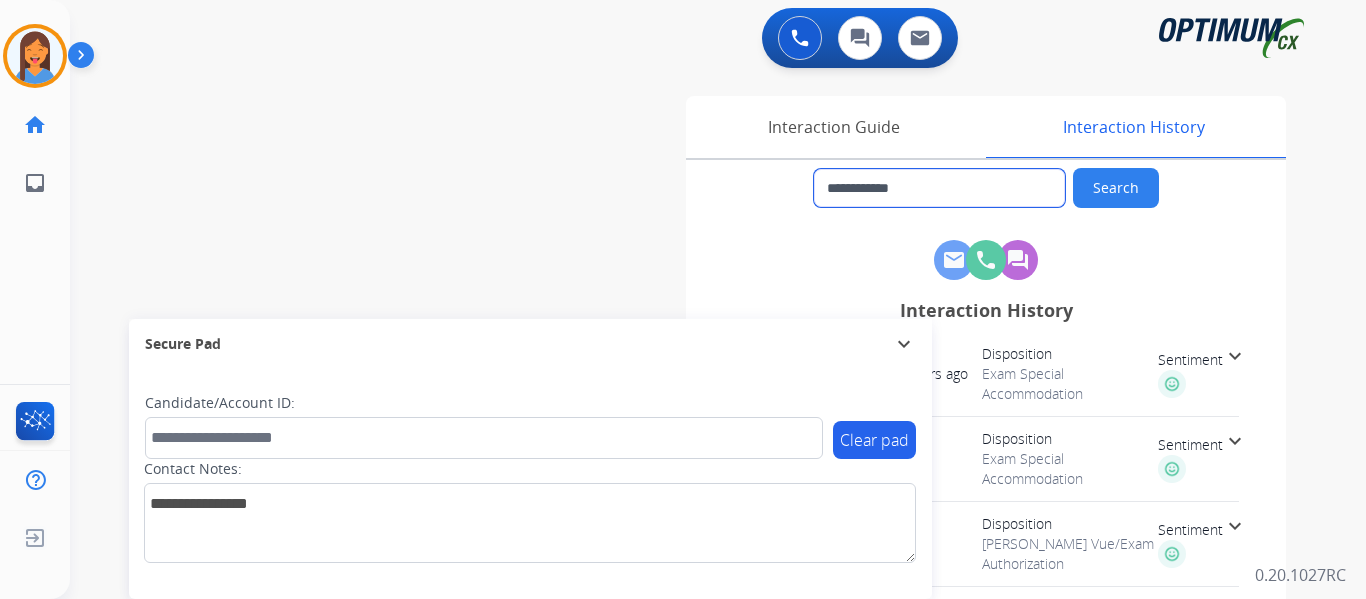 click on "**********" at bounding box center [939, 188] 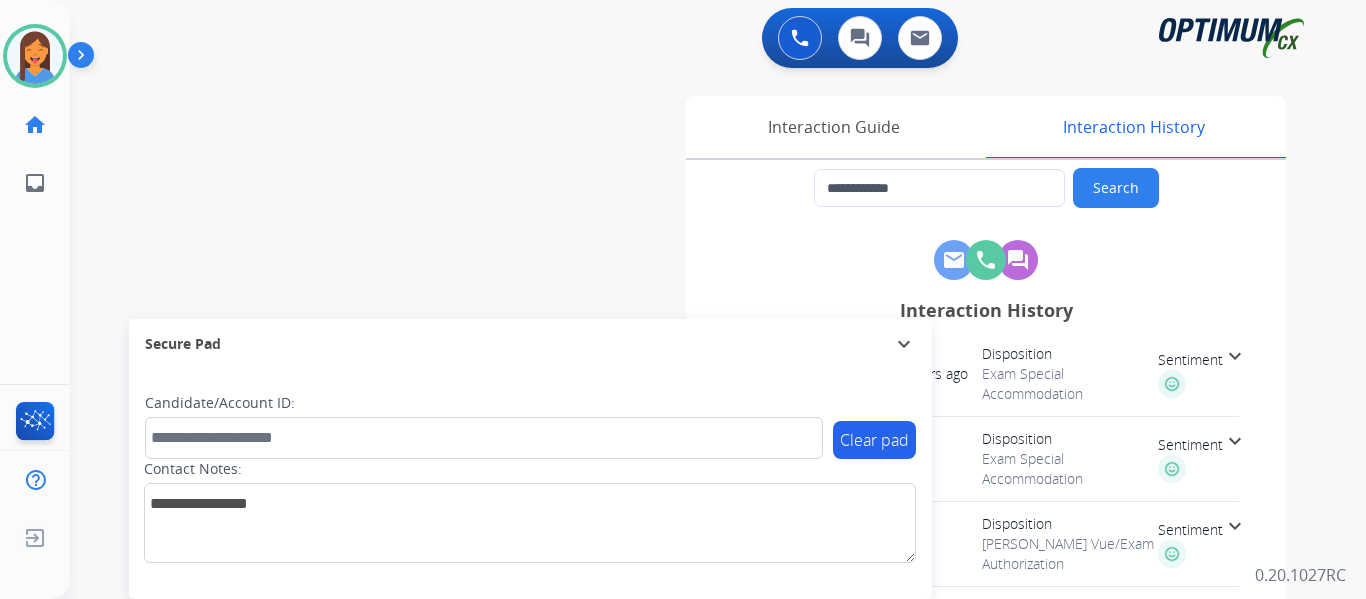drag, startPoint x: 822, startPoint y: 132, endPoint x: 674, endPoint y: 132, distance: 148 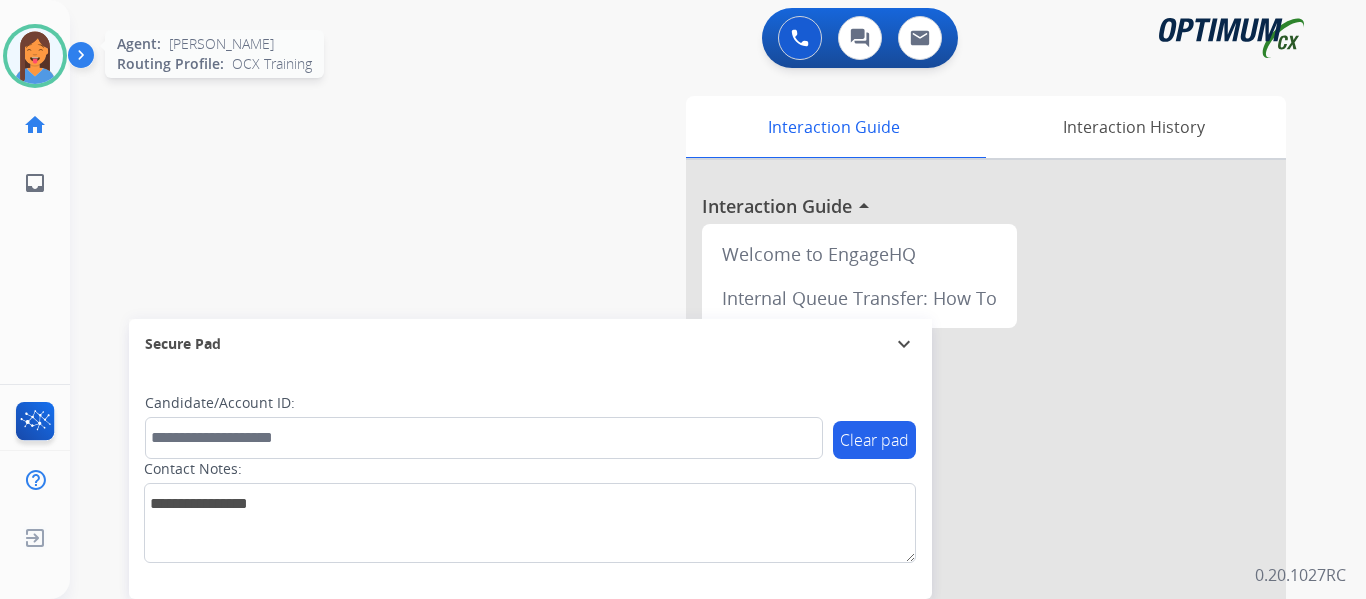 click at bounding box center [35, 56] 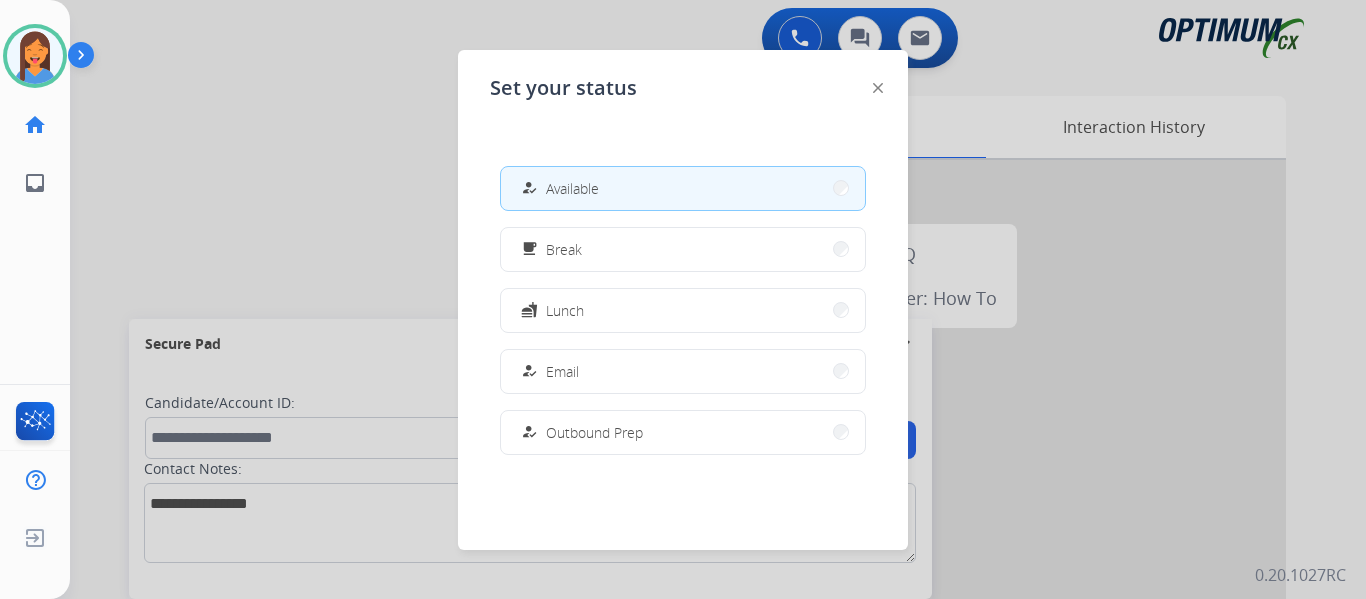 click at bounding box center (683, 299) 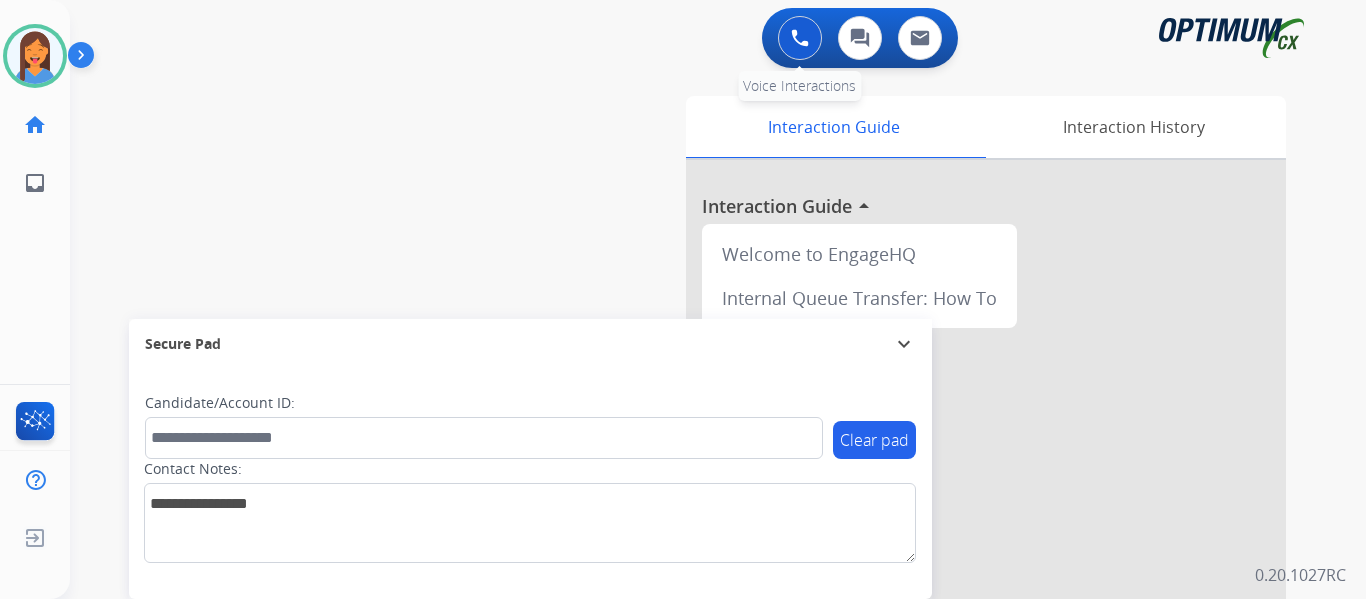 click at bounding box center (800, 38) 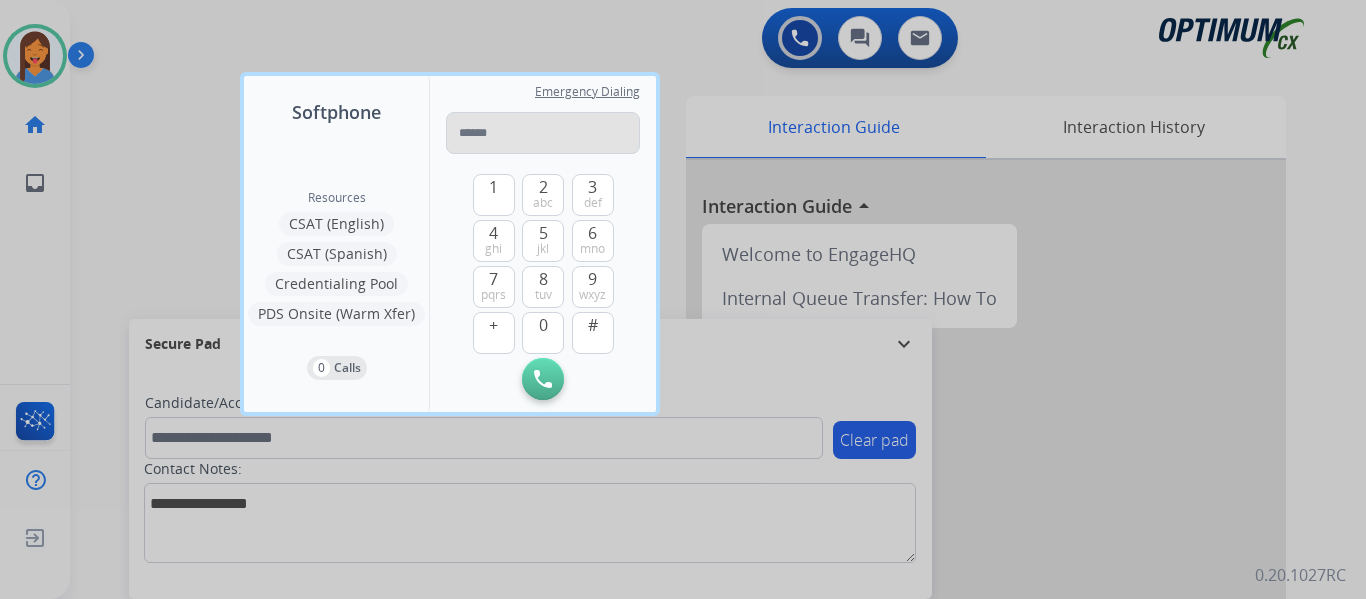 click at bounding box center (543, 133) 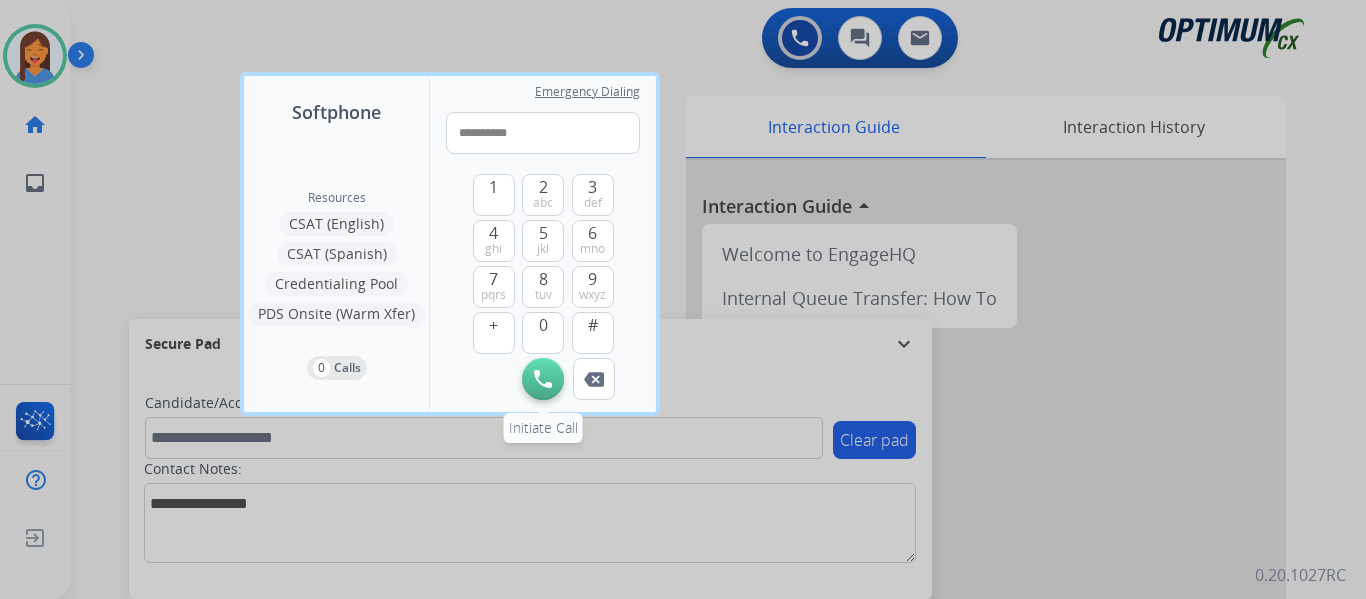 type on "**********" 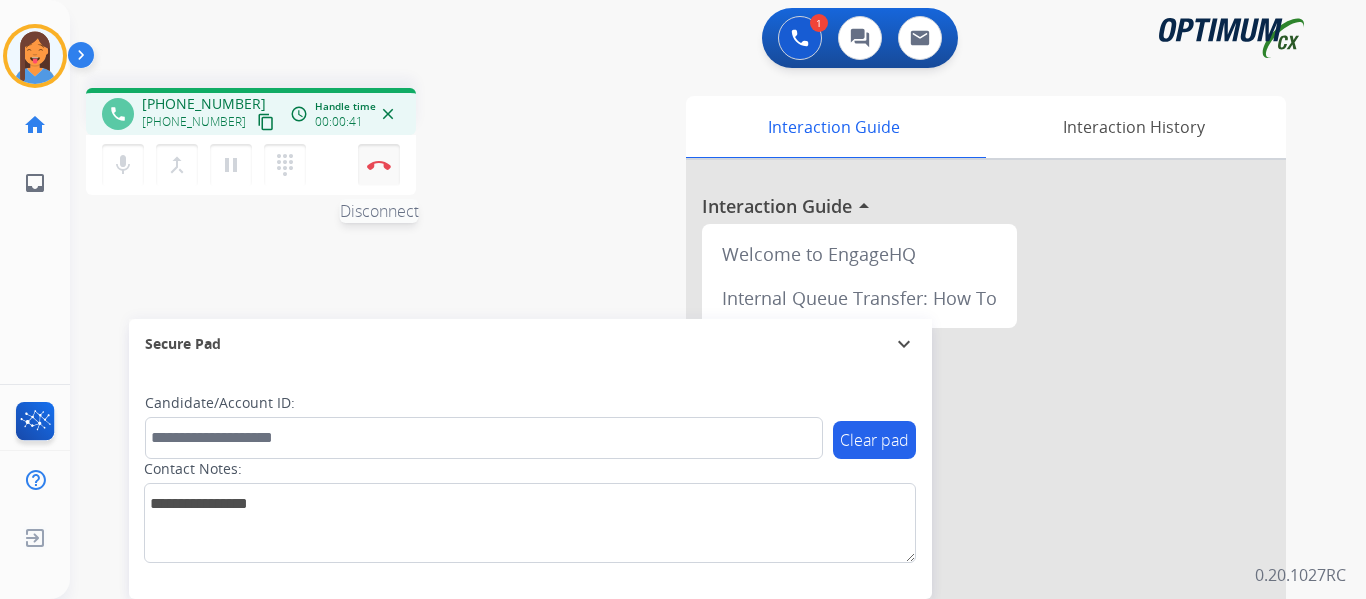 click on "Disconnect" at bounding box center (379, 165) 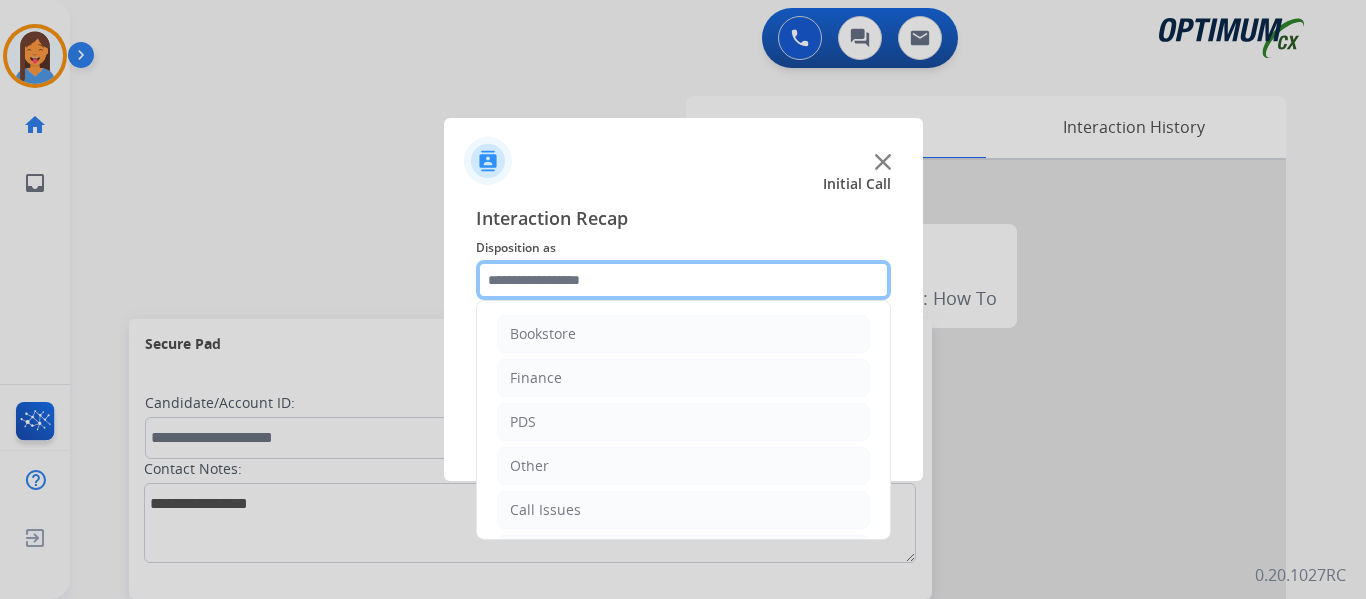 click 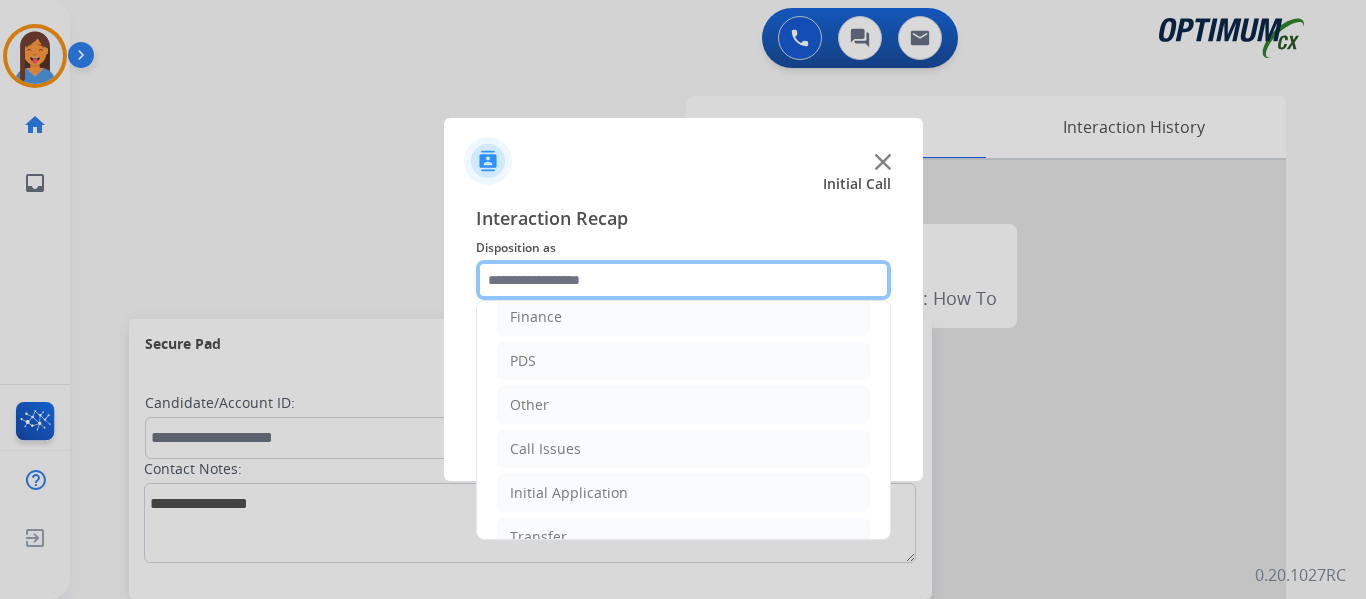 scroll, scrollTop: 136, scrollLeft: 0, axis: vertical 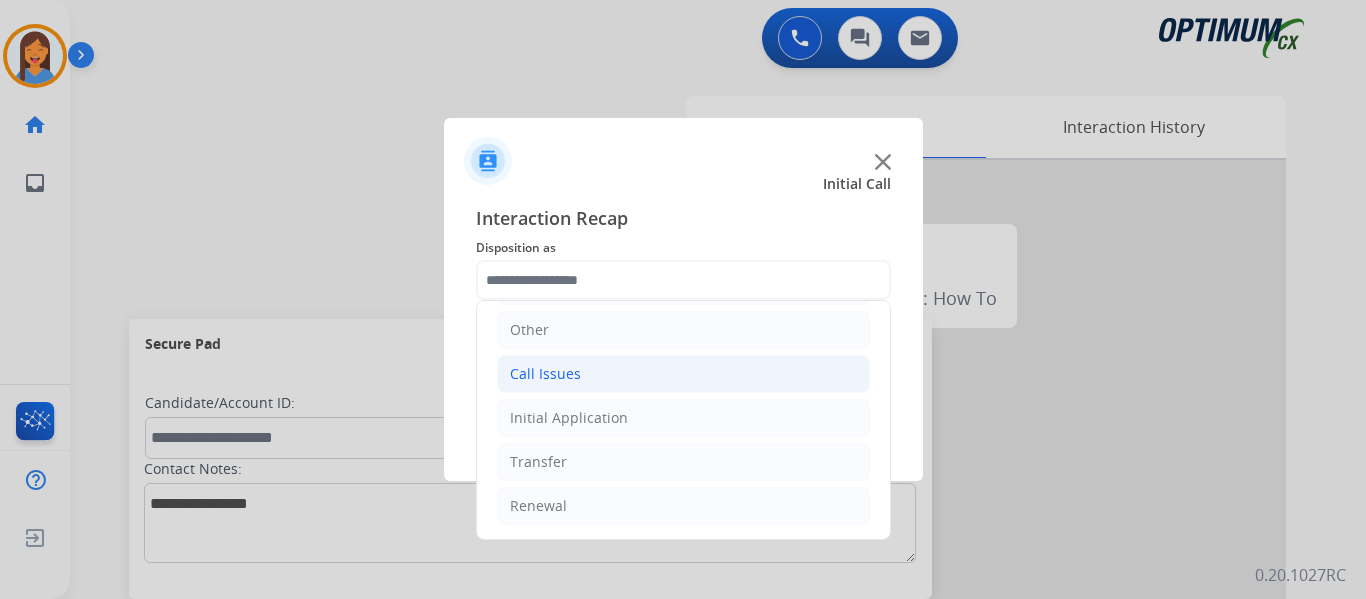 click on "Call Issues" 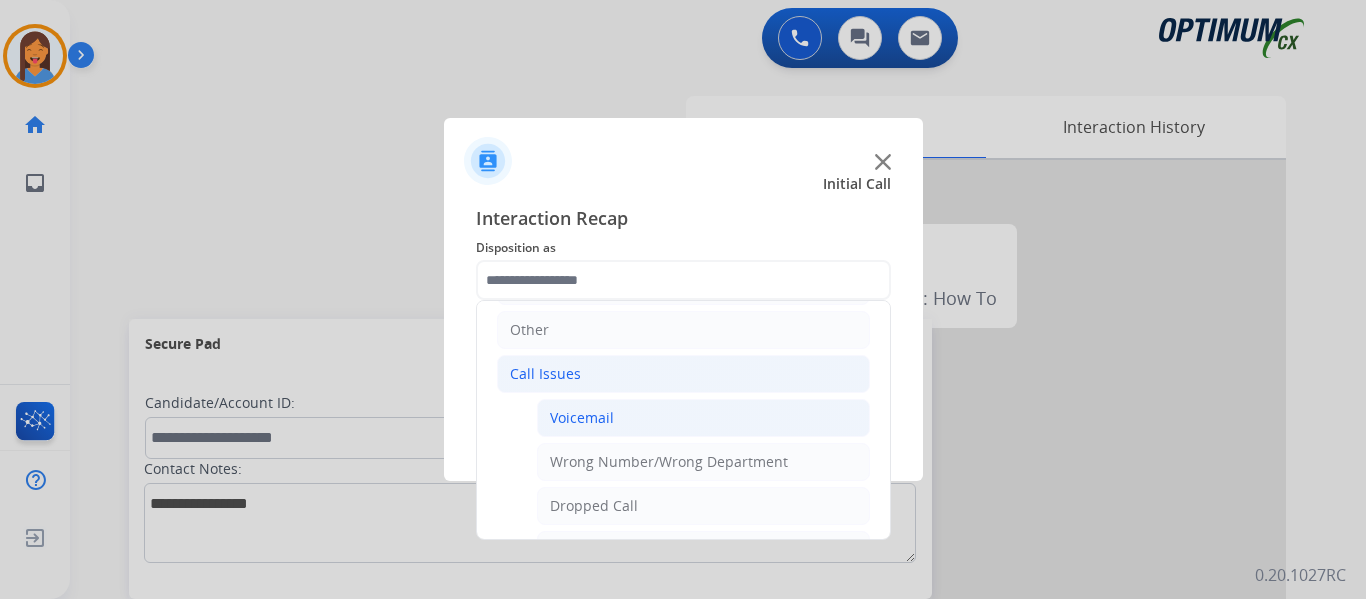 click on "Voicemail" 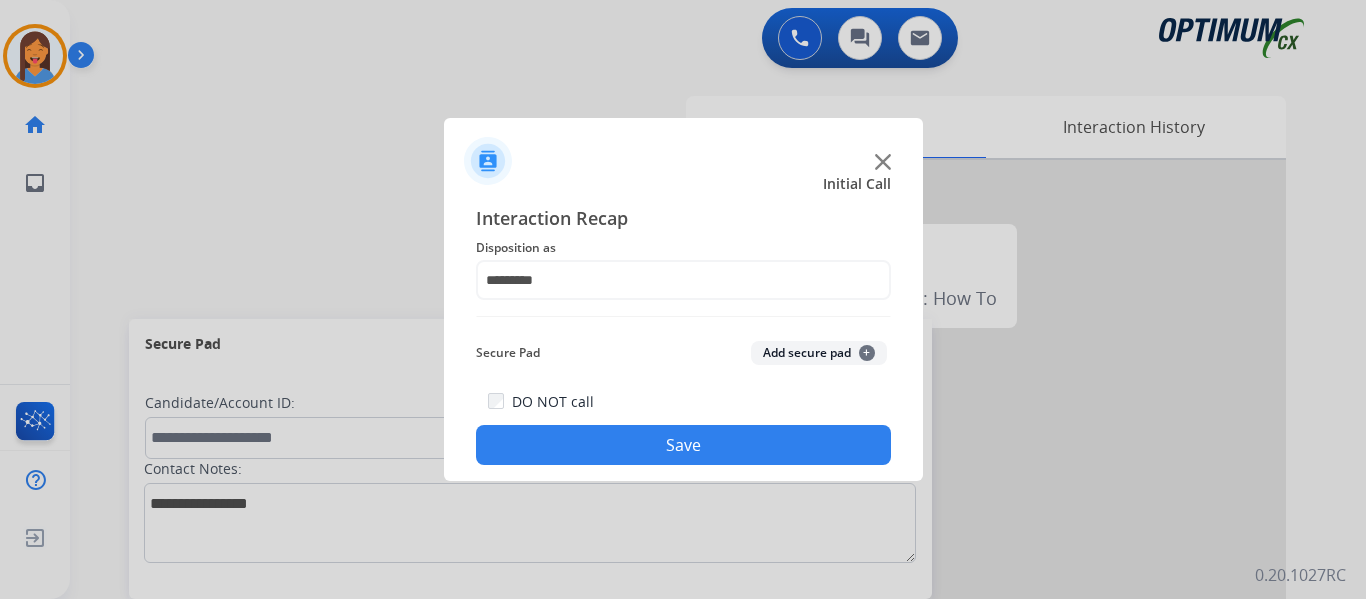drag, startPoint x: 603, startPoint y: 449, endPoint x: 317, endPoint y: 469, distance: 286.69846 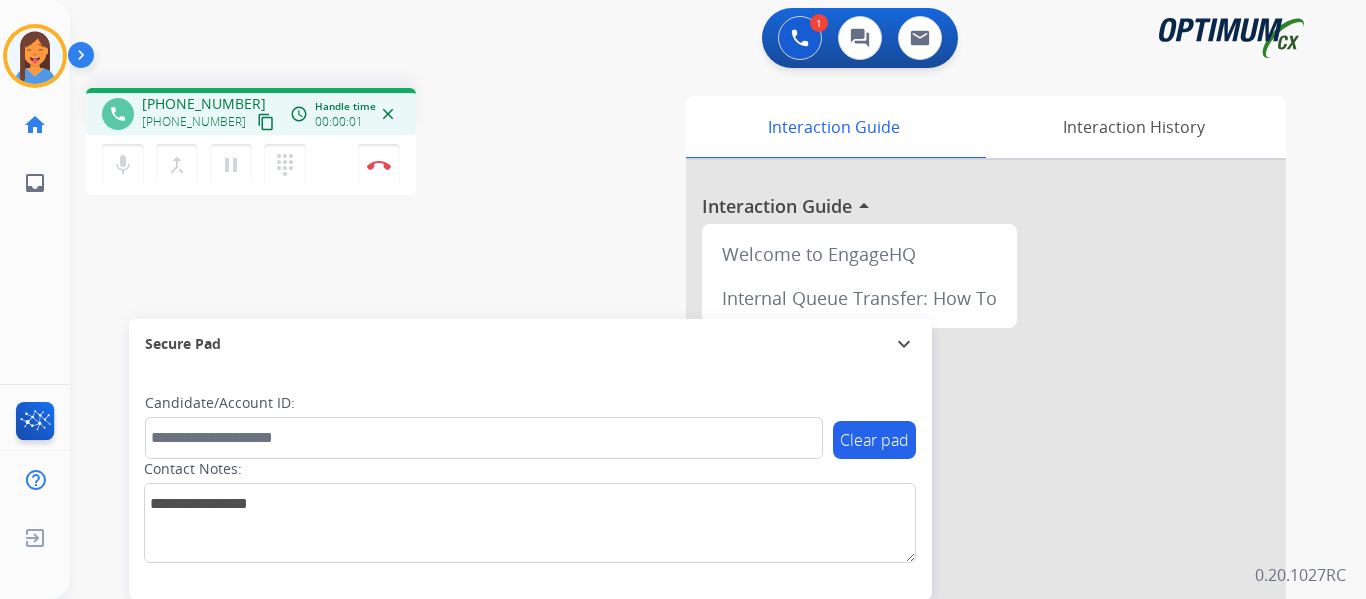 click on "content_copy" at bounding box center (266, 122) 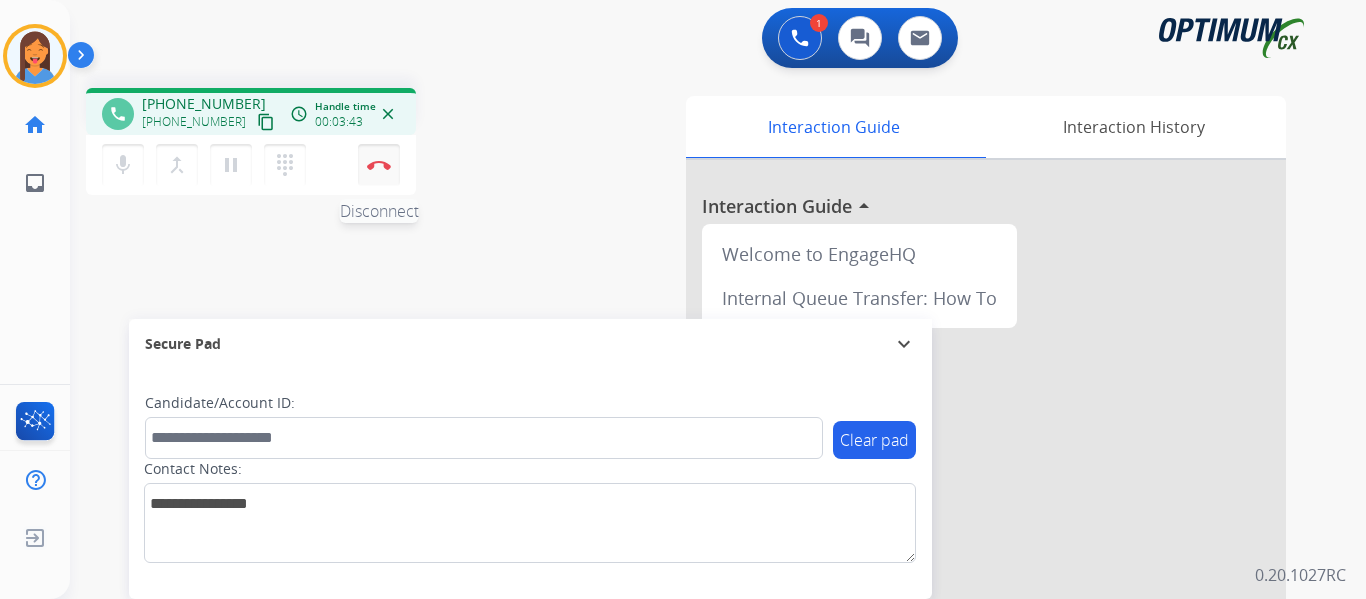 click at bounding box center [379, 165] 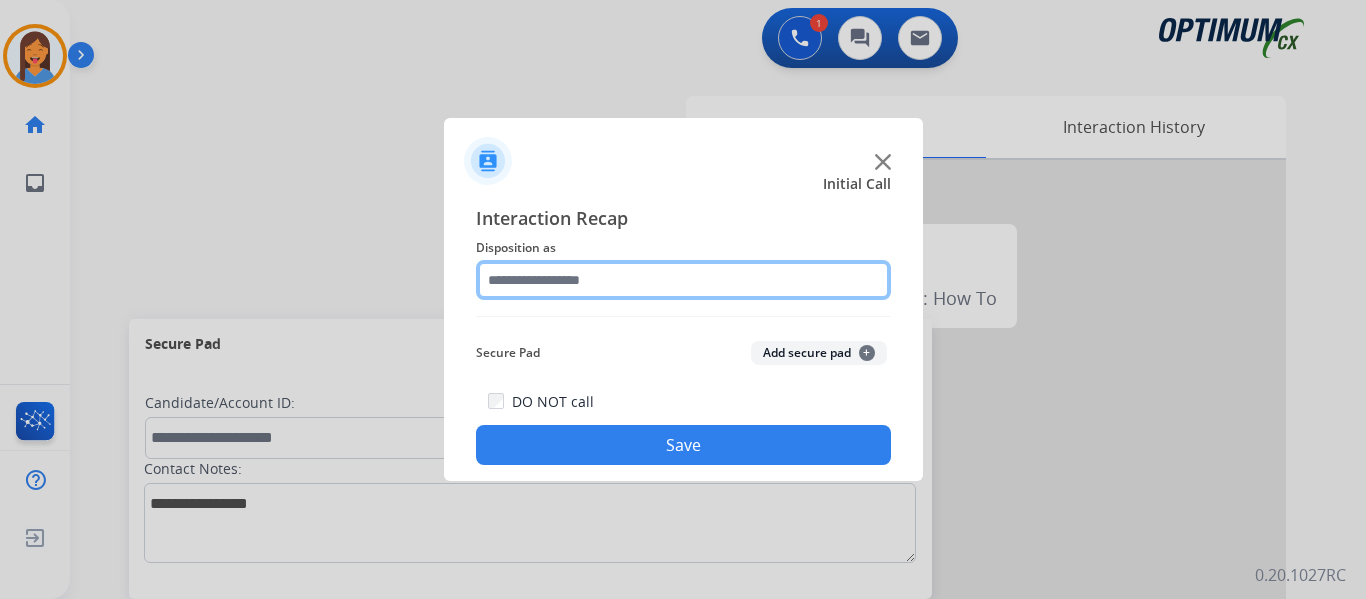 click 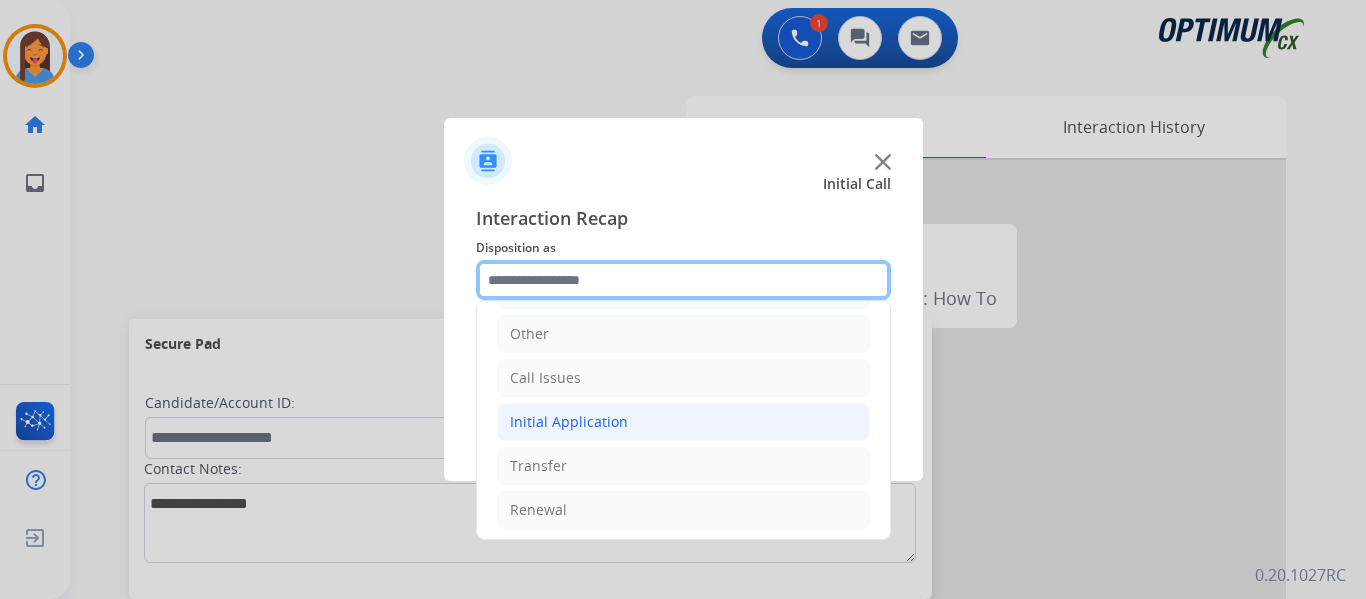 scroll, scrollTop: 136, scrollLeft: 0, axis: vertical 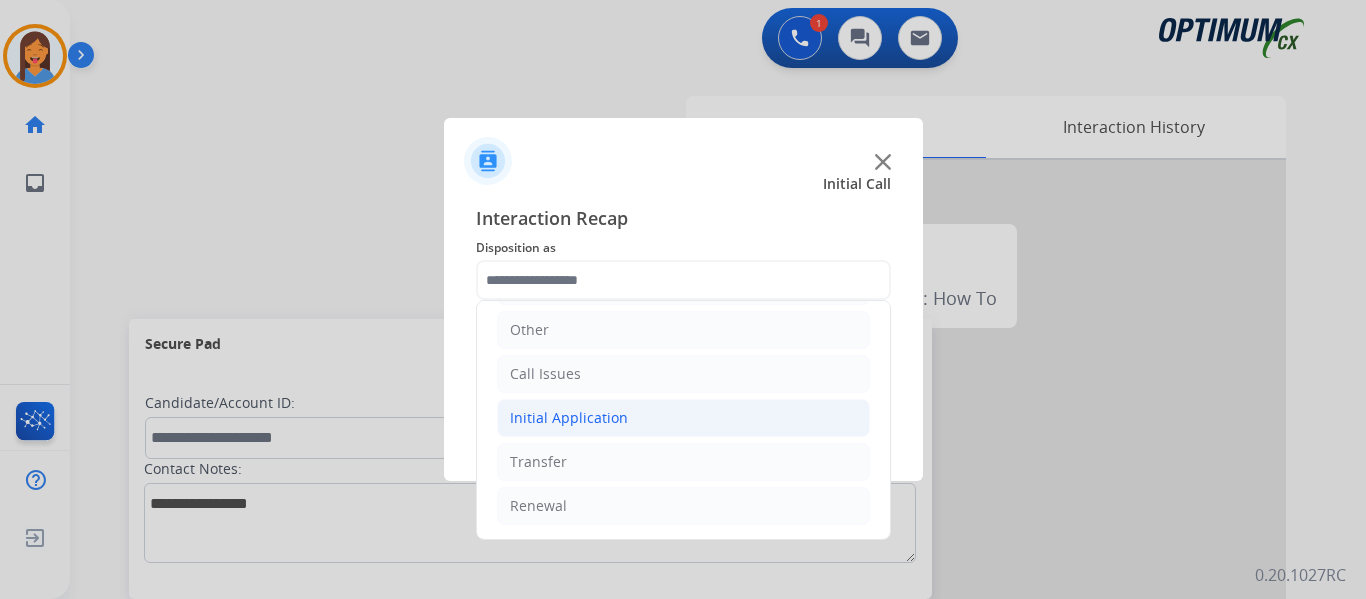 click on "Initial Application" 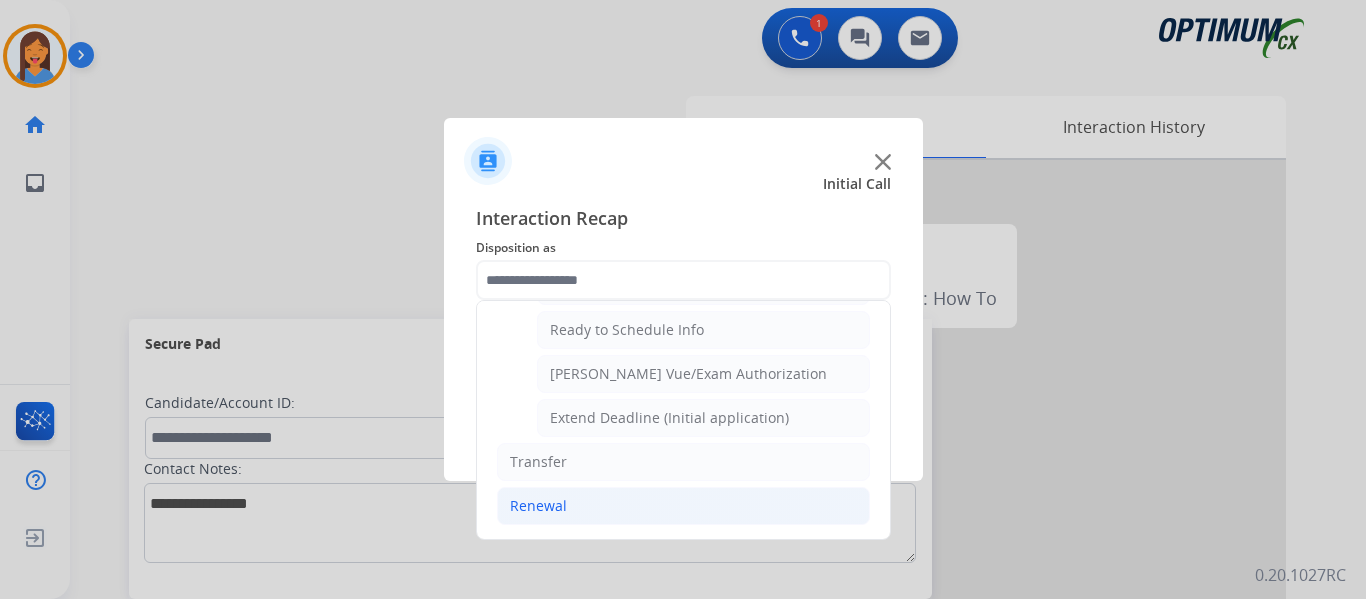 click on "Renewal" 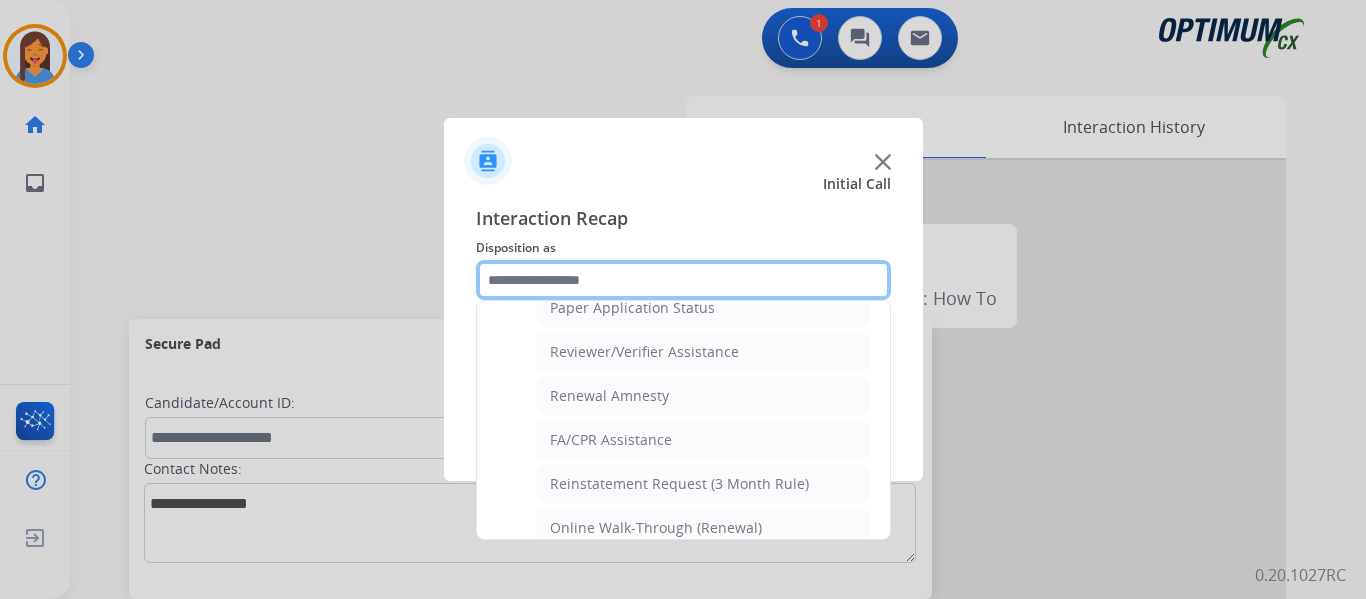 scroll, scrollTop: 772, scrollLeft: 0, axis: vertical 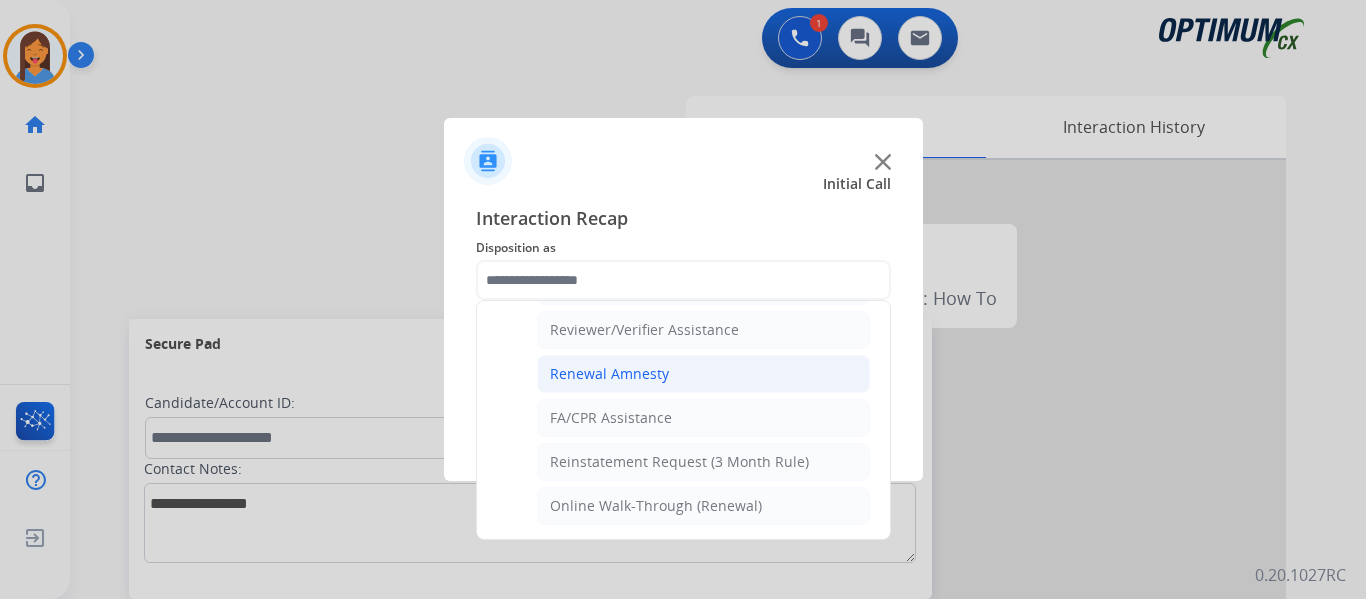 click on "Renewal Amnesty" 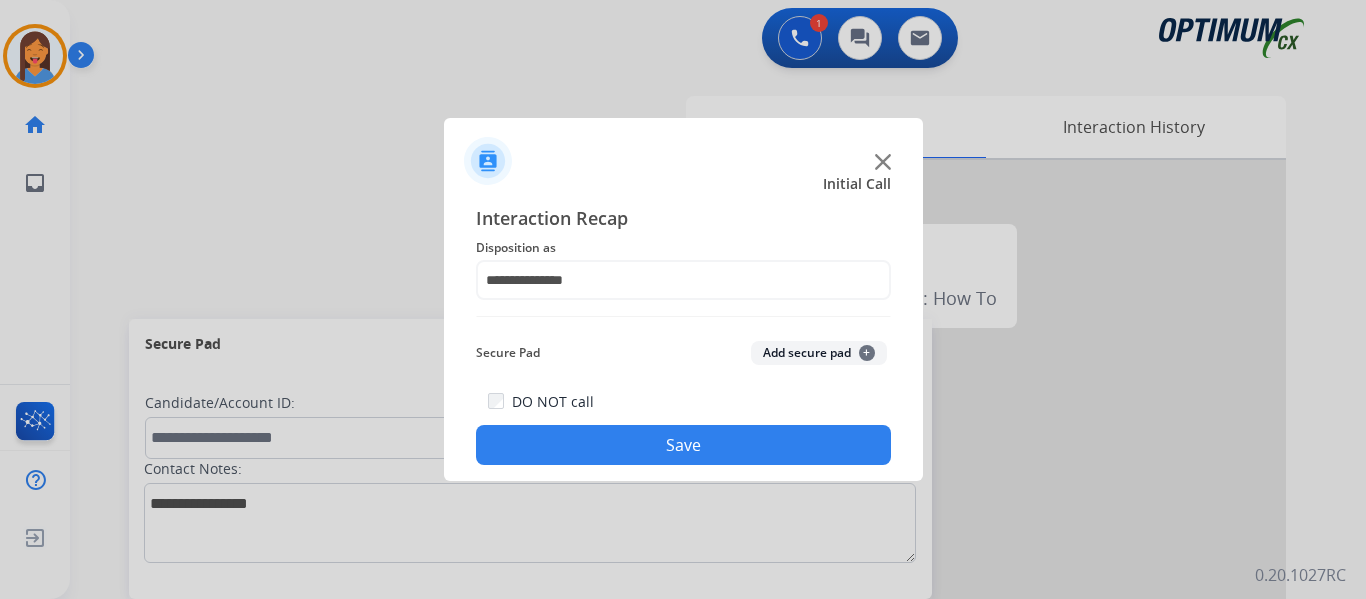 click on "Save" 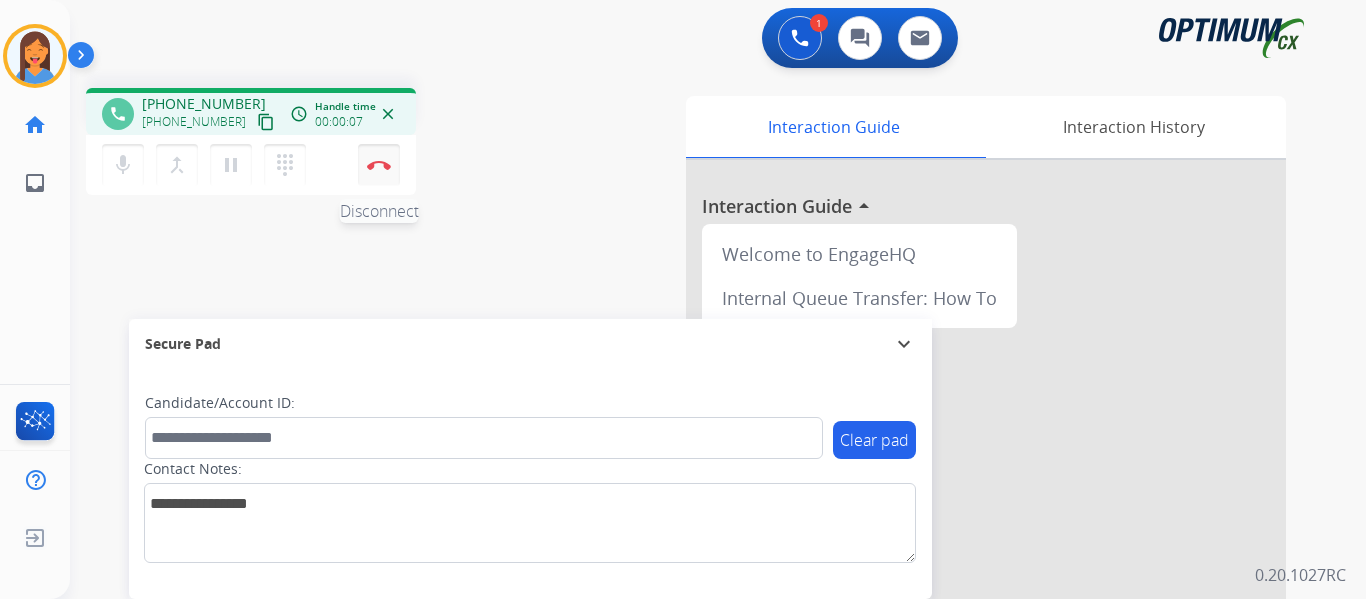 drag, startPoint x: 243, startPoint y: 123, endPoint x: 388, endPoint y: 149, distance: 147.31259 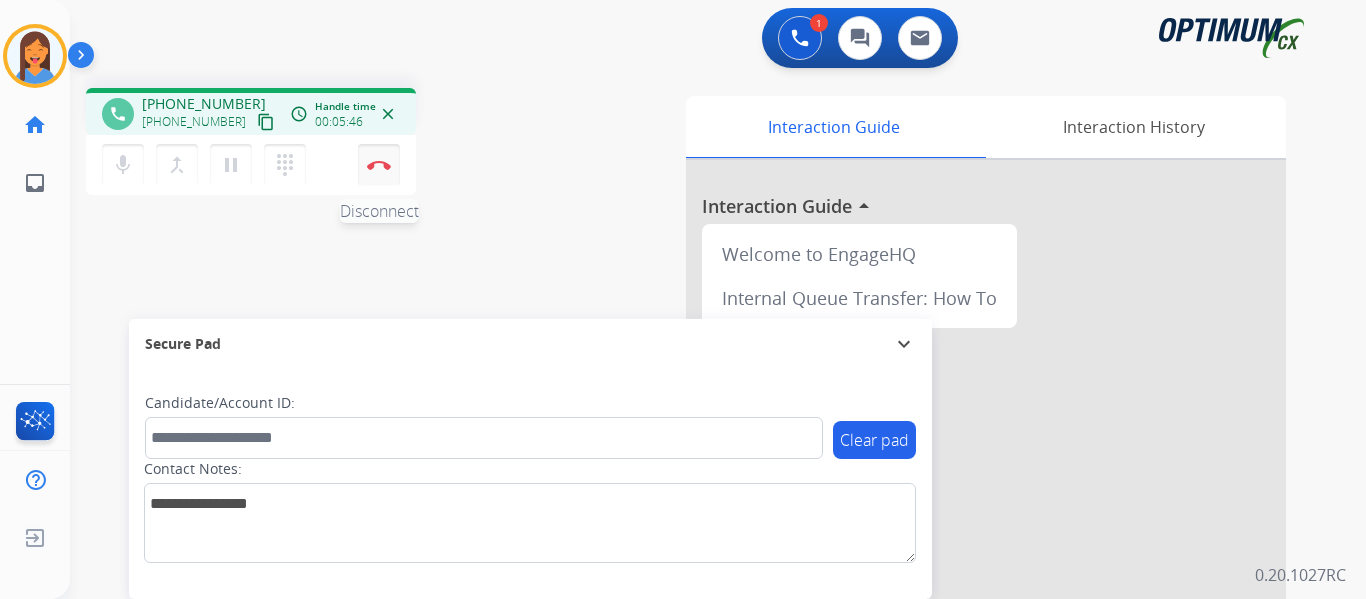 click at bounding box center (379, 165) 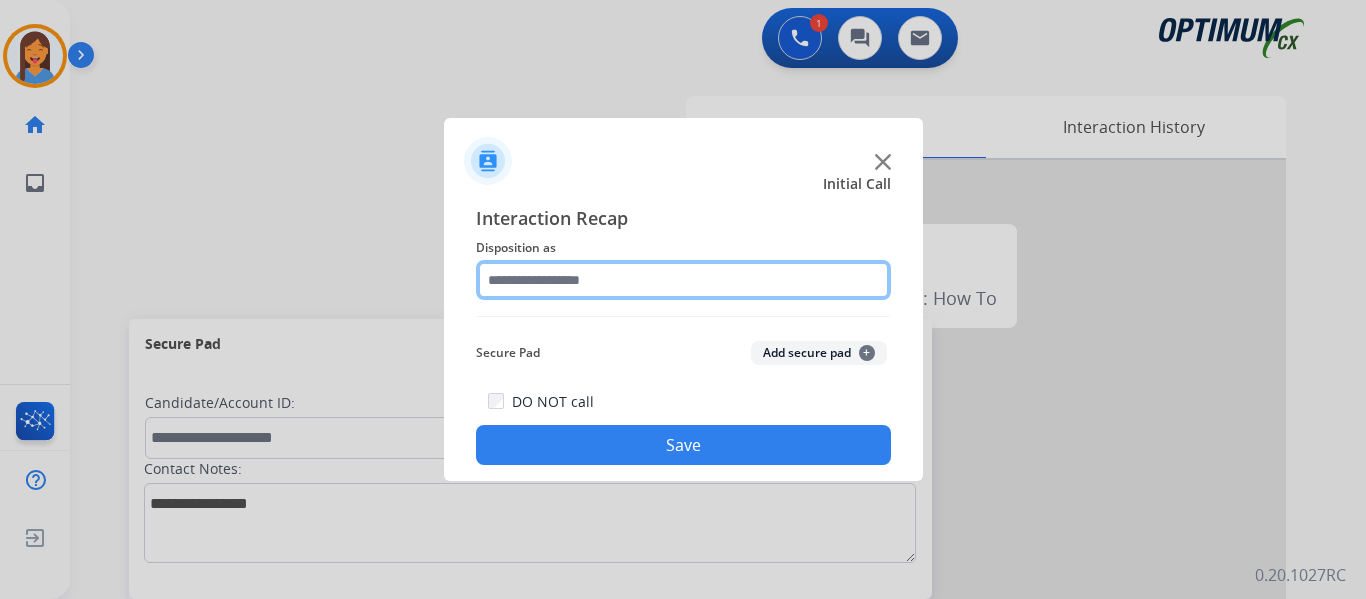 click 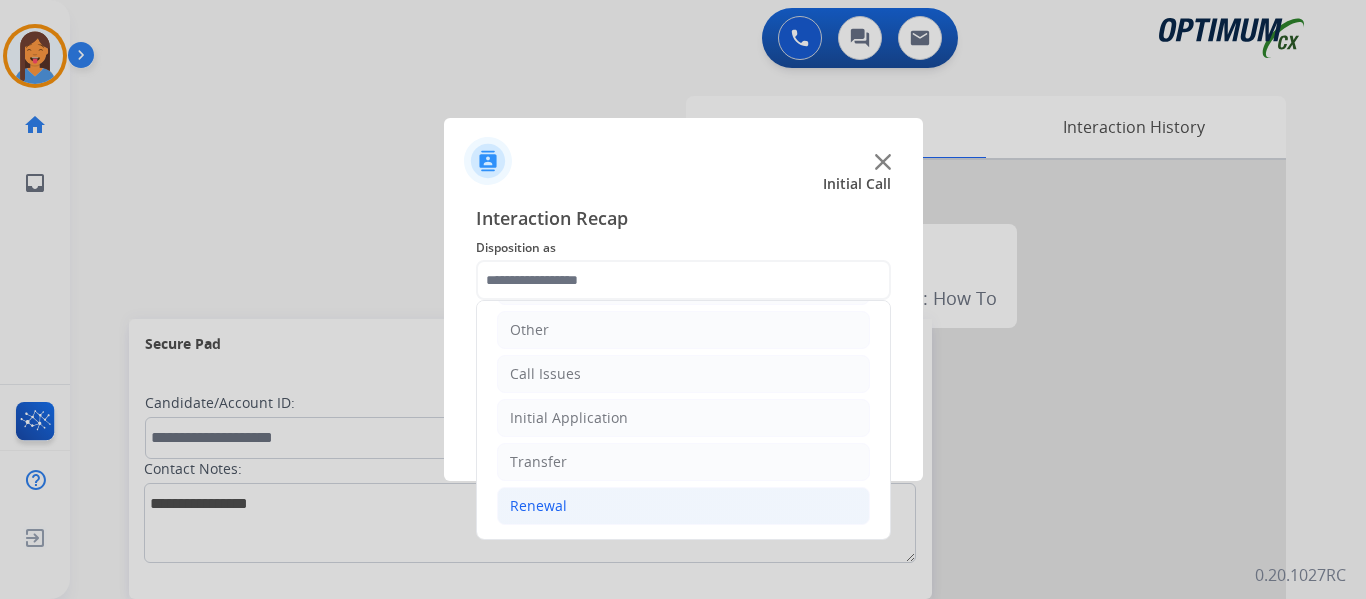 click on "Renewal" 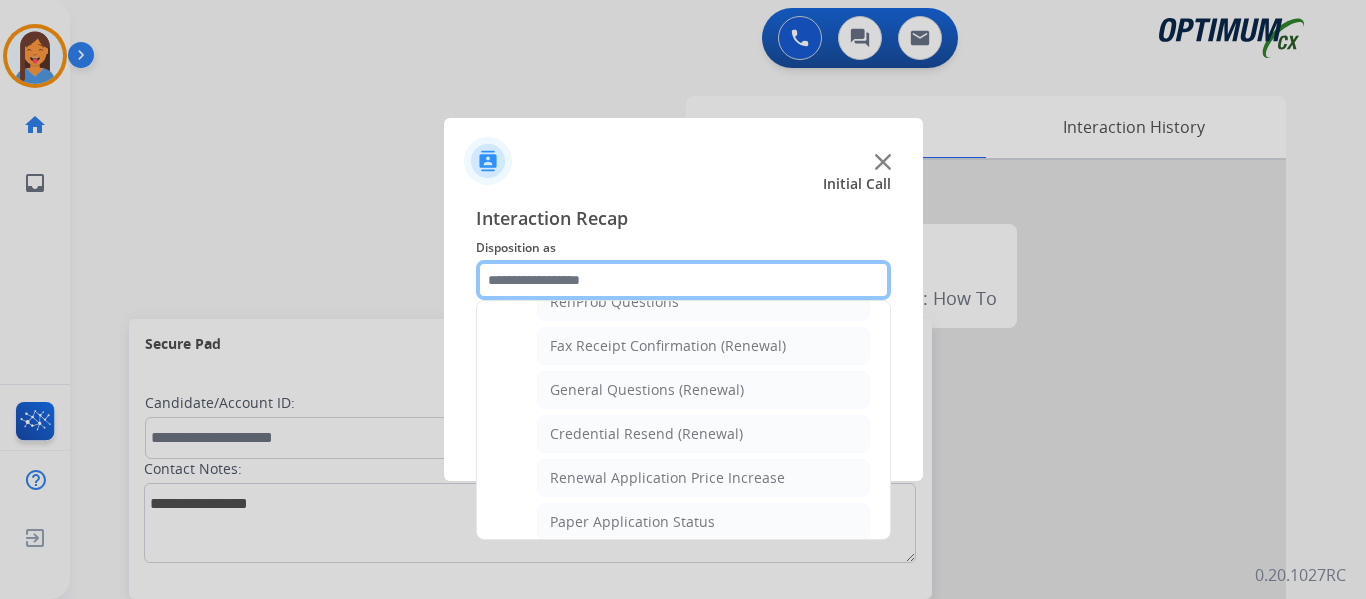 scroll, scrollTop: 436, scrollLeft: 0, axis: vertical 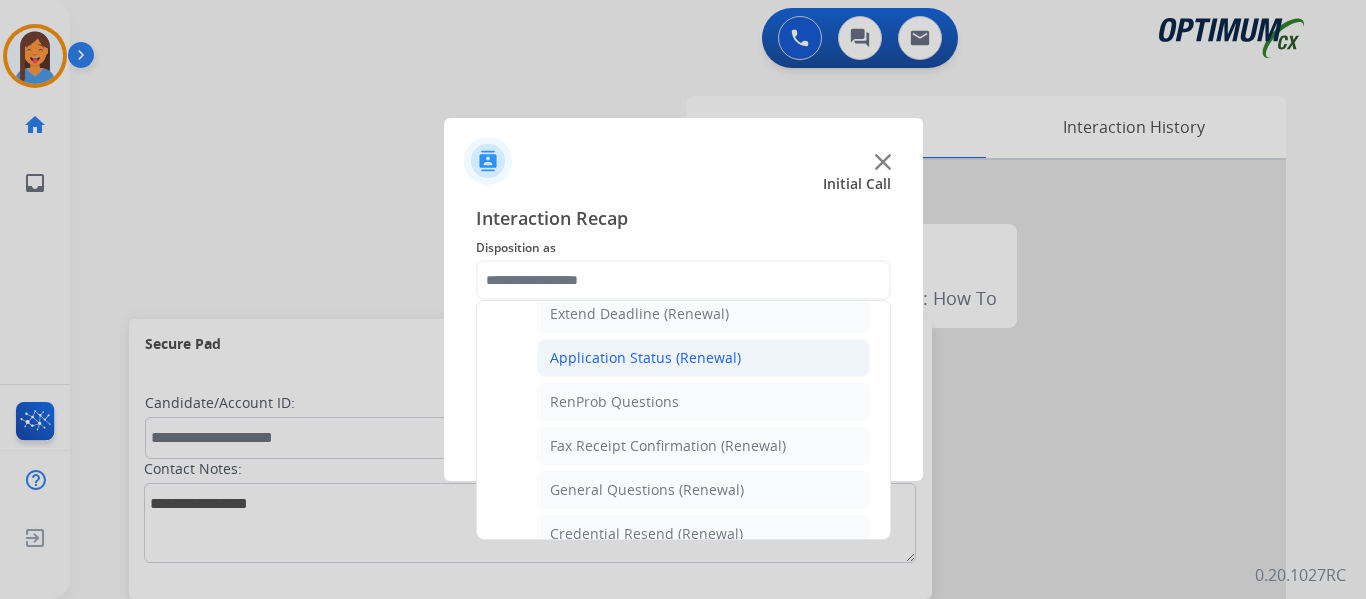 click on "Application Status (Renewal)" 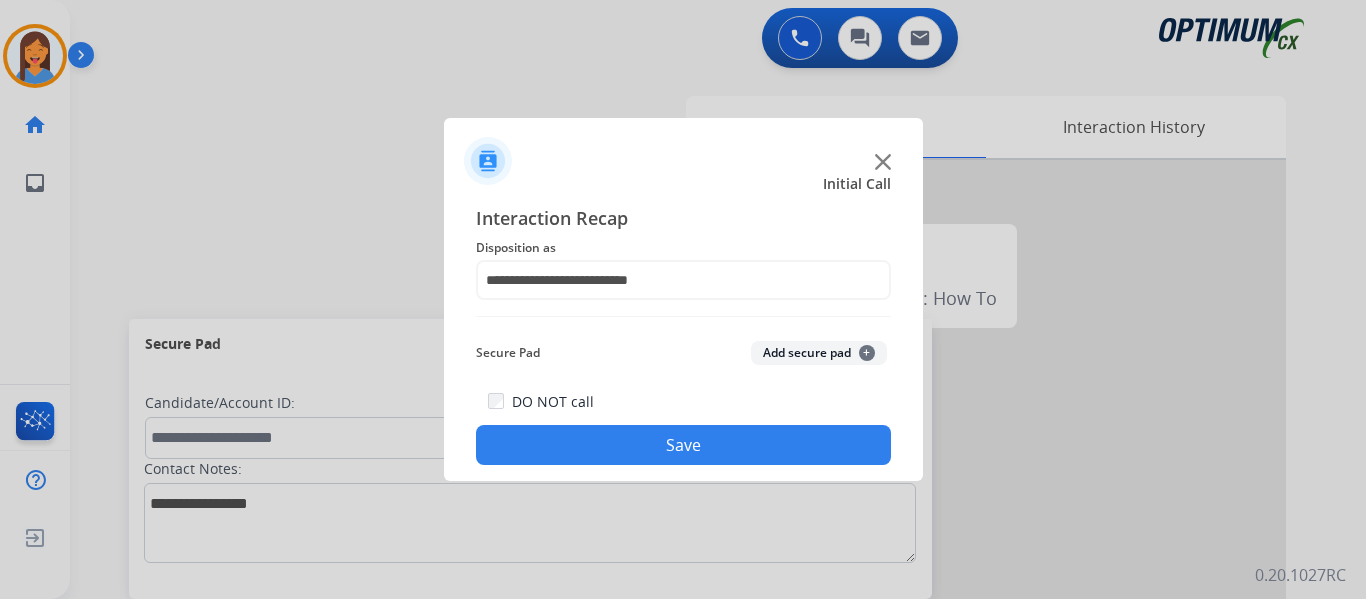 click on "Save" 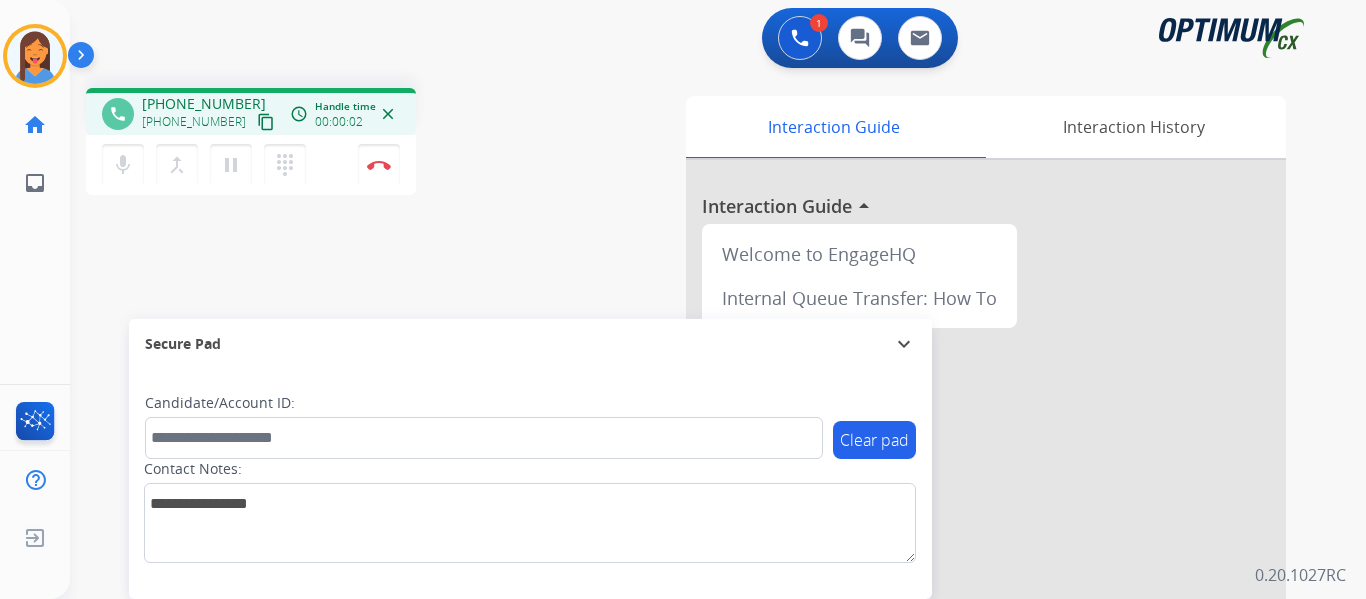 click on "content_copy" at bounding box center [266, 122] 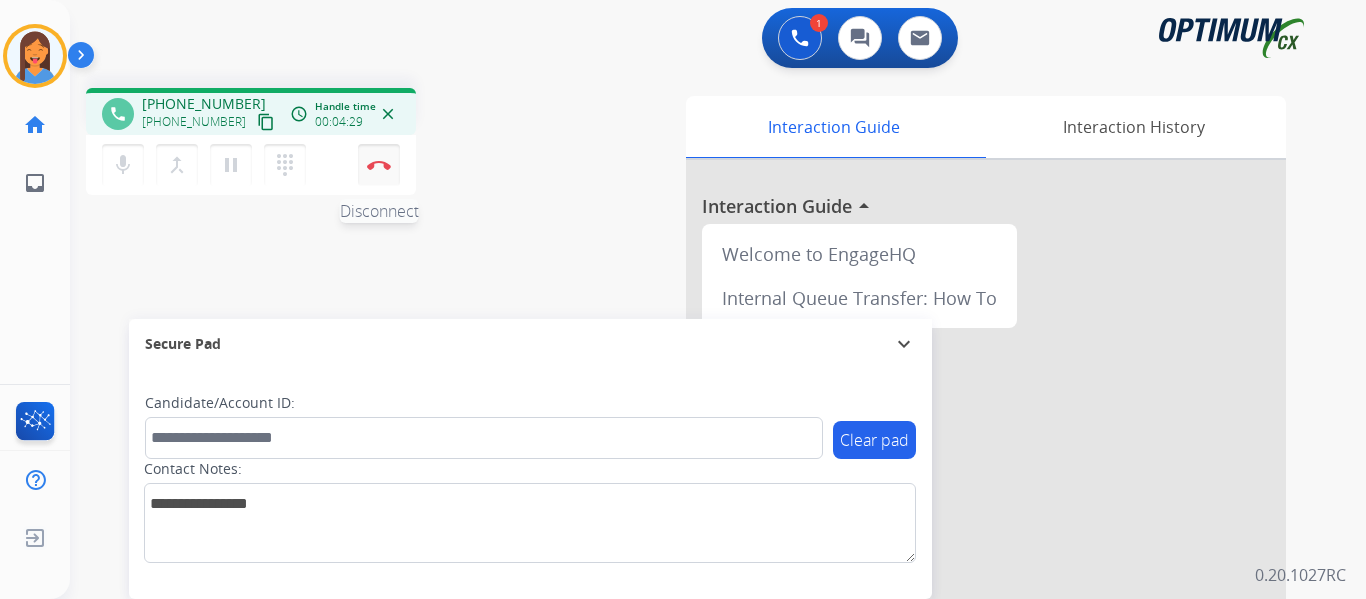 click at bounding box center (379, 165) 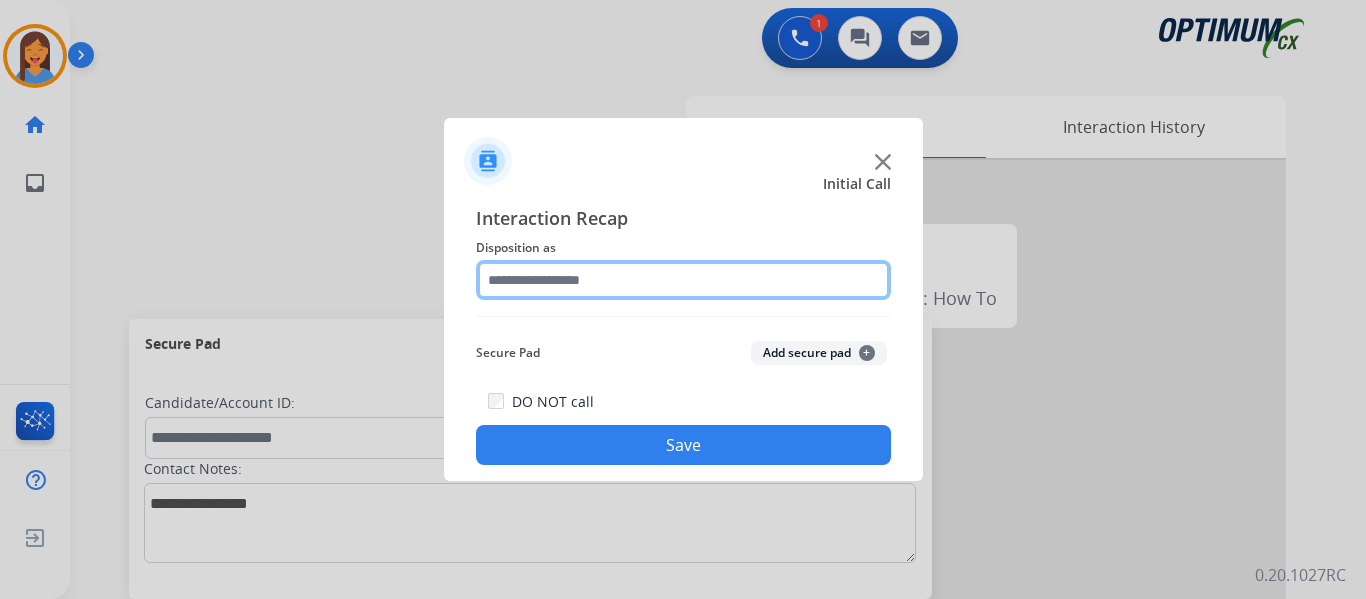 click 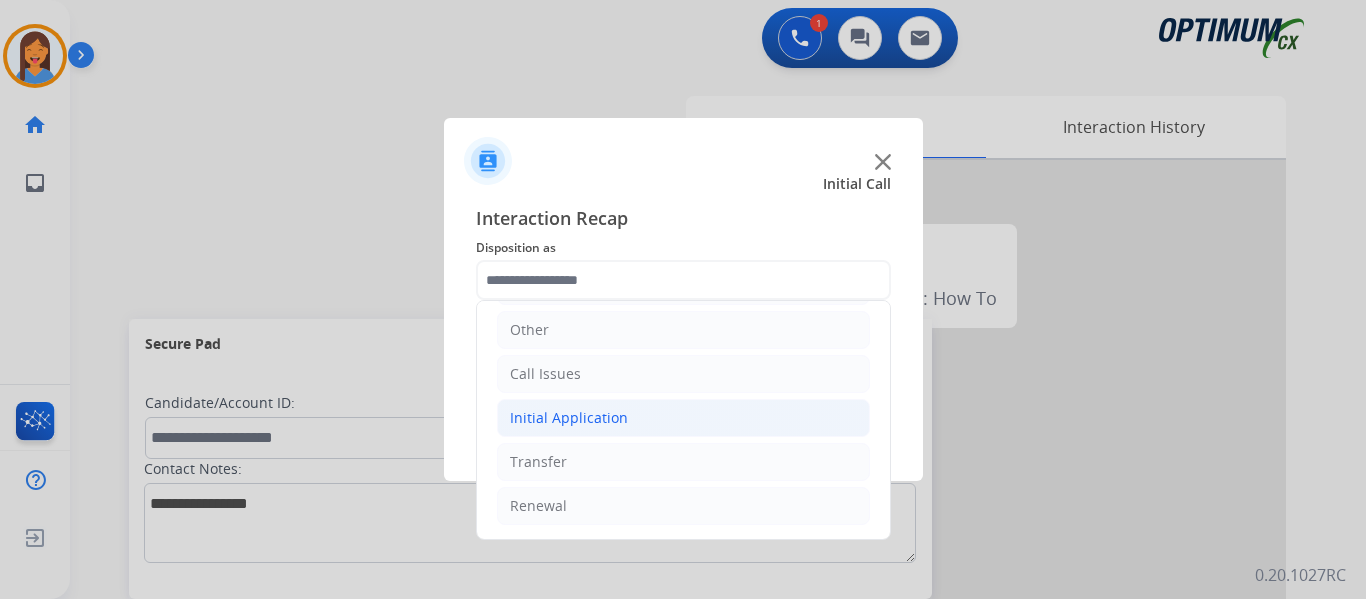 click on "Initial Application" 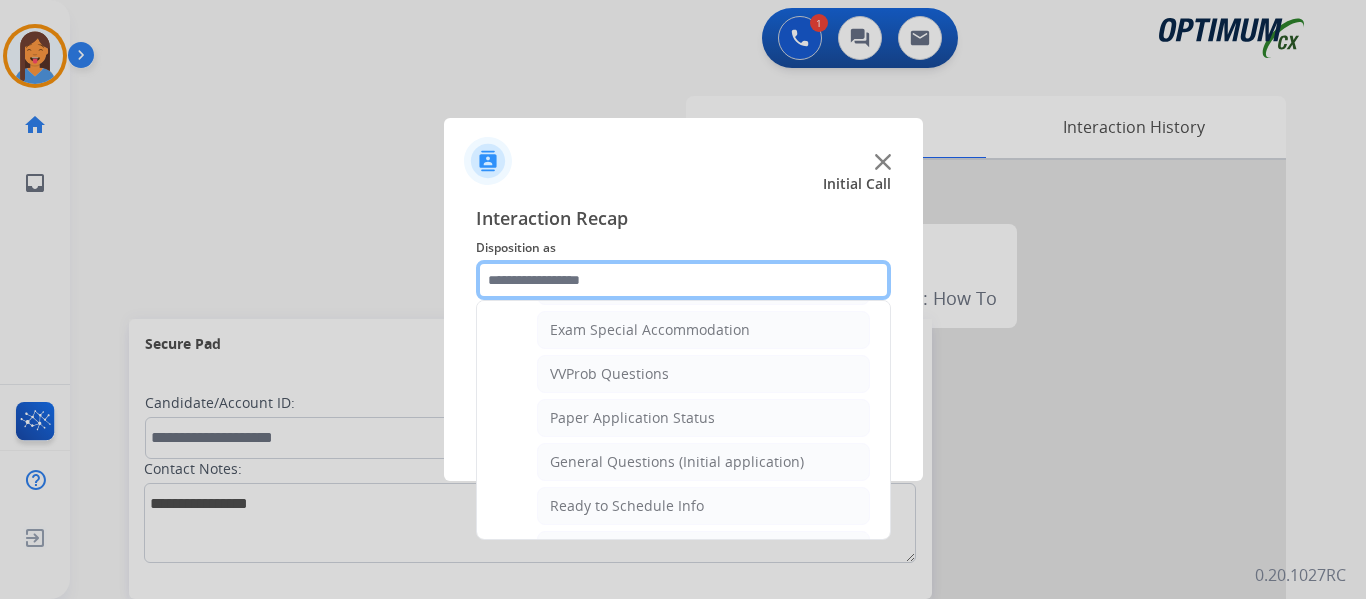scroll, scrollTop: 1136, scrollLeft: 0, axis: vertical 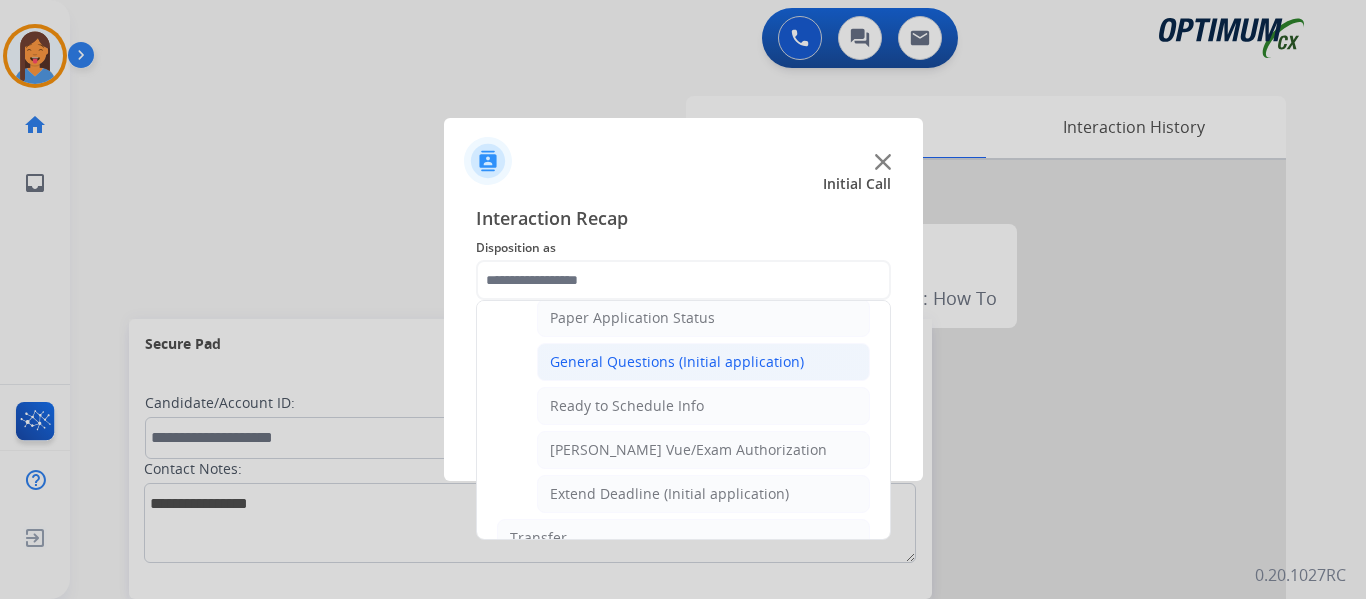 click on "General Questions (Initial application)" 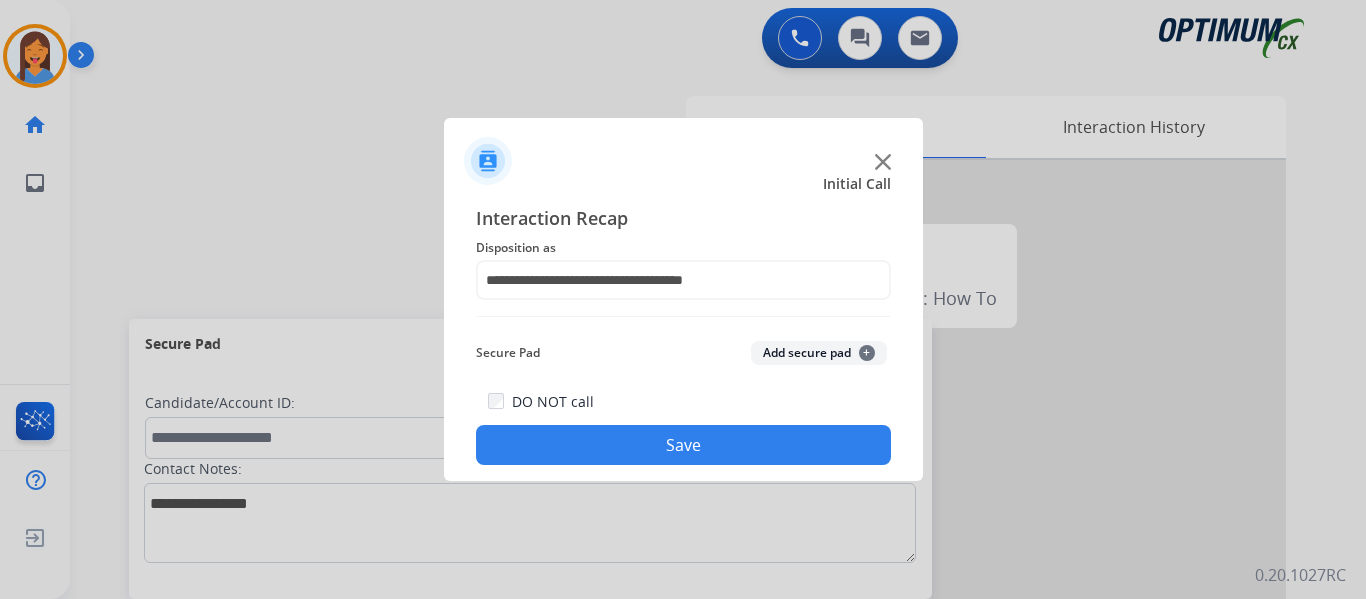 click on "Save" 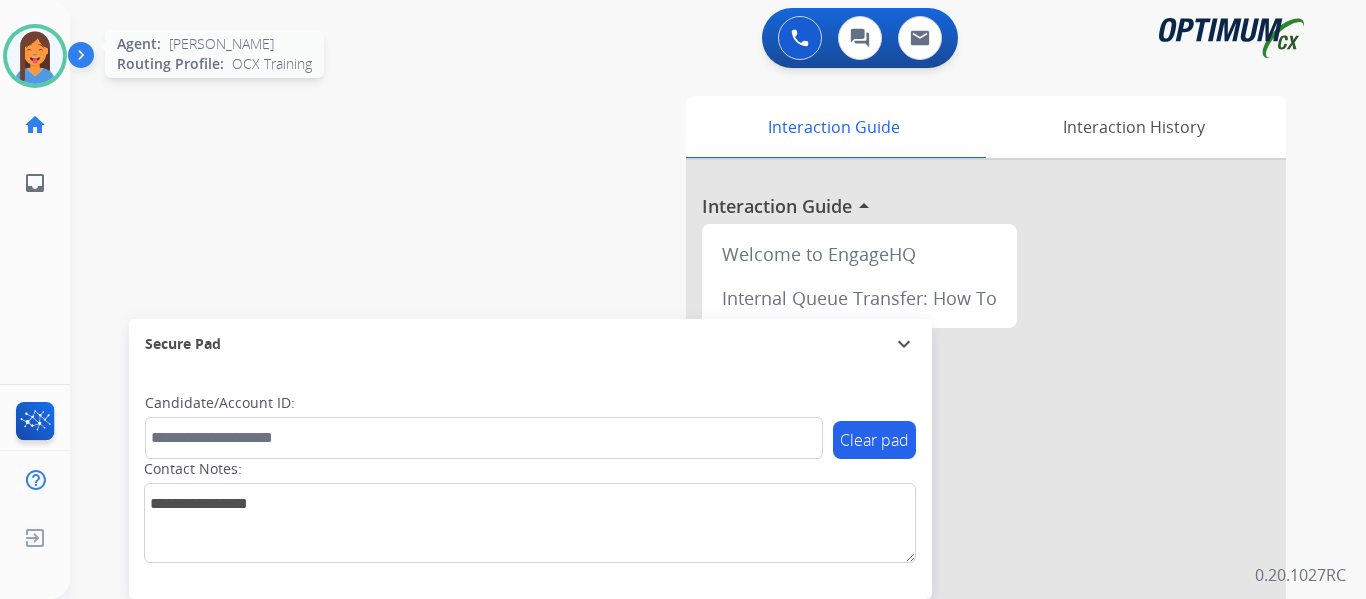 click at bounding box center [35, 56] 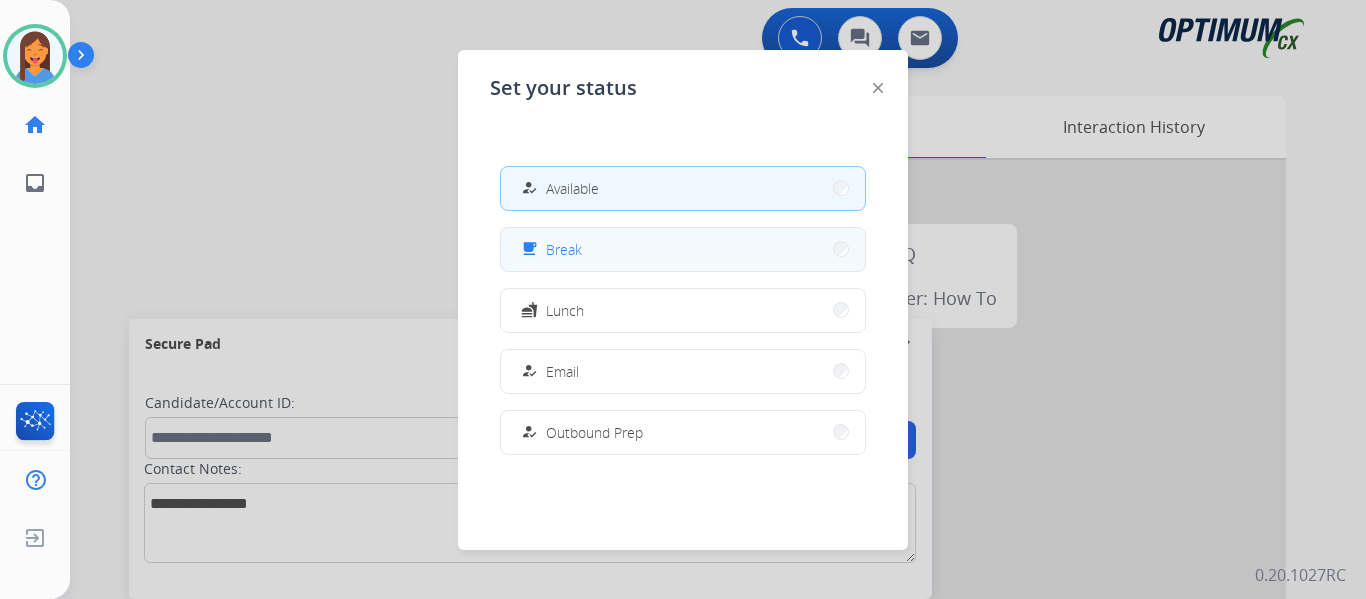 click on "free_breakfast Break" at bounding box center (683, 249) 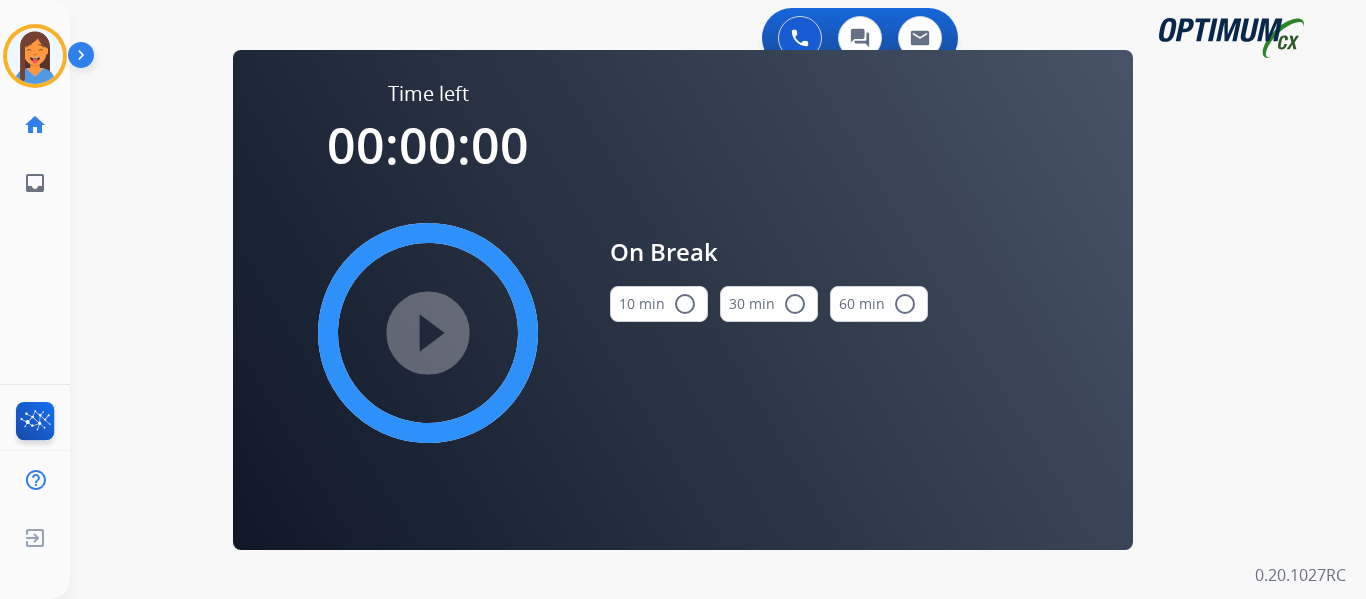 click on "10 min  radio_button_unchecked" at bounding box center [659, 304] 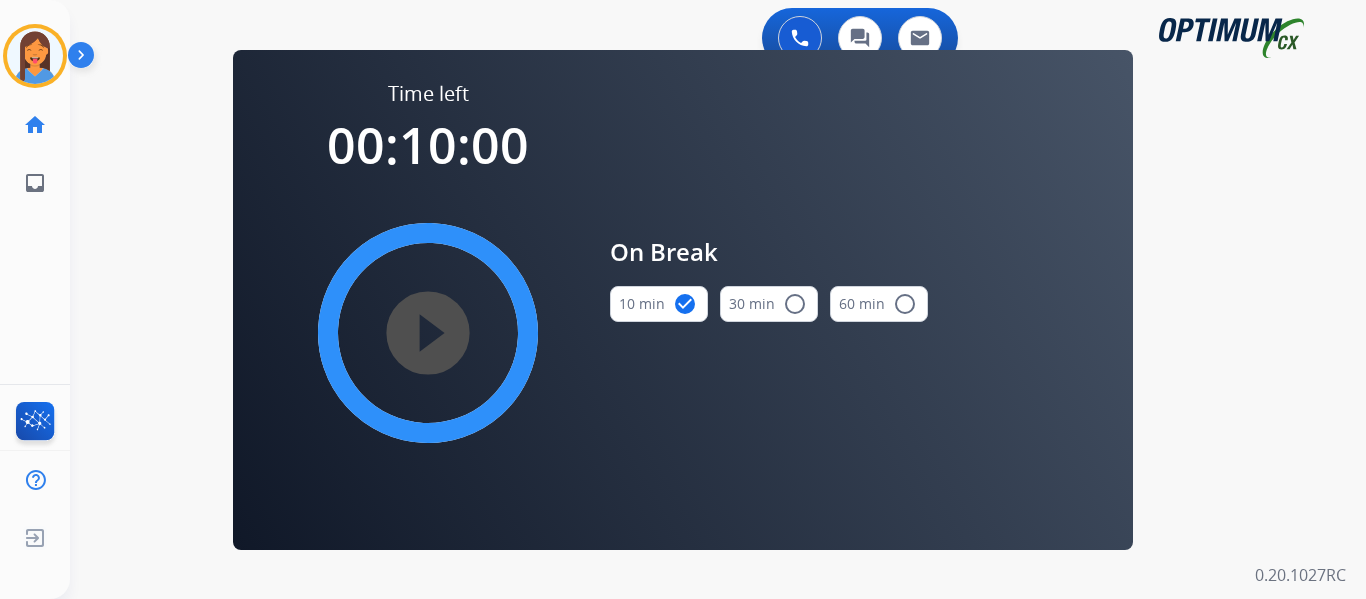 click on "play_circle_filled" at bounding box center [428, 333] 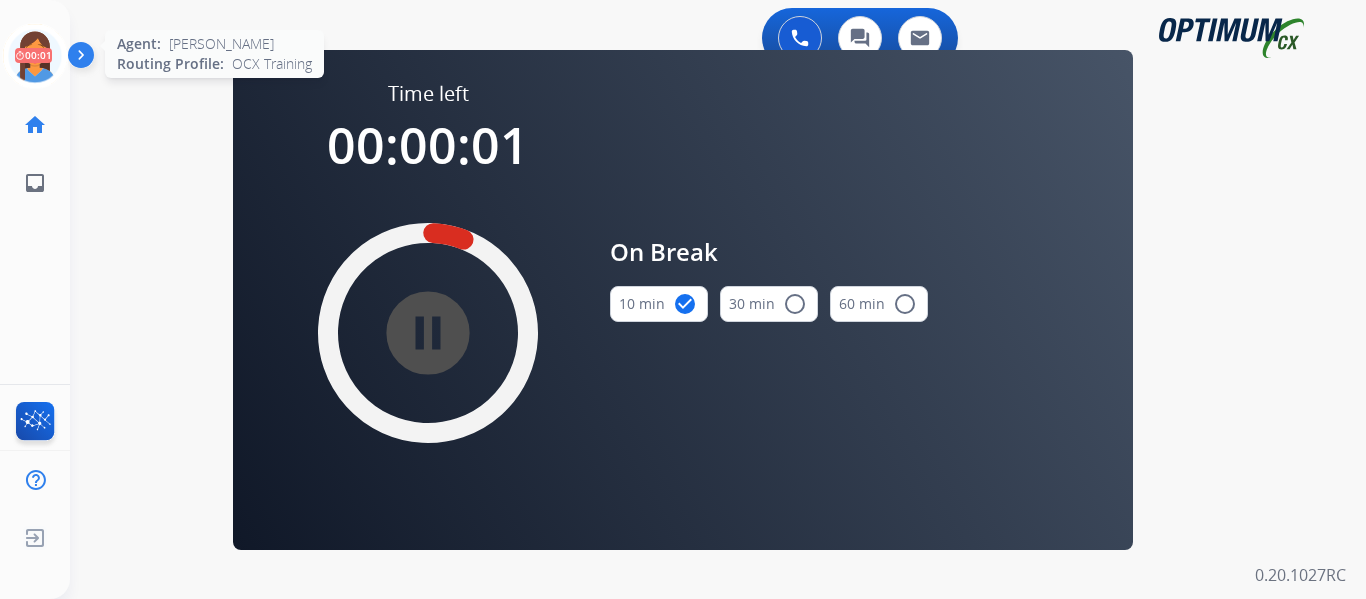 click 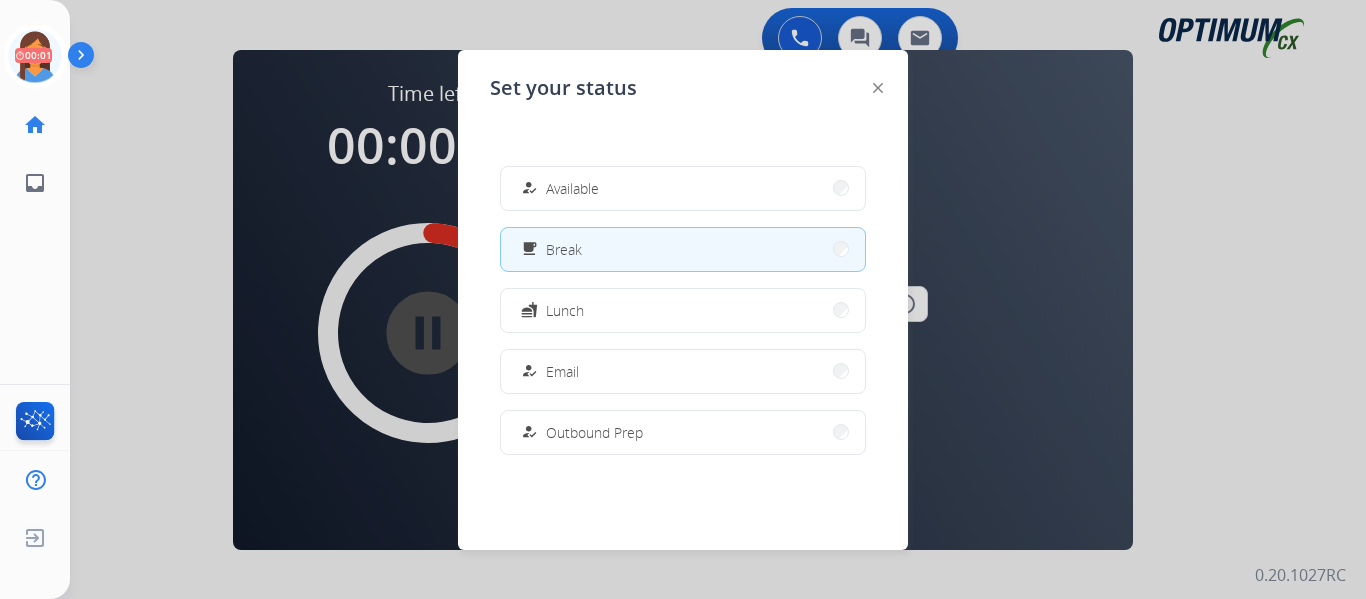click on "Available" at bounding box center (572, 188) 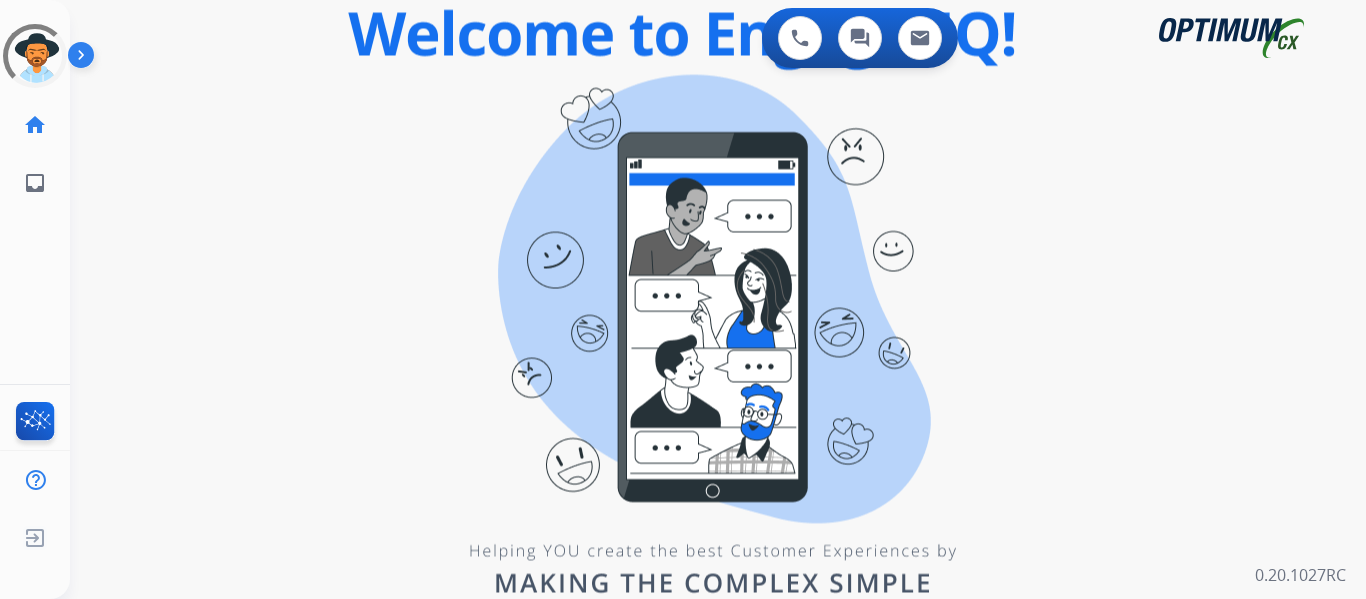 scroll, scrollTop: 0, scrollLeft: 0, axis: both 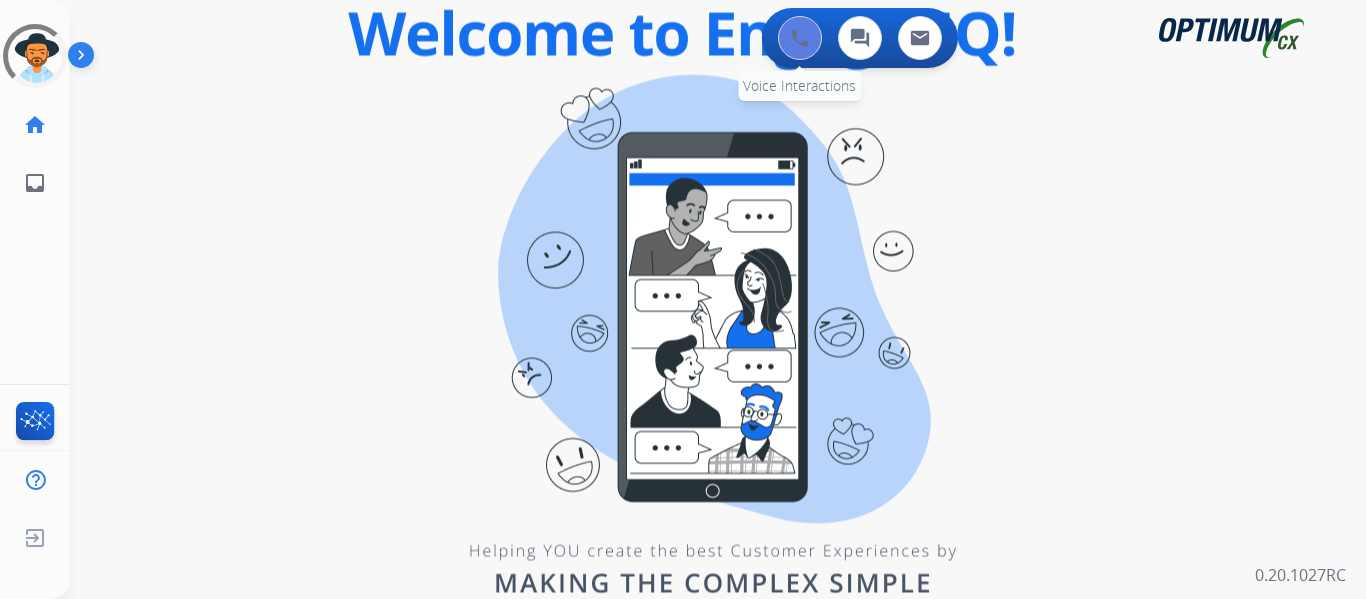 click at bounding box center [800, 38] 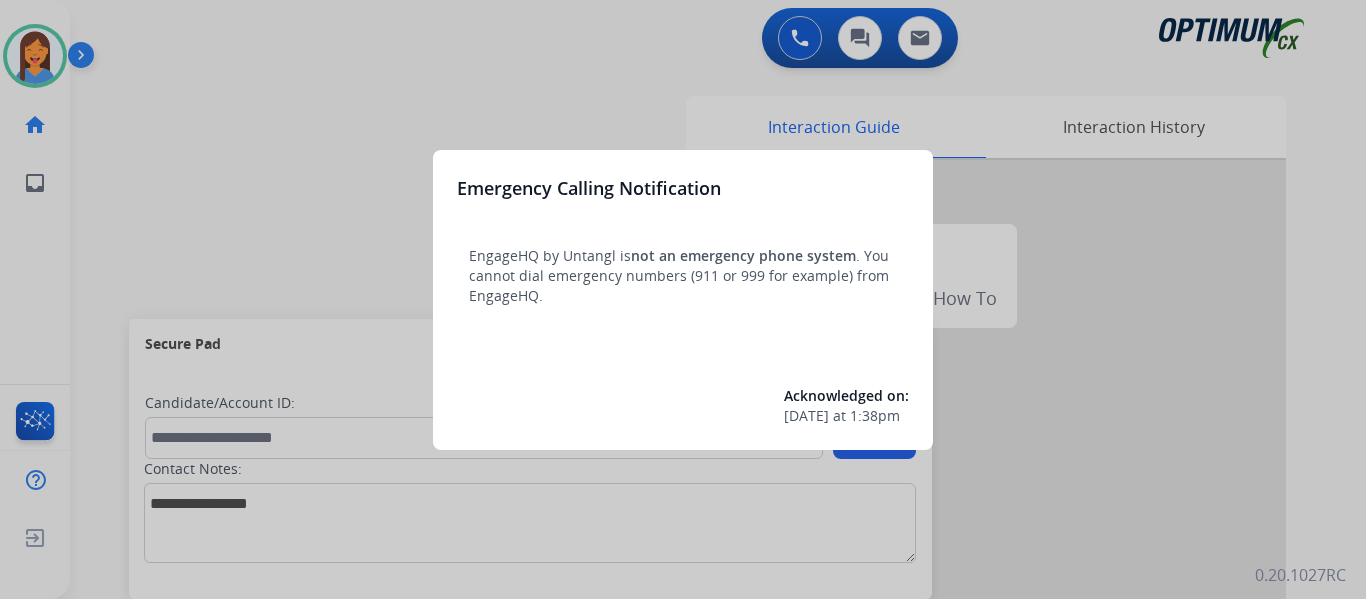 click at bounding box center [683, 299] 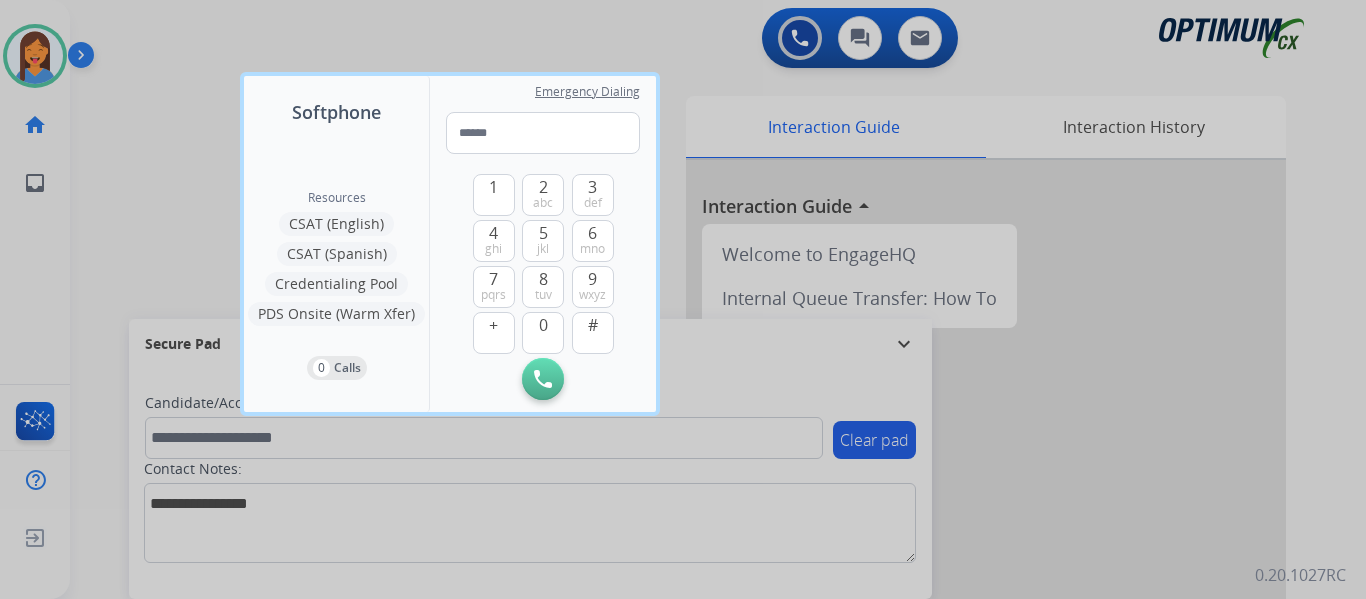 click at bounding box center [683, 299] 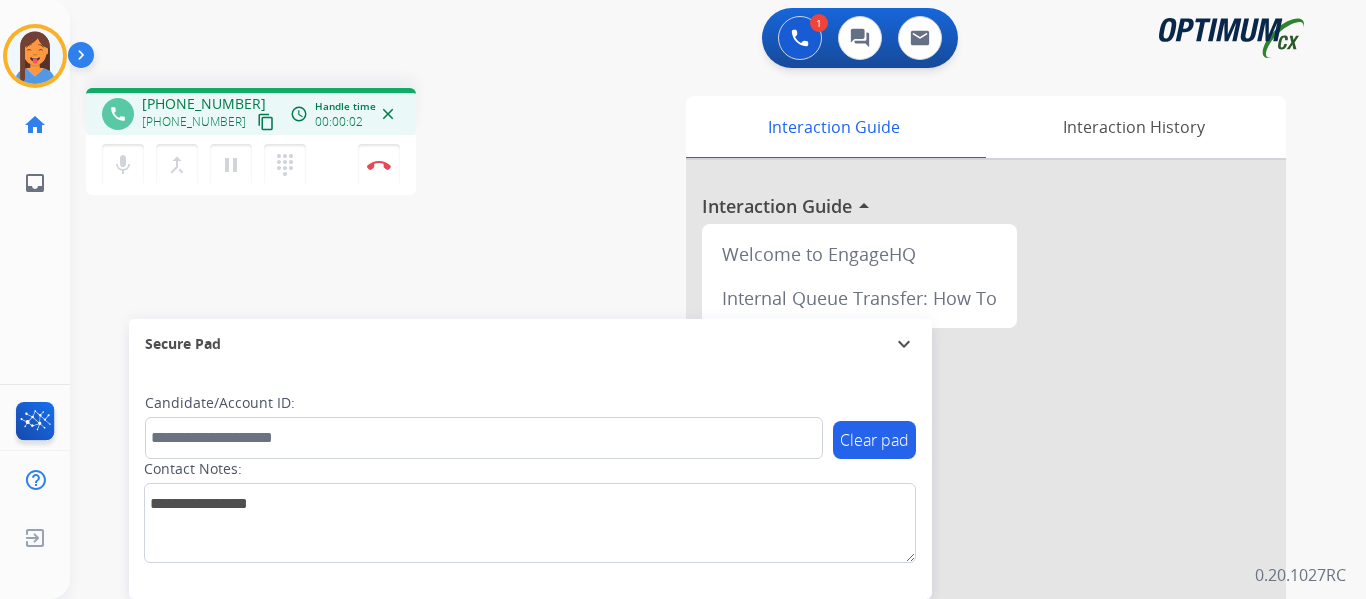 click on "content_copy" at bounding box center (266, 122) 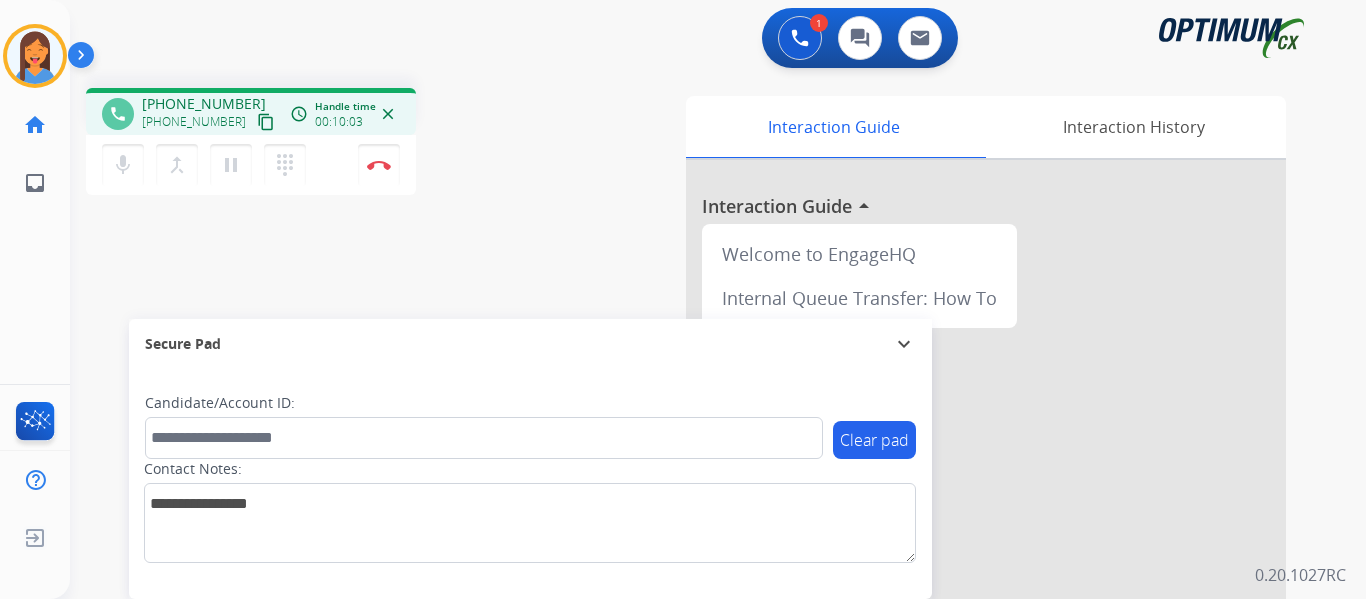 click on "phone +18086835520 +18086835520 content_copy access_time Call metrics Queue   00:07 Hold   00:00 Talk   10:04 Total   10:10 Handle time 00:10:03 close mic Mute merge_type Bridge pause Hold dialpad Dialpad Disconnect swap_horiz Break voice bridge close_fullscreen Connect 3-Way Call merge_type Separate 3-Way Call  Interaction Guide   Interaction History  Interaction Guide arrow_drop_up  Welcome to EngageHQ   Internal Queue Transfer: How To  Secure Pad expand_more Clear pad Candidate/Account ID: Contact Notes:" at bounding box center (694, 489) 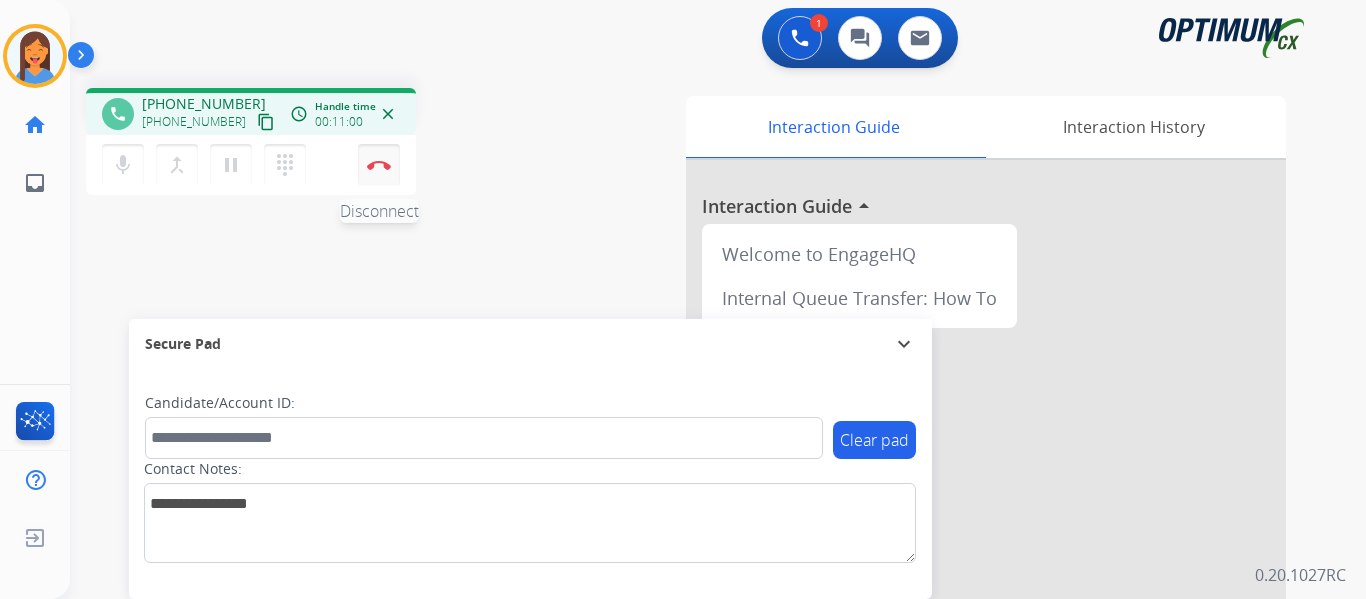 click at bounding box center (379, 165) 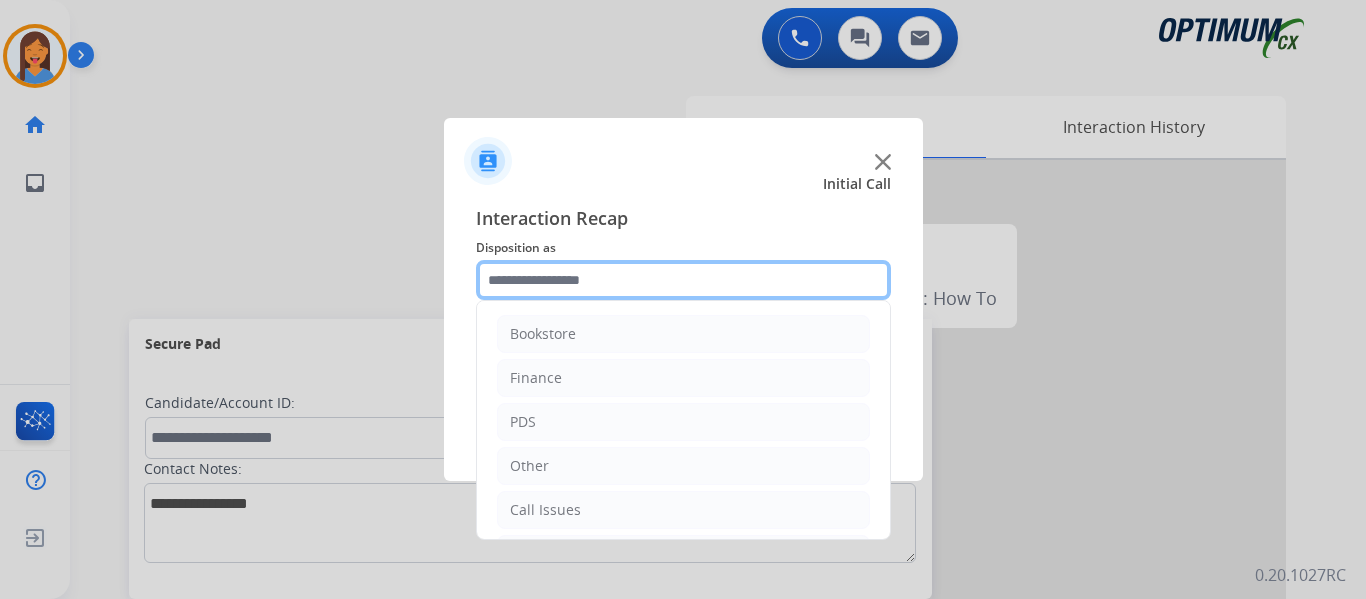 click 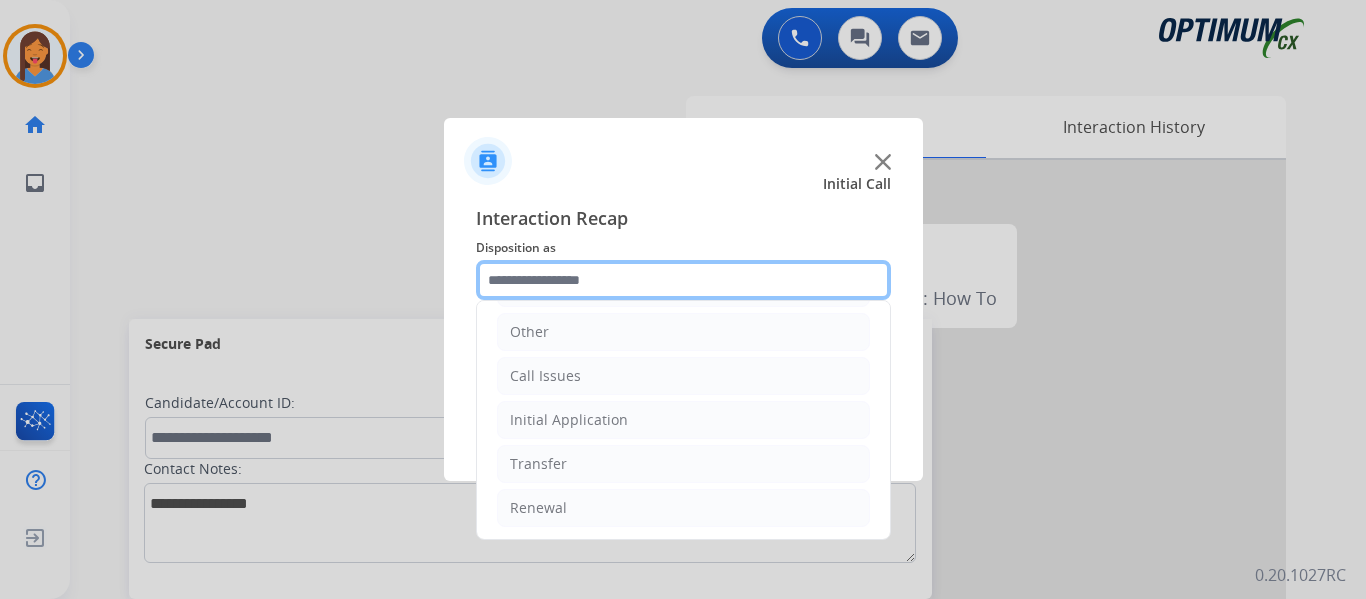 scroll, scrollTop: 136, scrollLeft: 0, axis: vertical 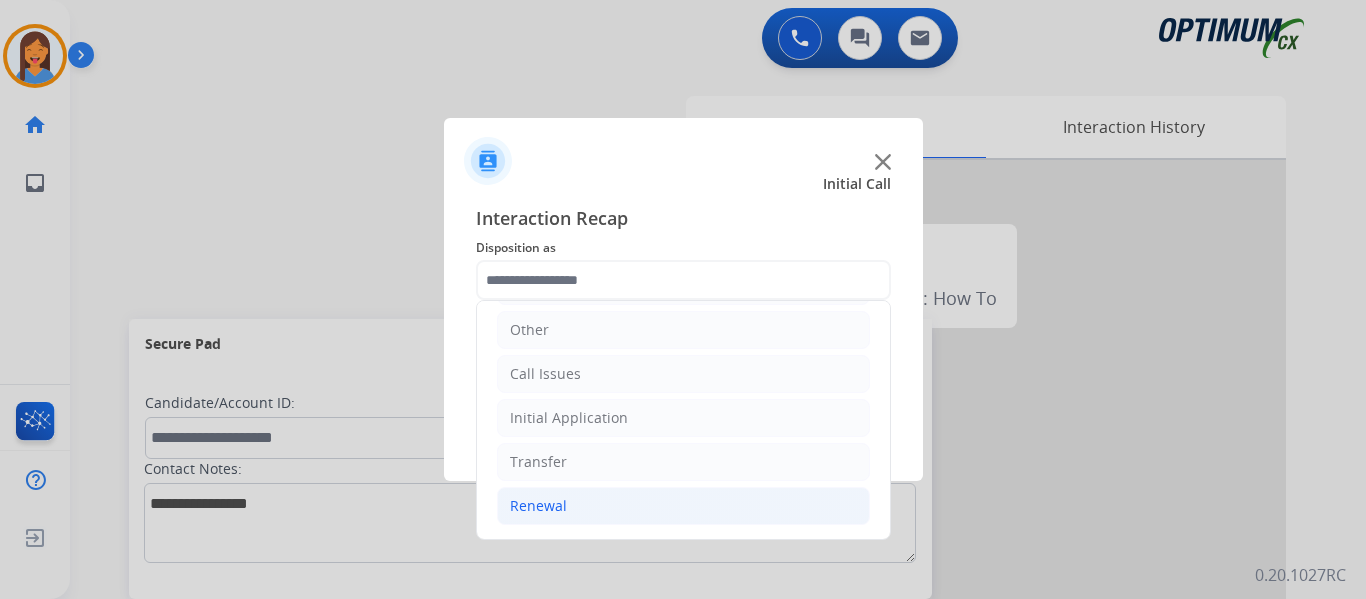 click on "Renewal" 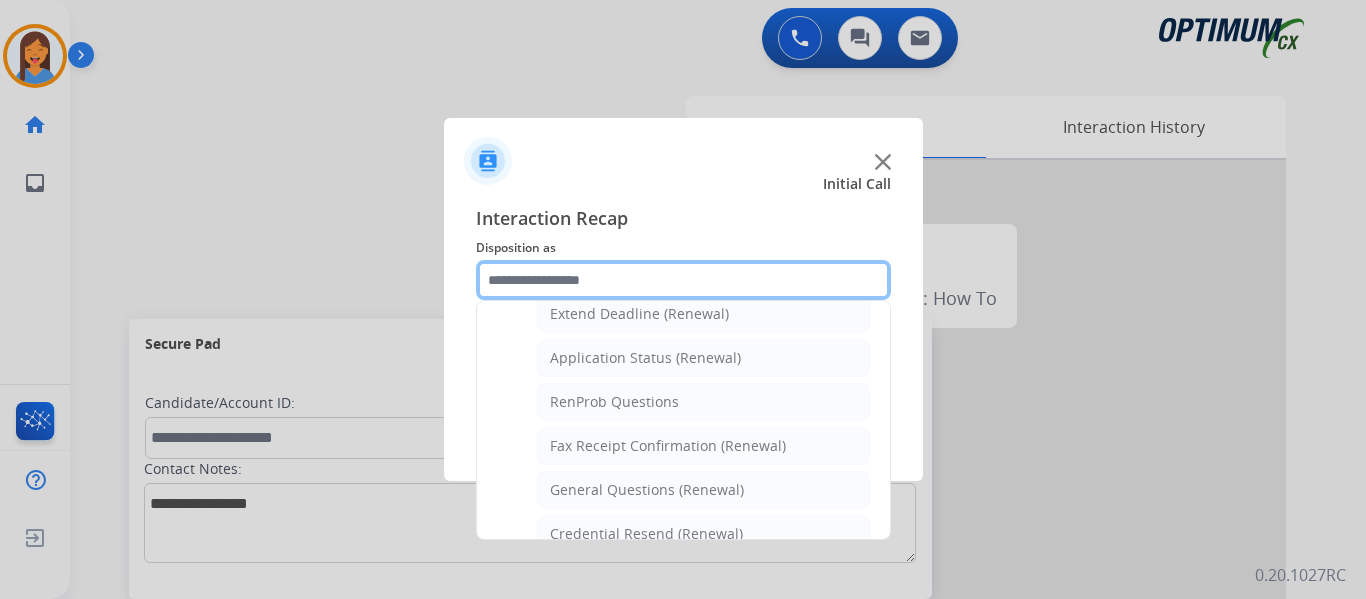 scroll, scrollTop: 536, scrollLeft: 0, axis: vertical 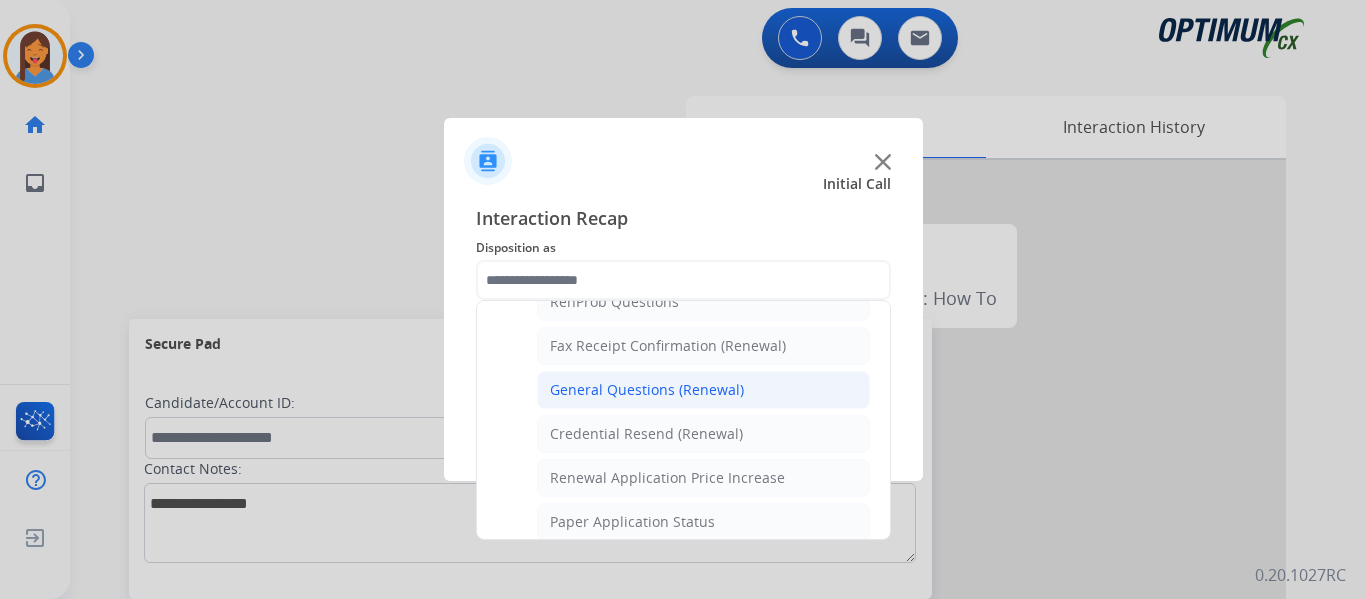 click on "General Questions (Renewal)" 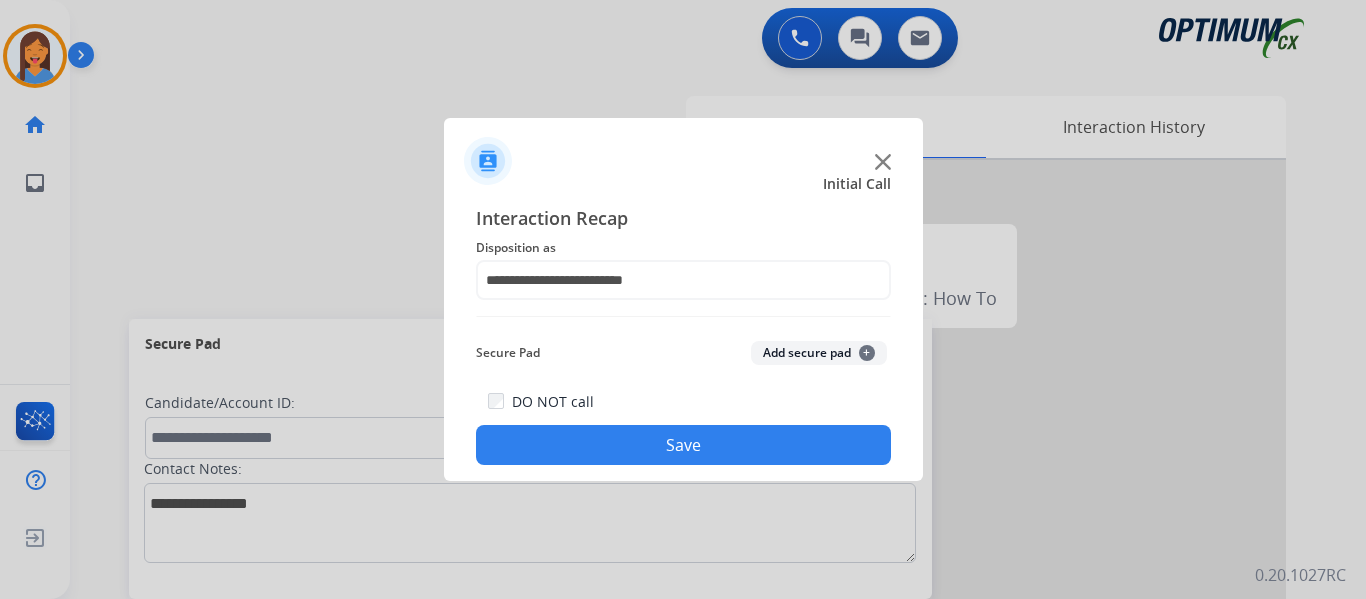 click on "Save" 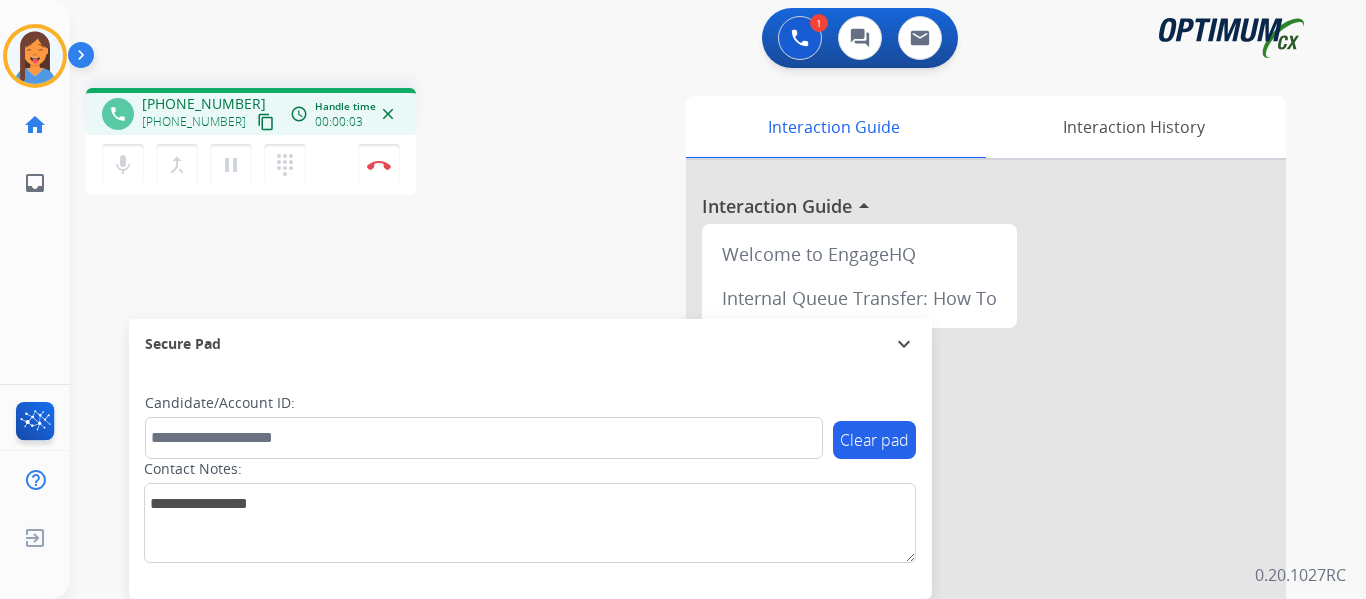 click on "content_copy" at bounding box center (266, 122) 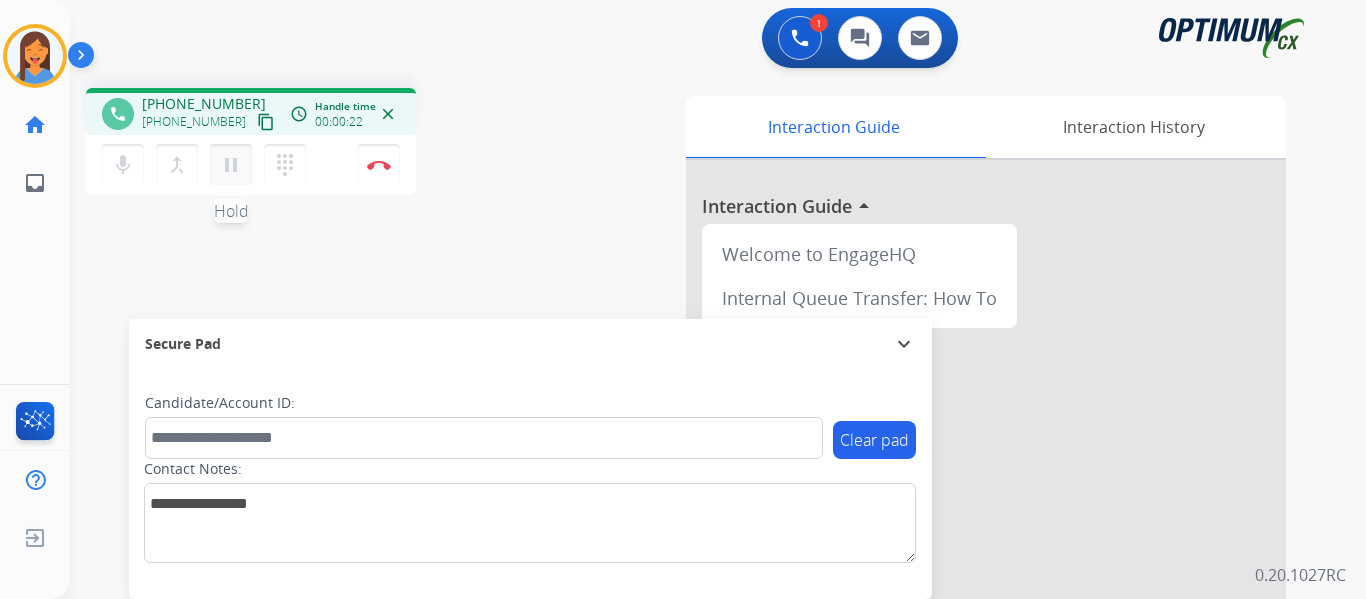 click on "pause" at bounding box center (231, 165) 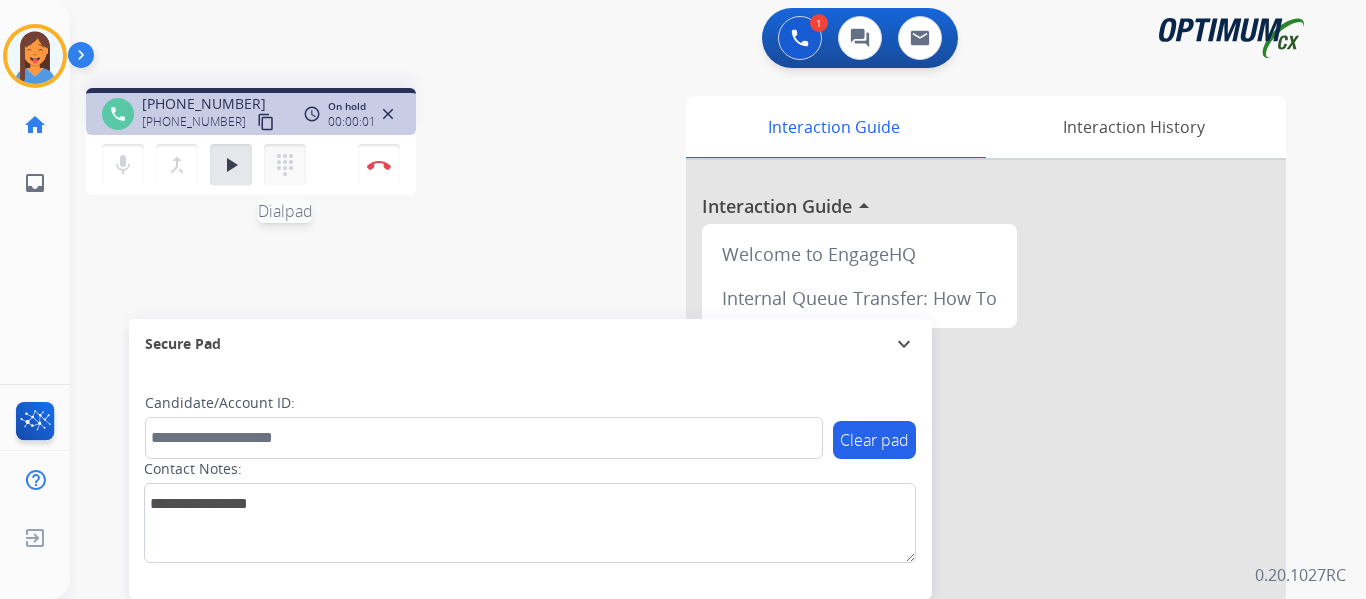 click on "dialpad" at bounding box center (285, 165) 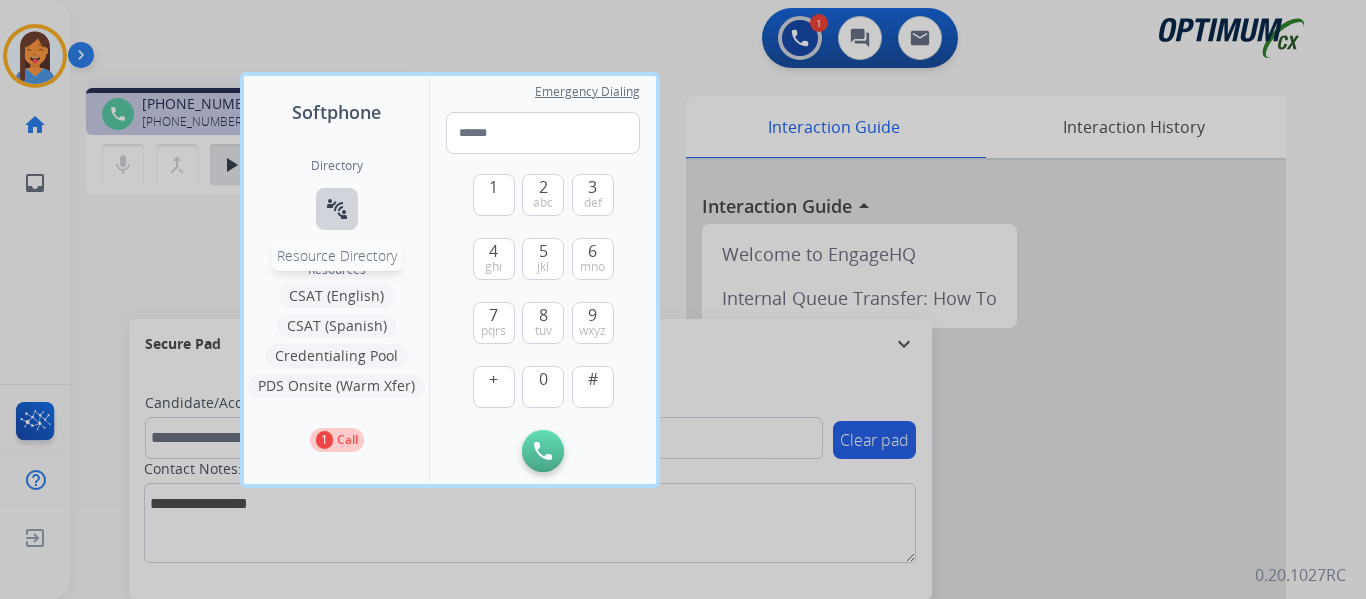 click on "connect_without_contact Resource Directory" at bounding box center (337, 209) 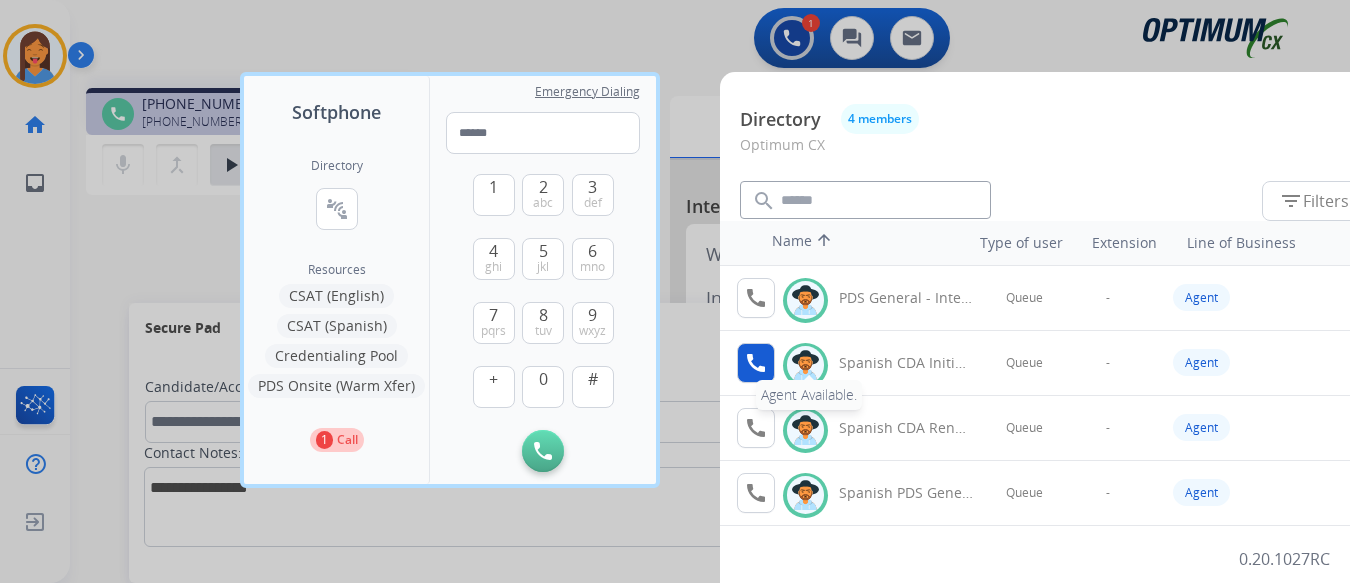 click on "call" at bounding box center (756, 363) 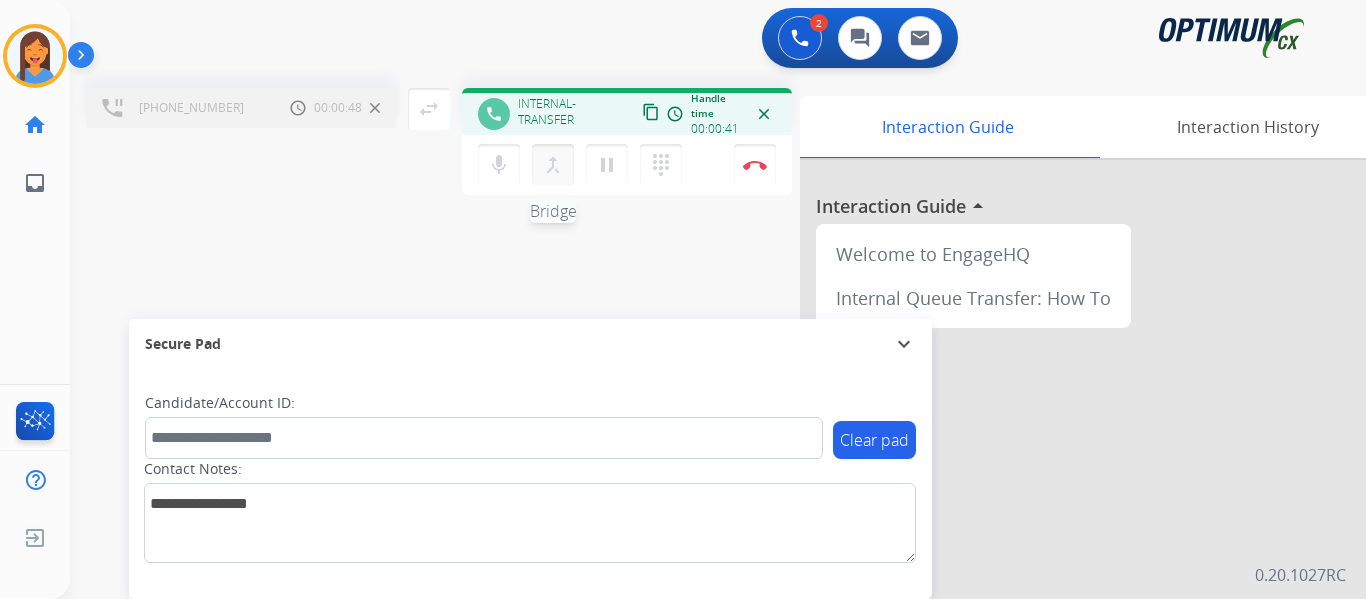 click on "merge_type" at bounding box center [553, 165] 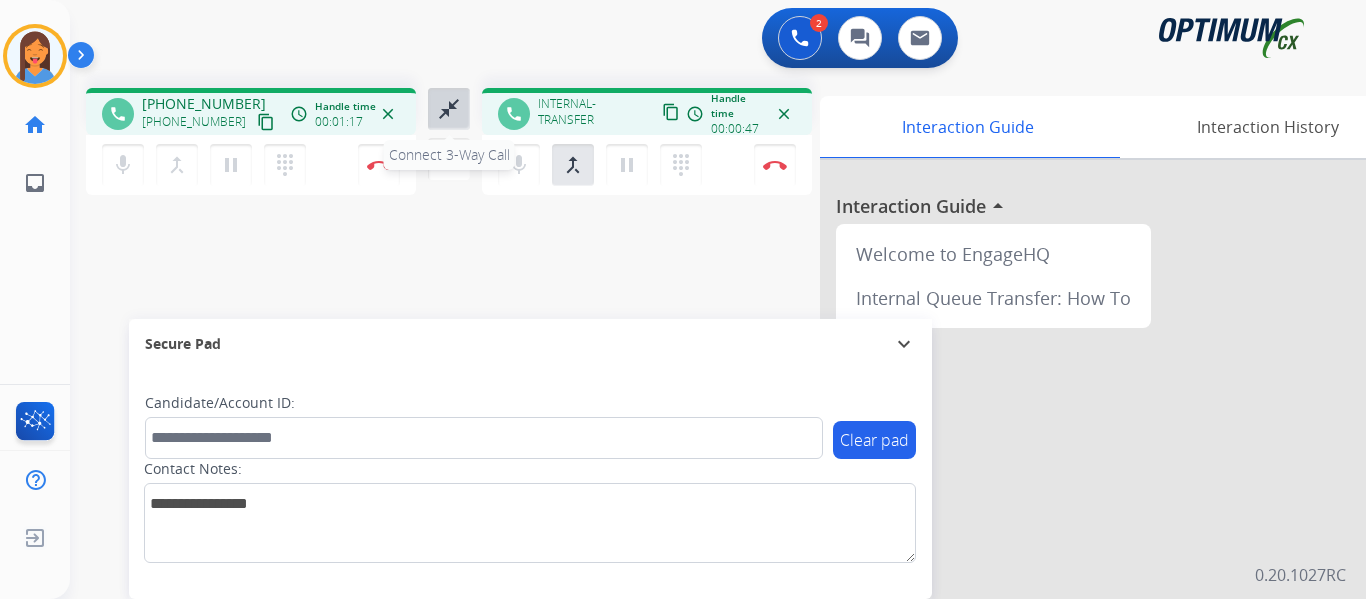 click on "close_fullscreen" at bounding box center (449, 109) 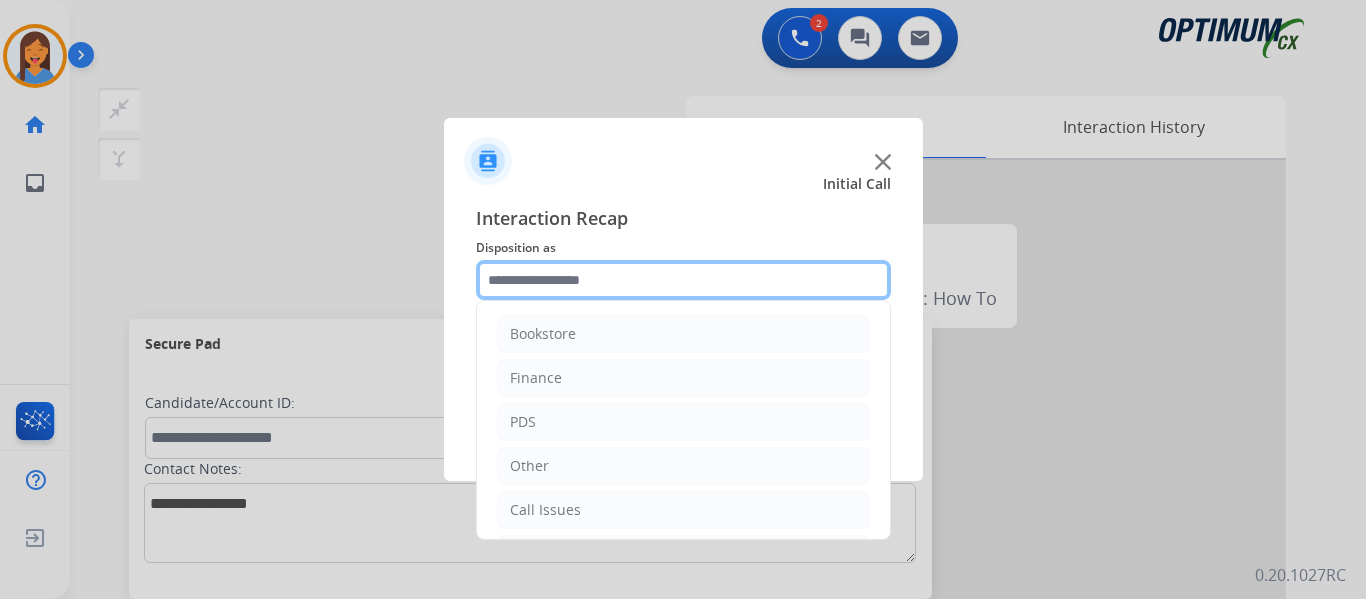 click 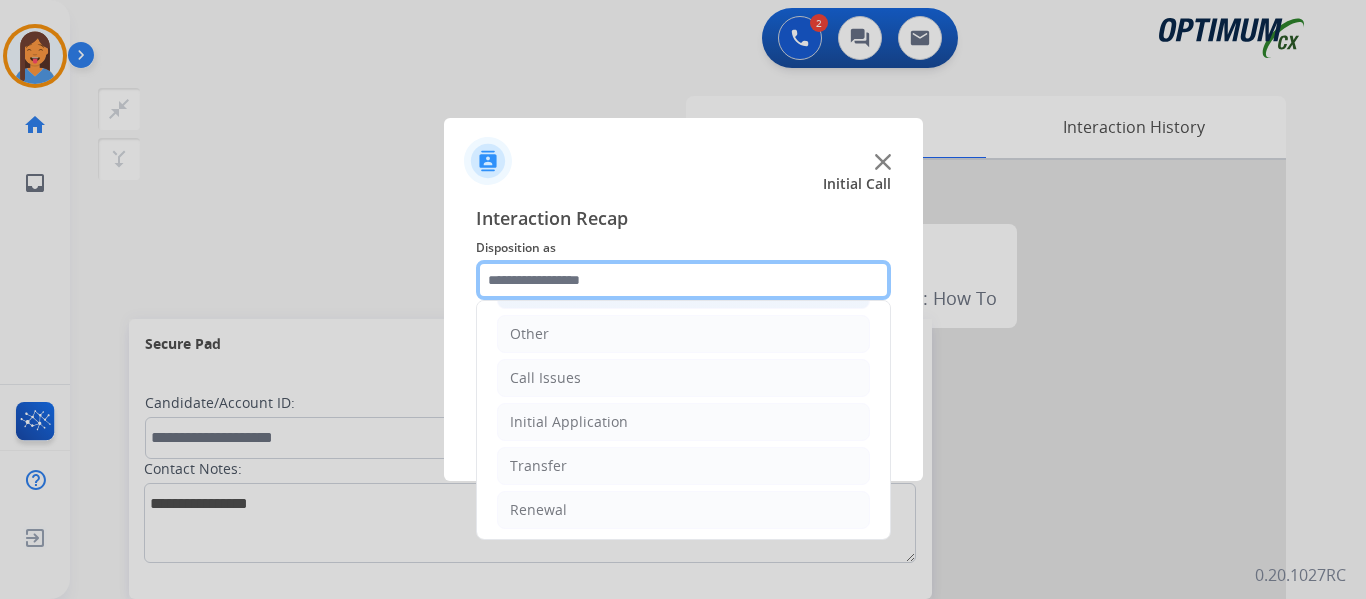 scroll, scrollTop: 136, scrollLeft: 0, axis: vertical 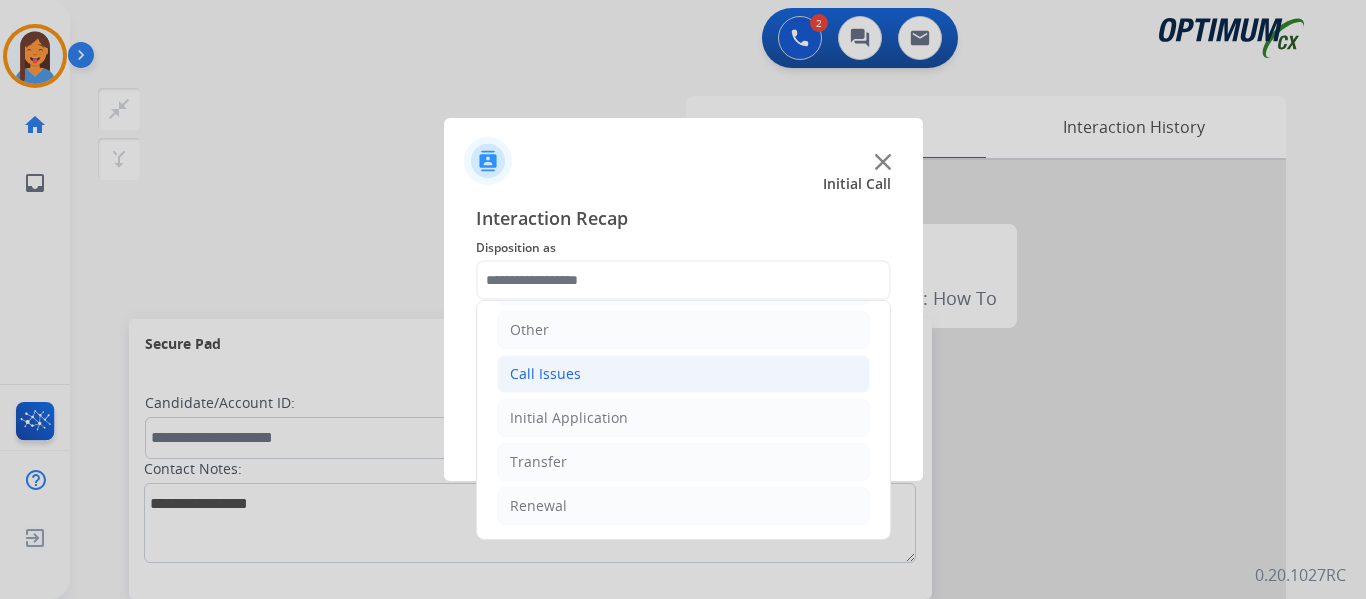 click on "Call Issues" 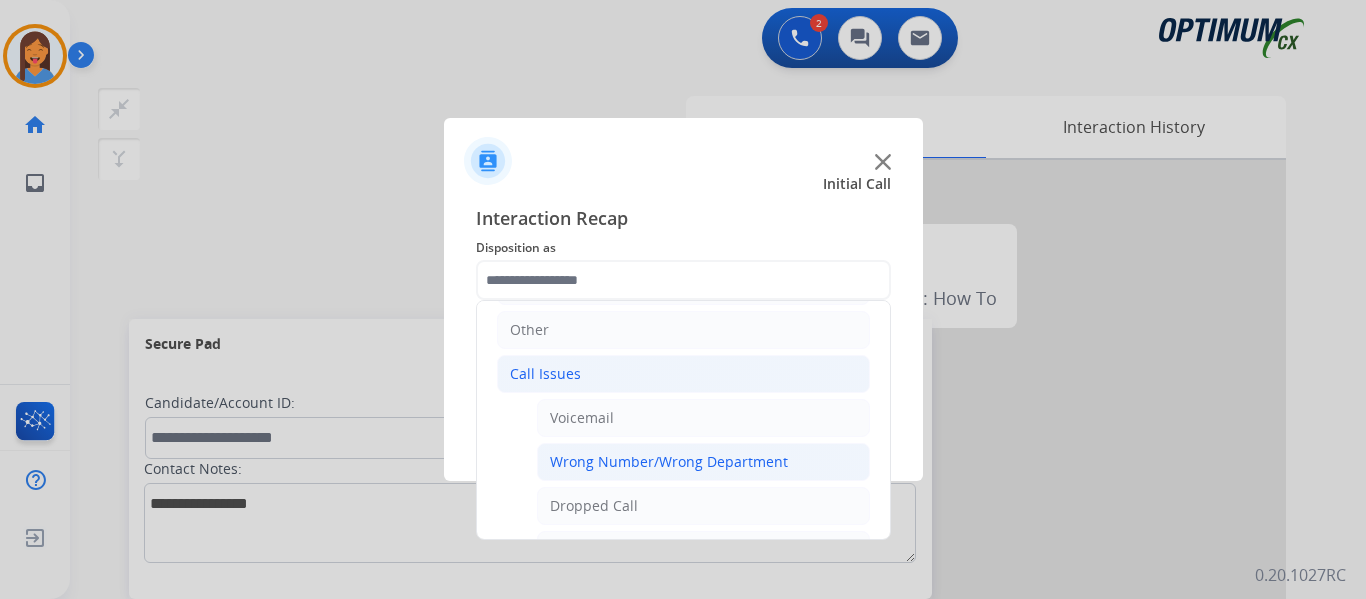 click on "Wrong Number/Wrong Department" 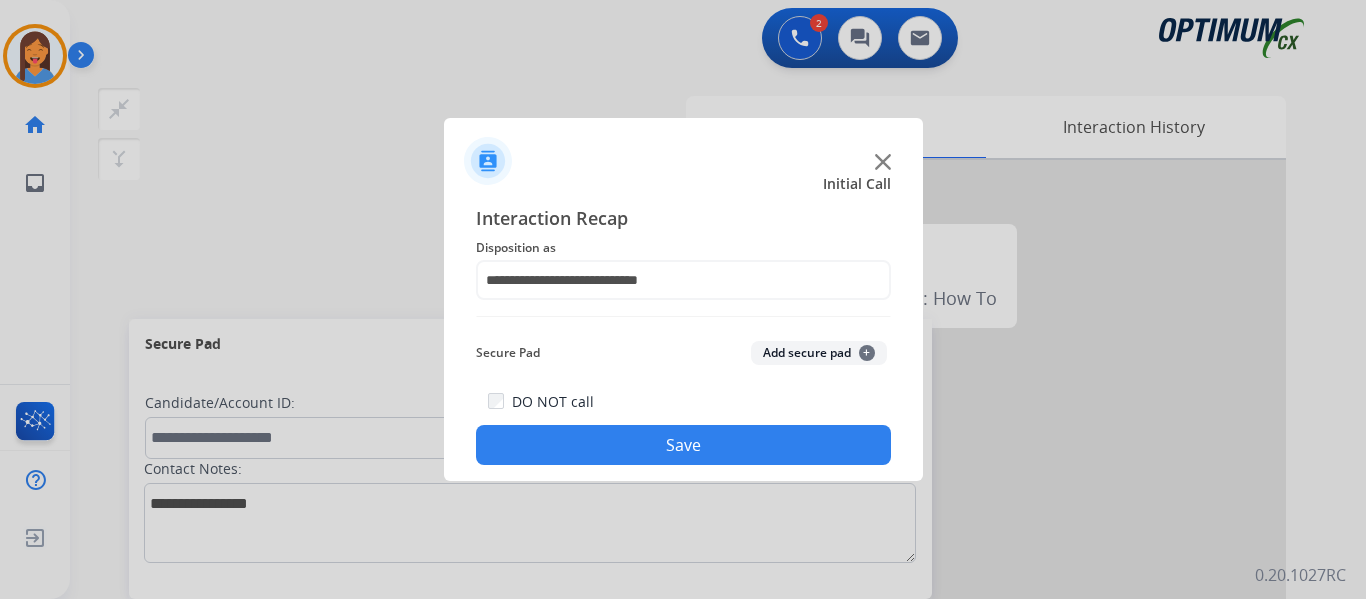 click on "Save" 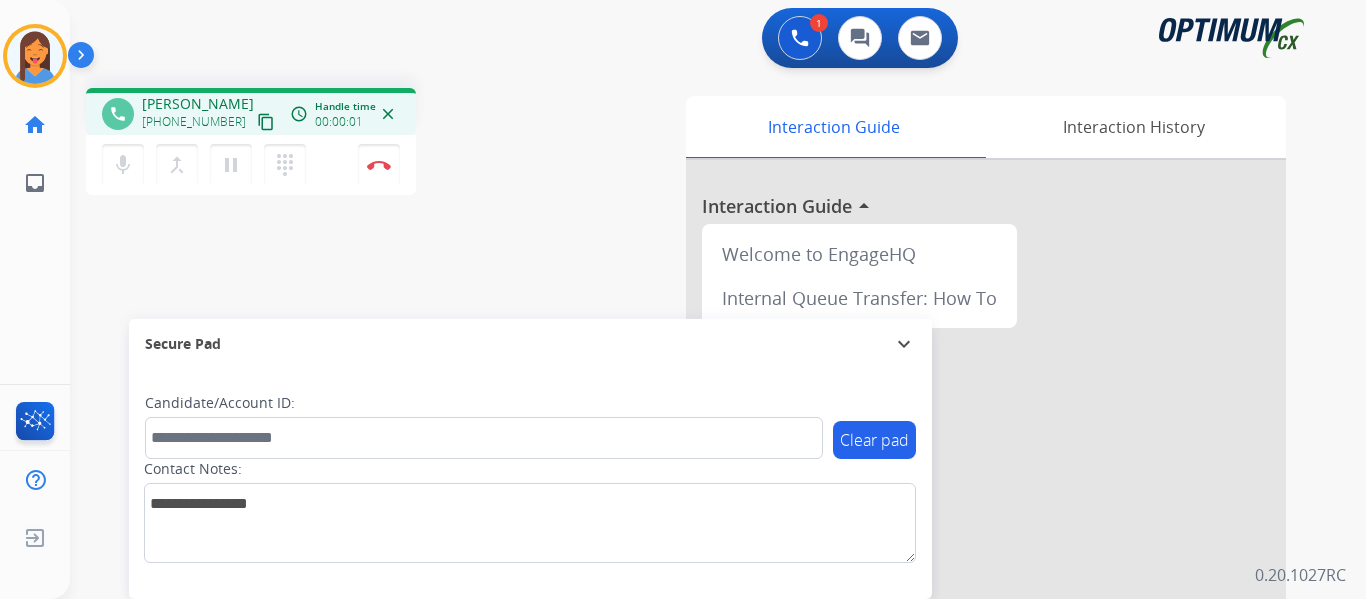 click on "content_copy" at bounding box center [266, 122] 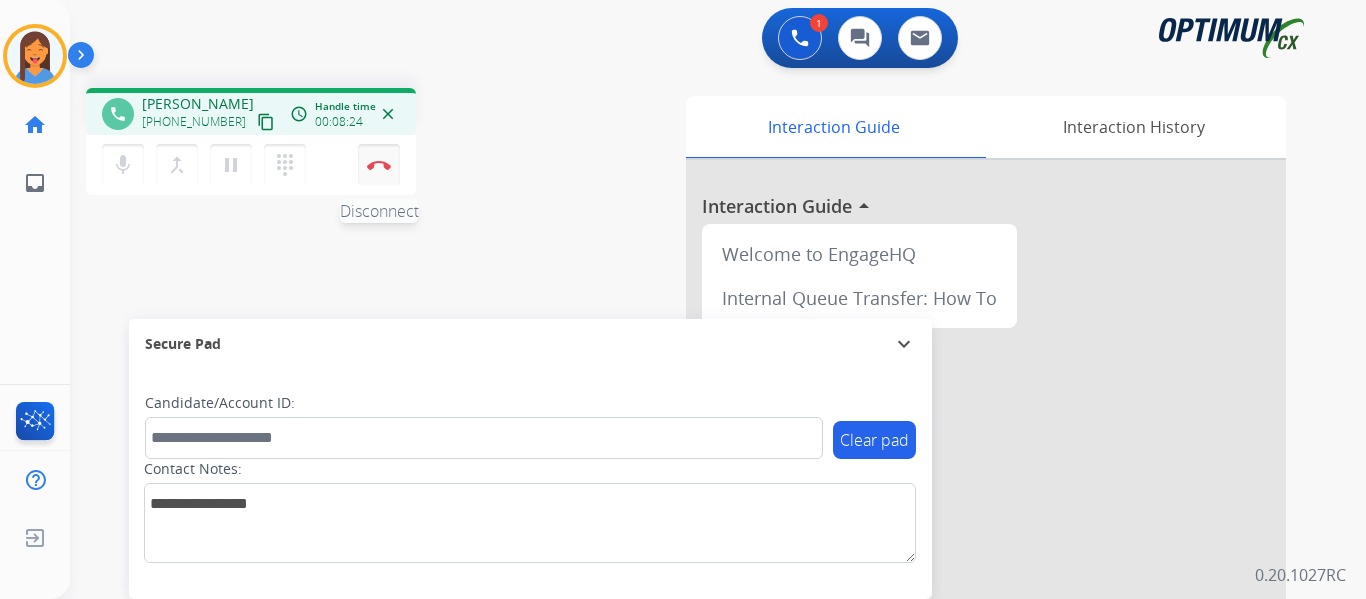 click at bounding box center (379, 165) 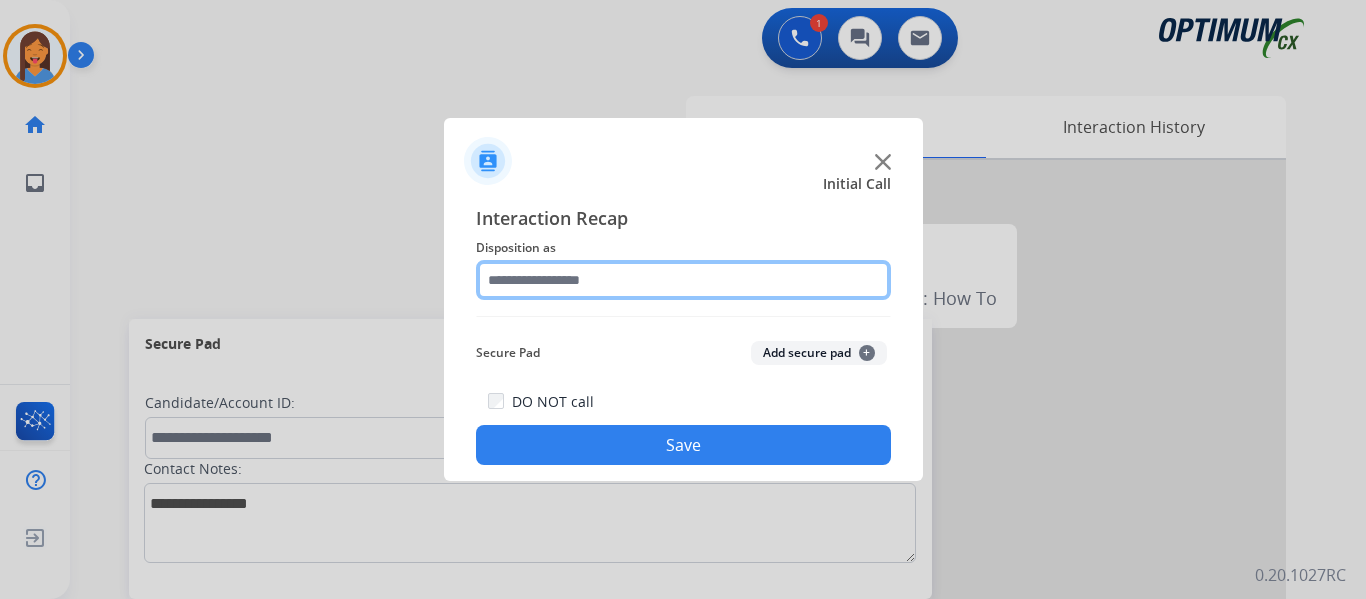 click 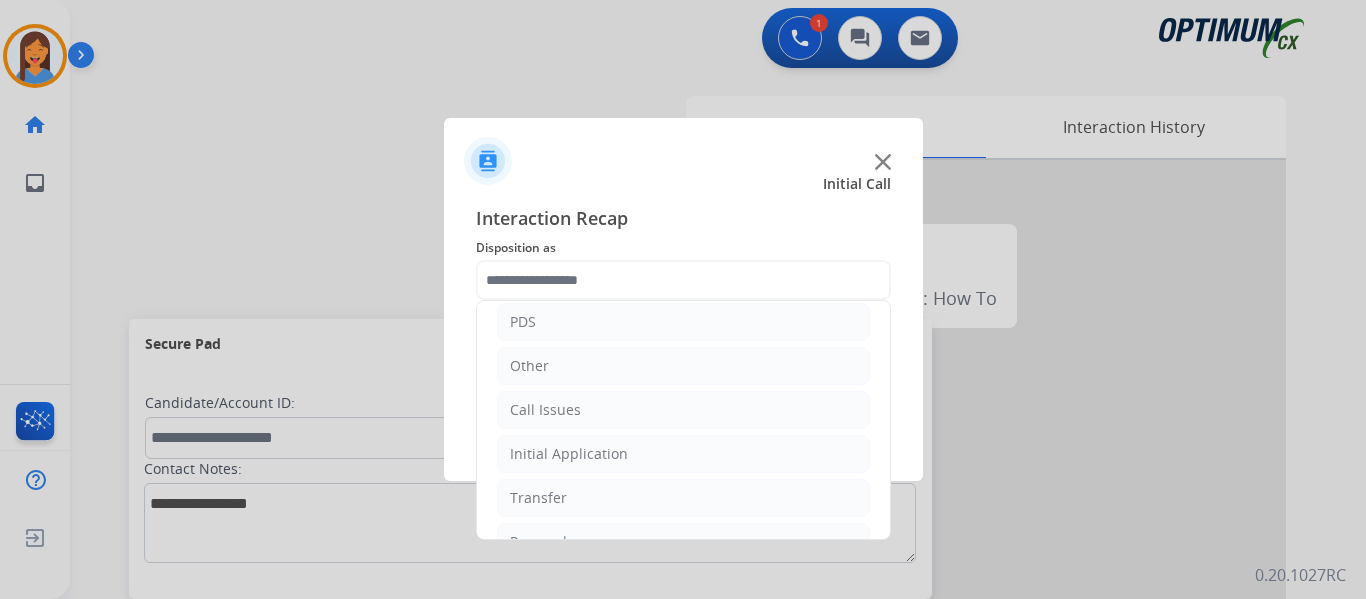 click on "Initial Application" 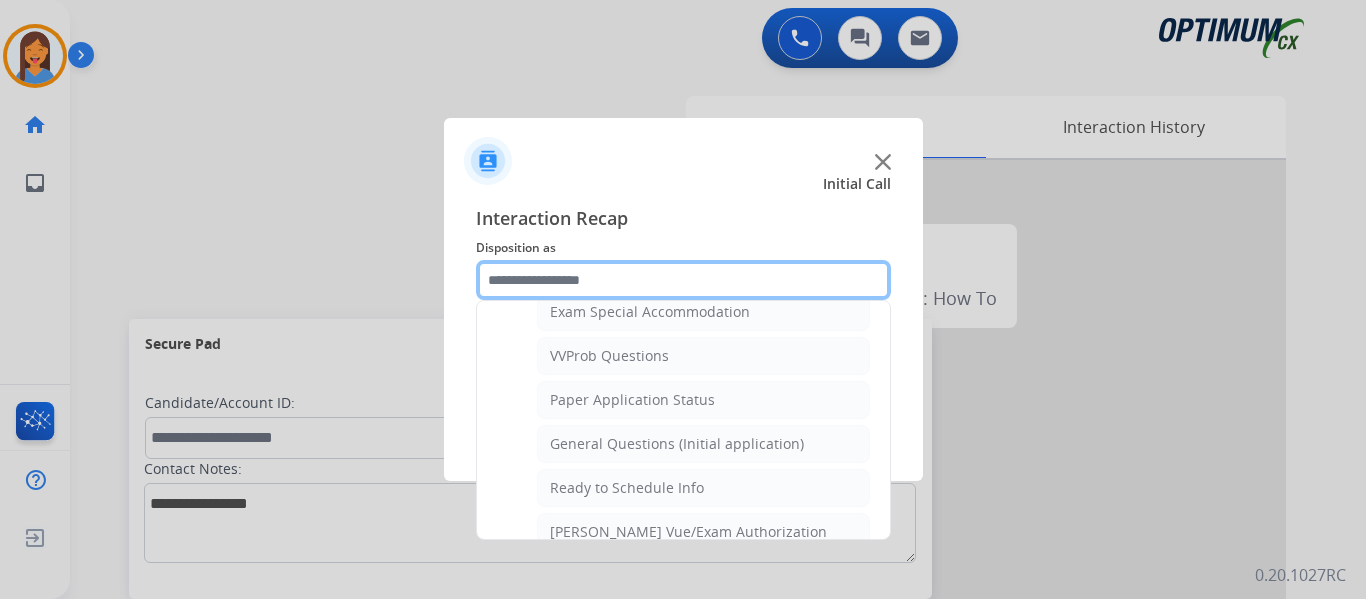 scroll, scrollTop: 1100, scrollLeft: 0, axis: vertical 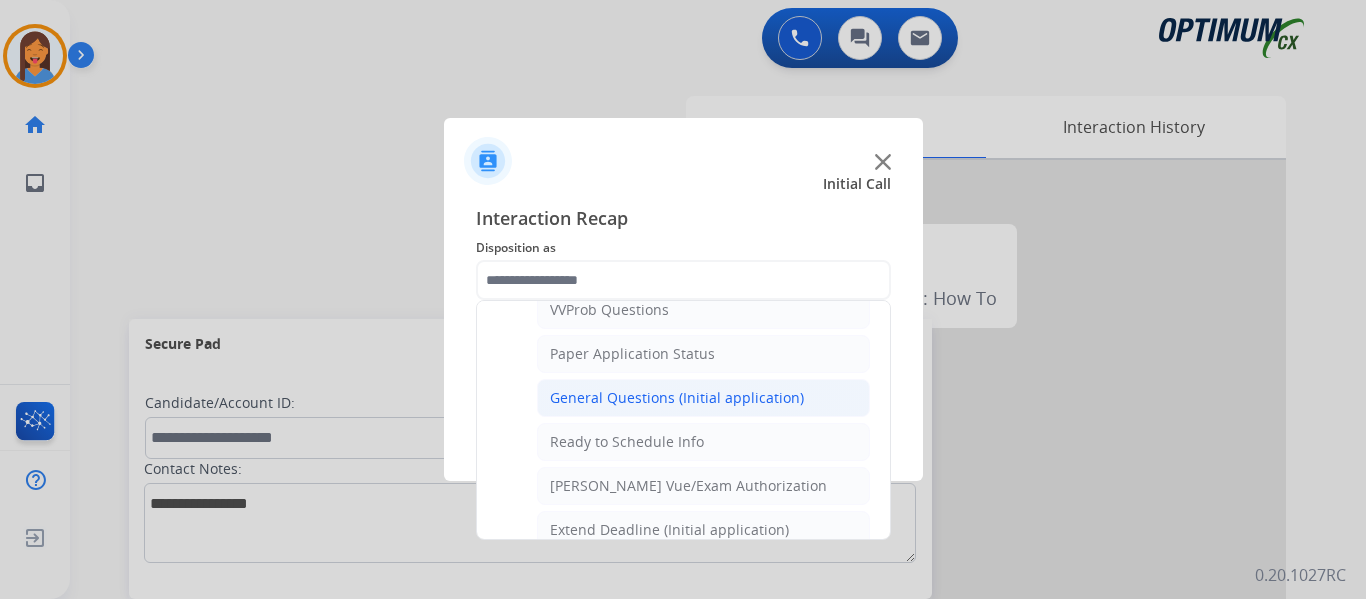 click on "General Questions (Initial application)" 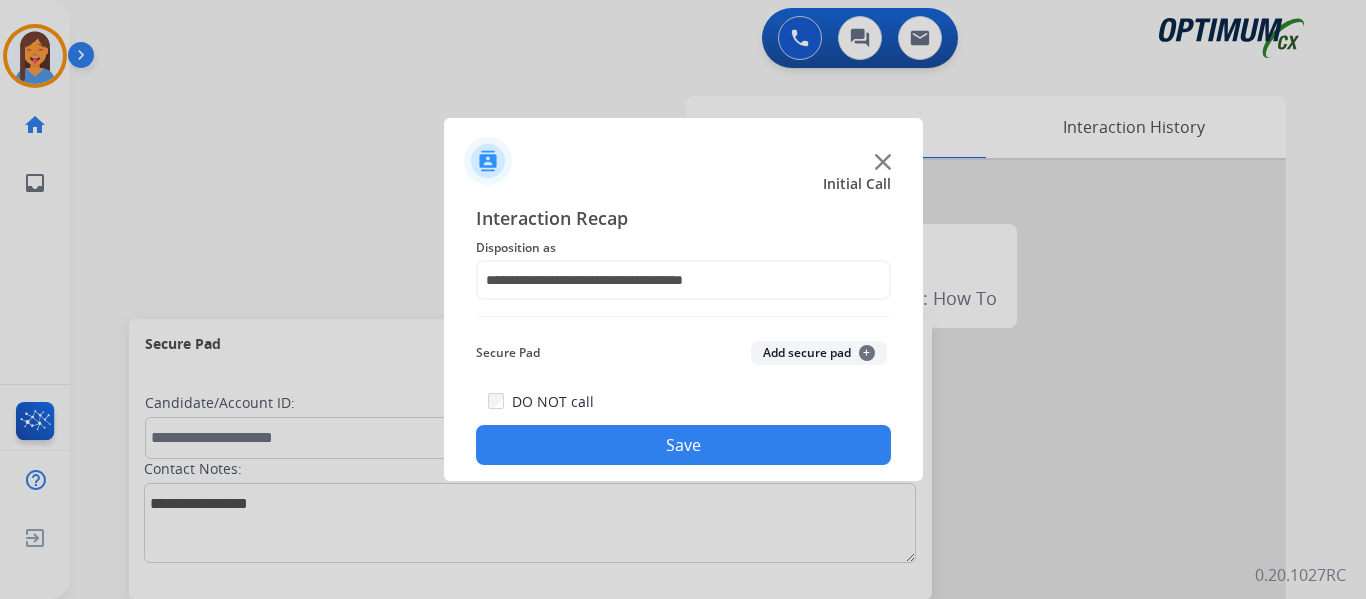 click on "Save" 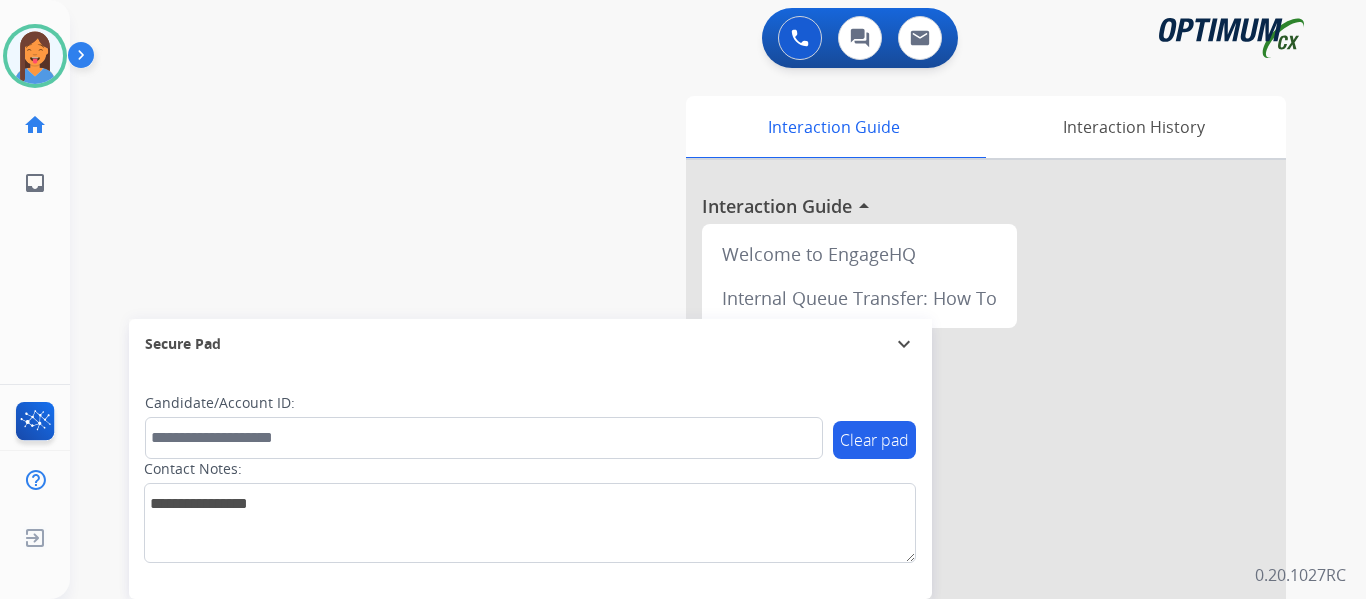 drag, startPoint x: 38, startPoint y: 66, endPoint x: 68, endPoint y: 85, distance: 35.510563 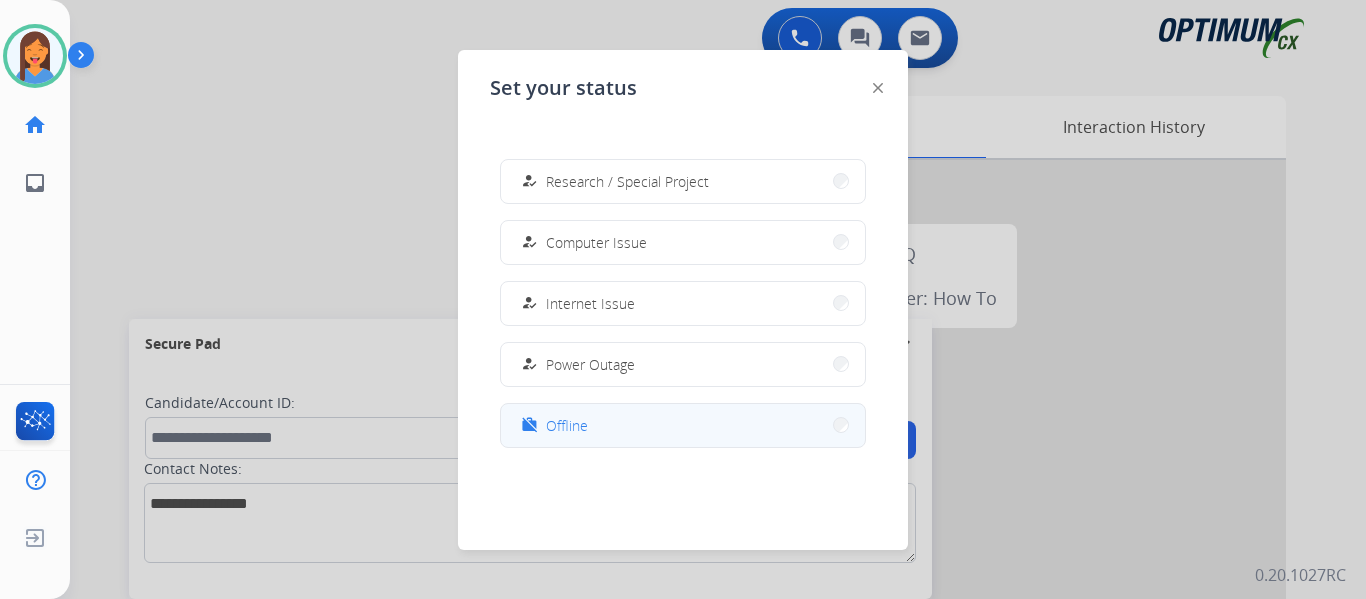 scroll, scrollTop: 499, scrollLeft: 0, axis: vertical 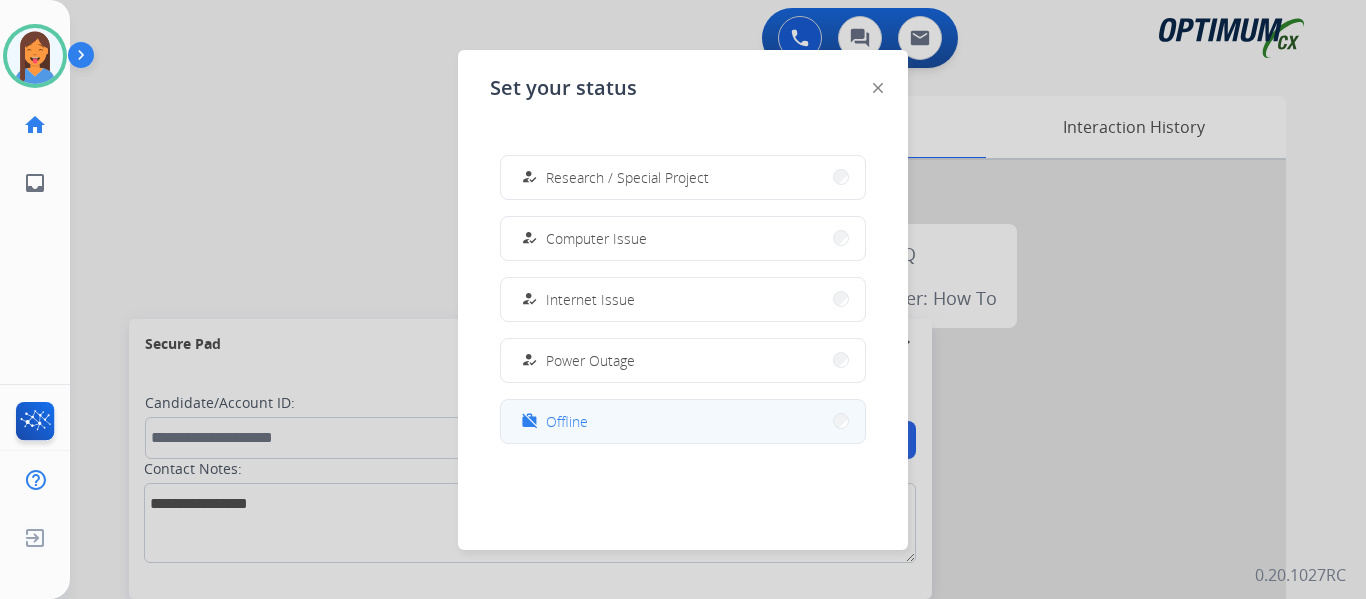 click on "Offline" at bounding box center (567, 421) 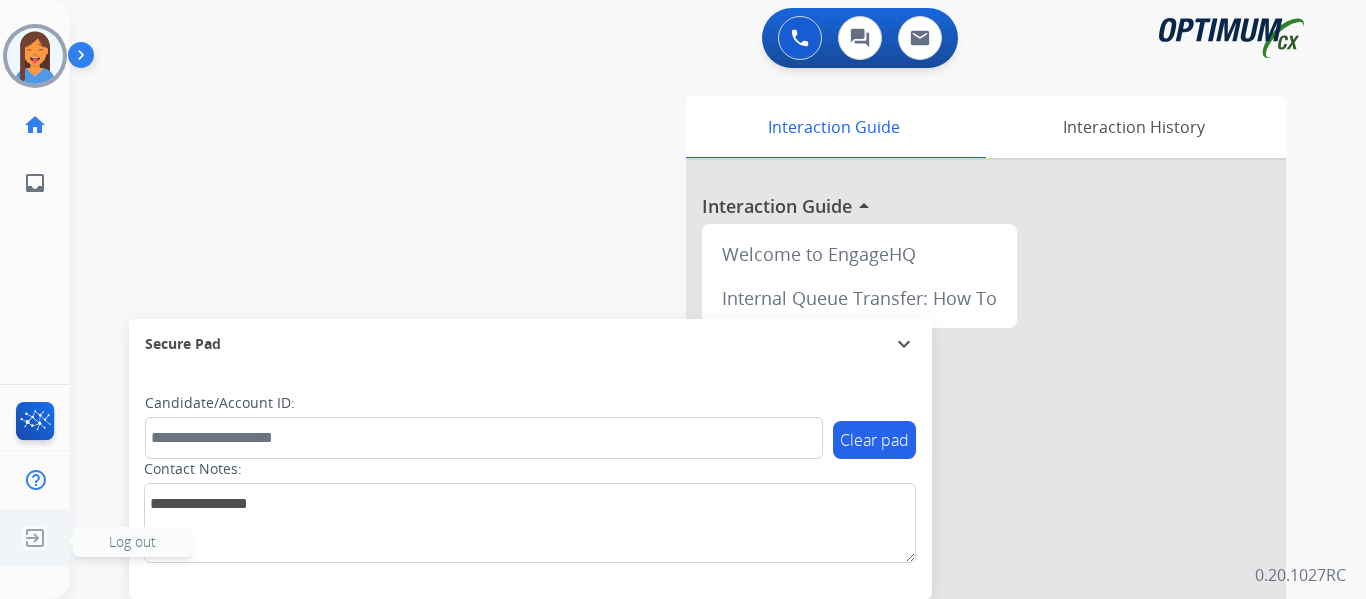 click 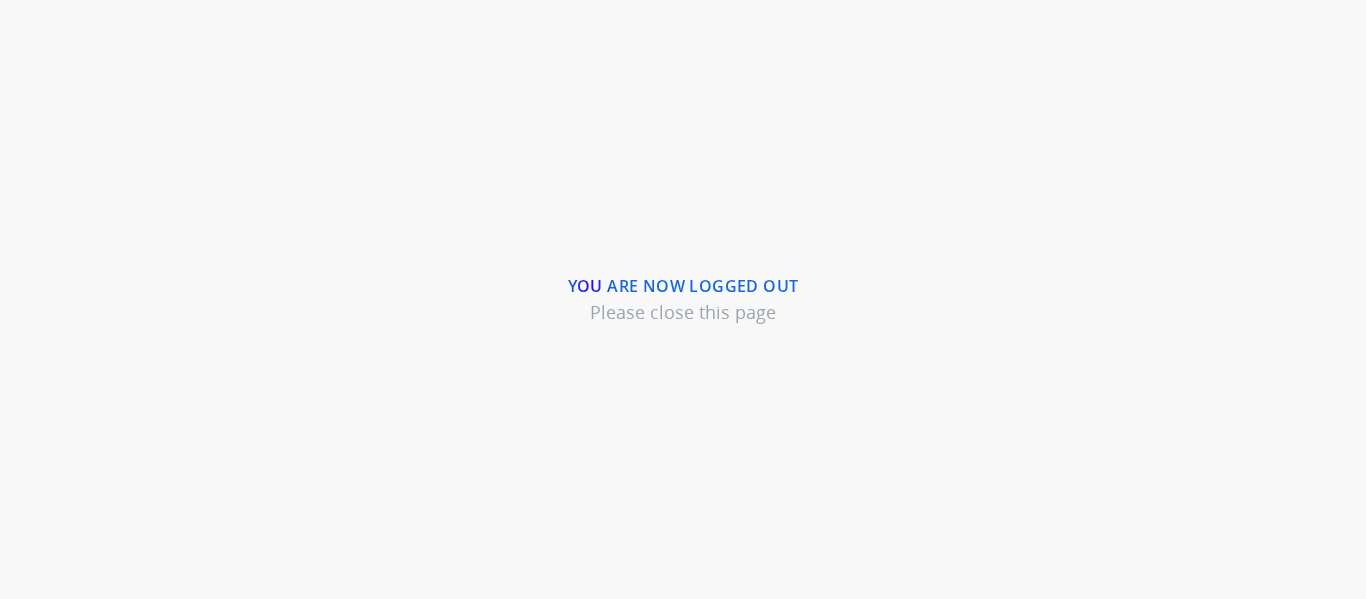 scroll, scrollTop: 0, scrollLeft: 0, axis: both 